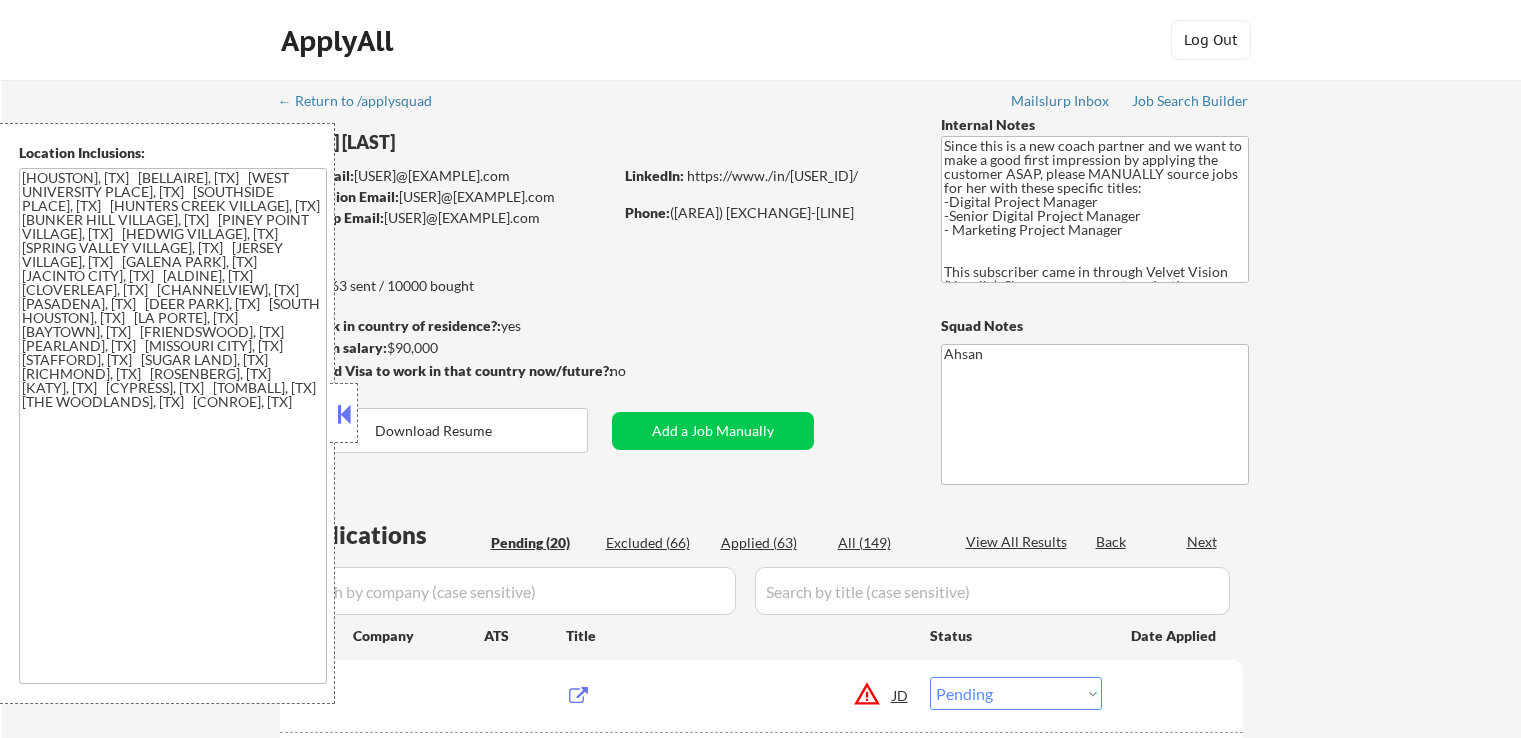 select on ""pending"" 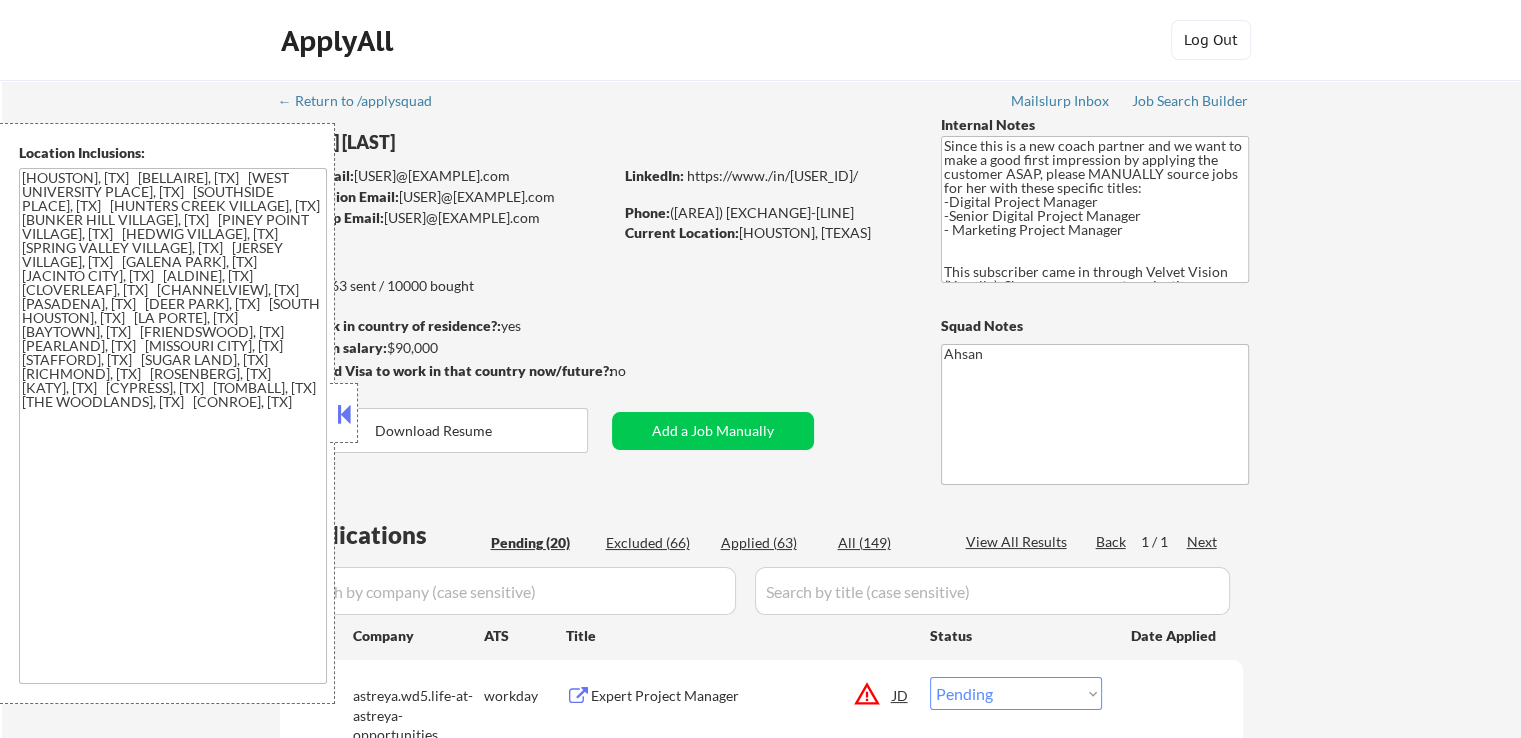 click at bounding box center [344, 413] 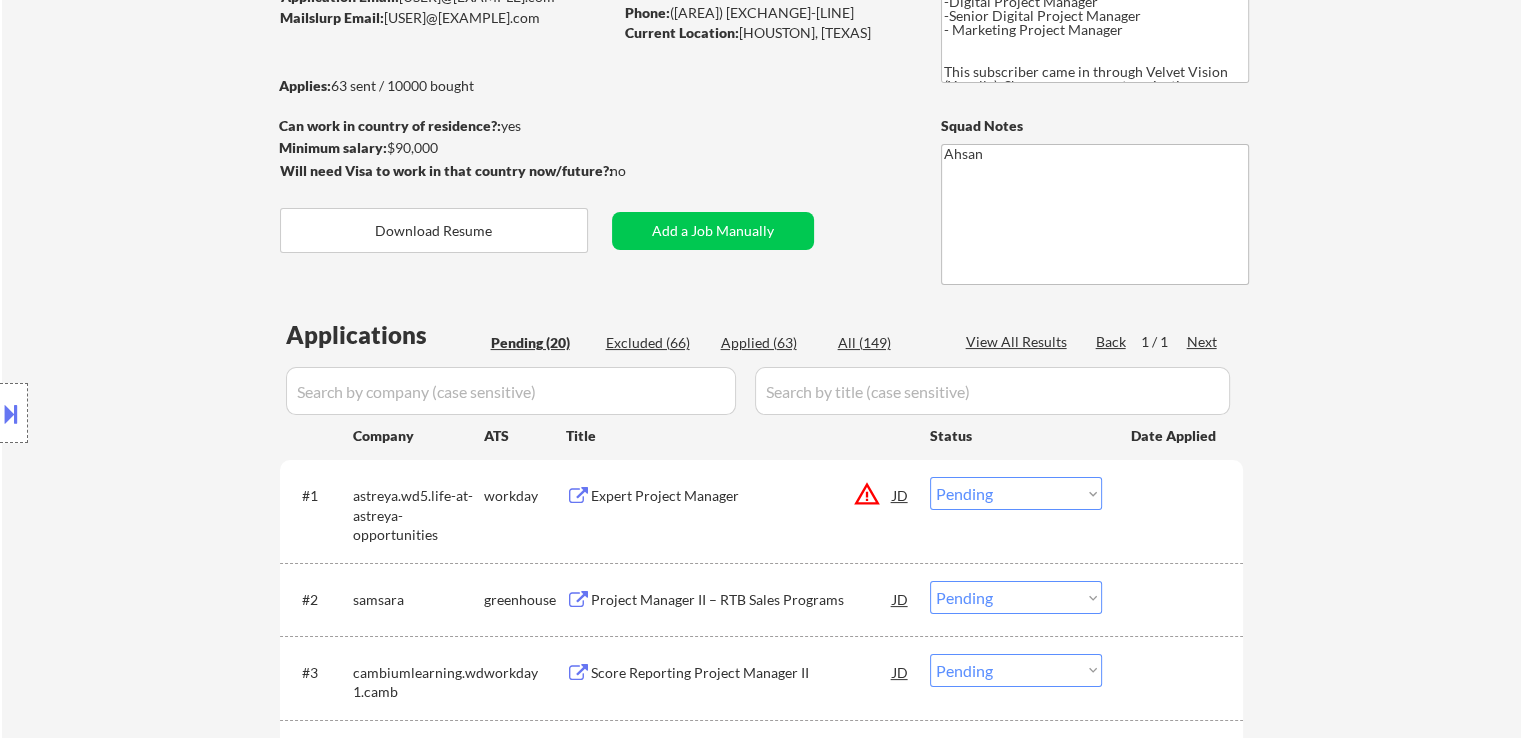 scroll, scrollTop: 400, scrollLeft: 0, axis: vertical 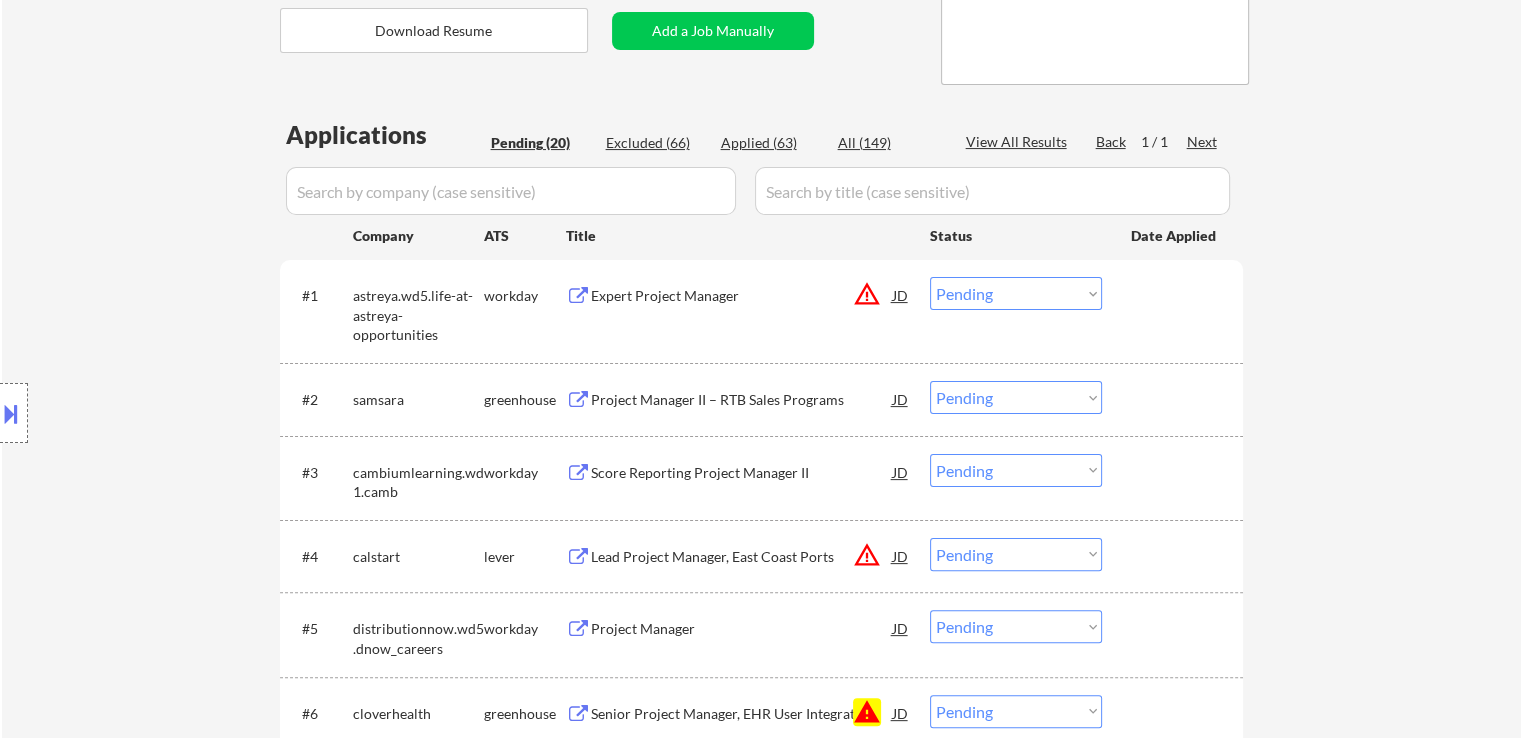 click on "Project Manager II – RTB Sales Programs" at bounding box center [742, 400] 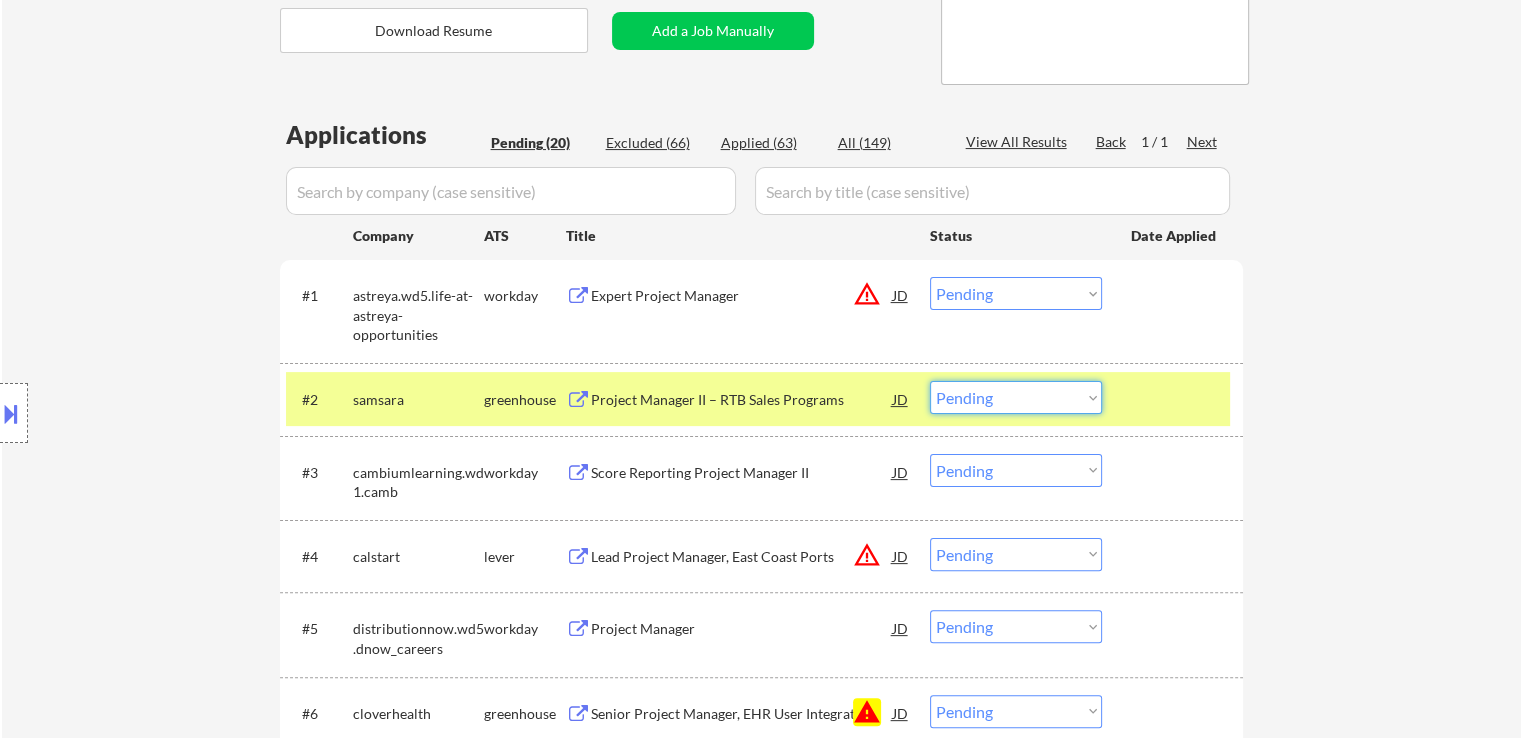 click on "Choose an option... Pending Applied Excluded (Questions) Excluded (Expired) Excluded (Location) Excluded (Bad Match) Excluded (Blocklist) Excluded (Salary) Excluded (Other)" at bounding box center [1016, 397] 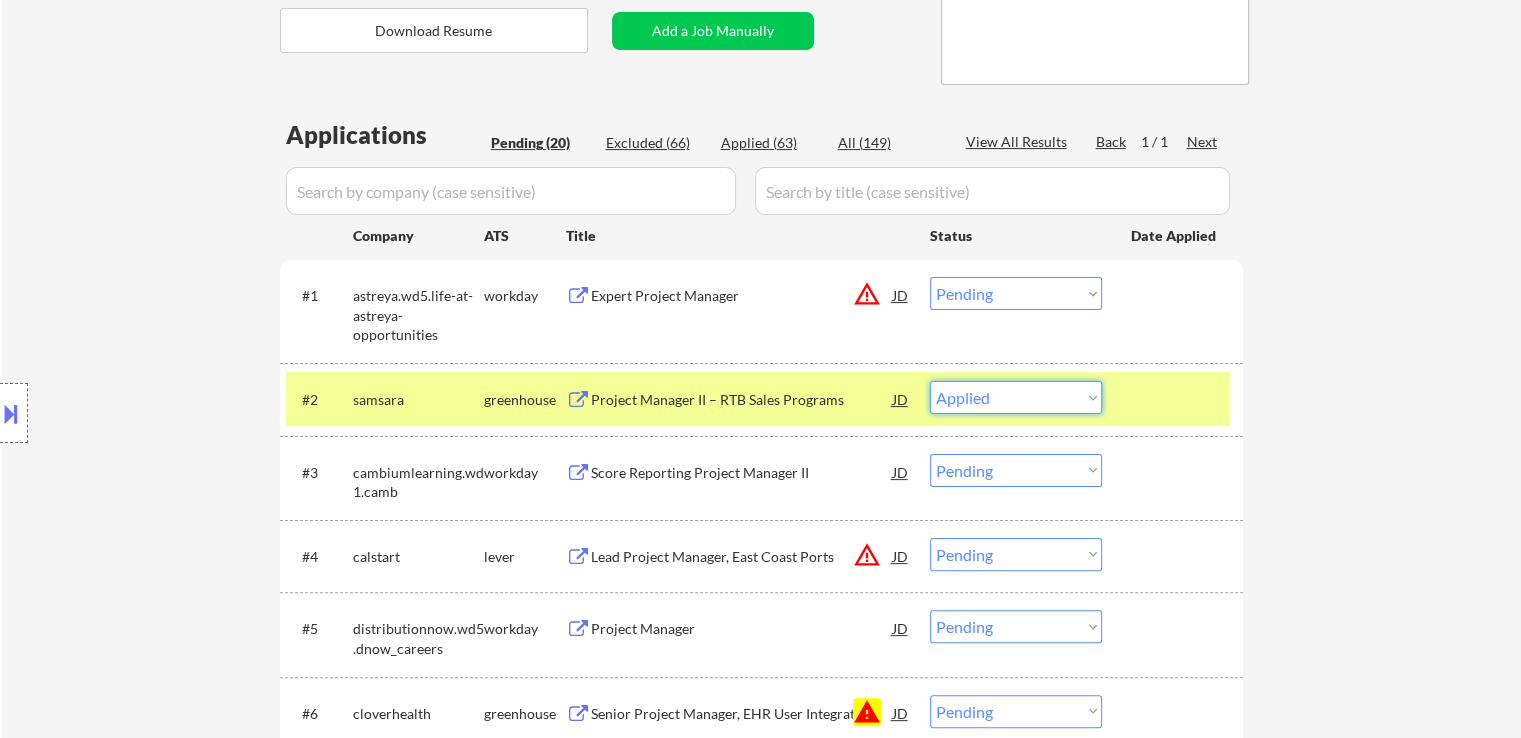 click on "Choose an option... Pending Applied Excluded (Questions) Excluded (Expired) Excluded (Location) Excluded (Bad Match) Excluded (Blocklist) Excluded (Salary) Excluded (Other)" at bounding box center [1016, 397] 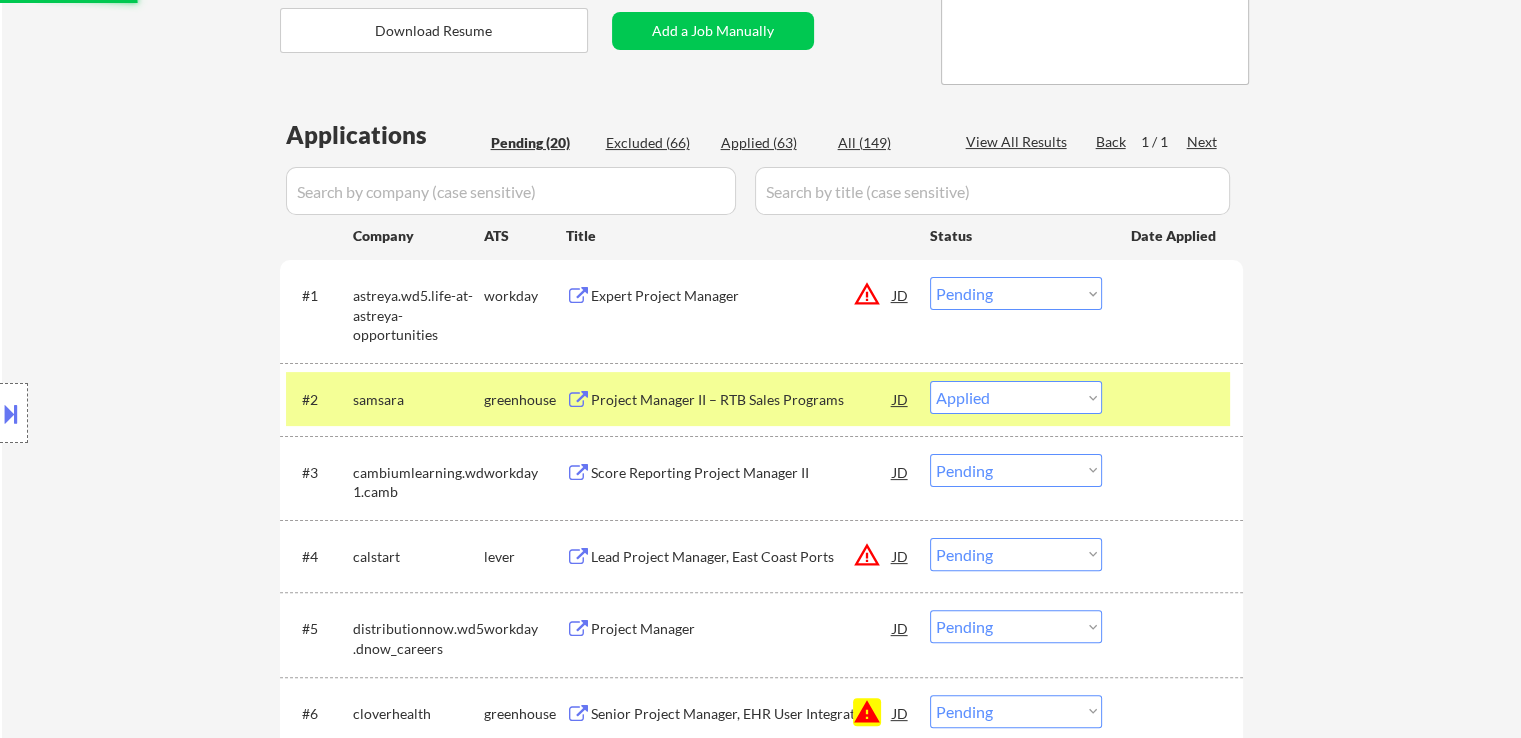 select on ""pending"" 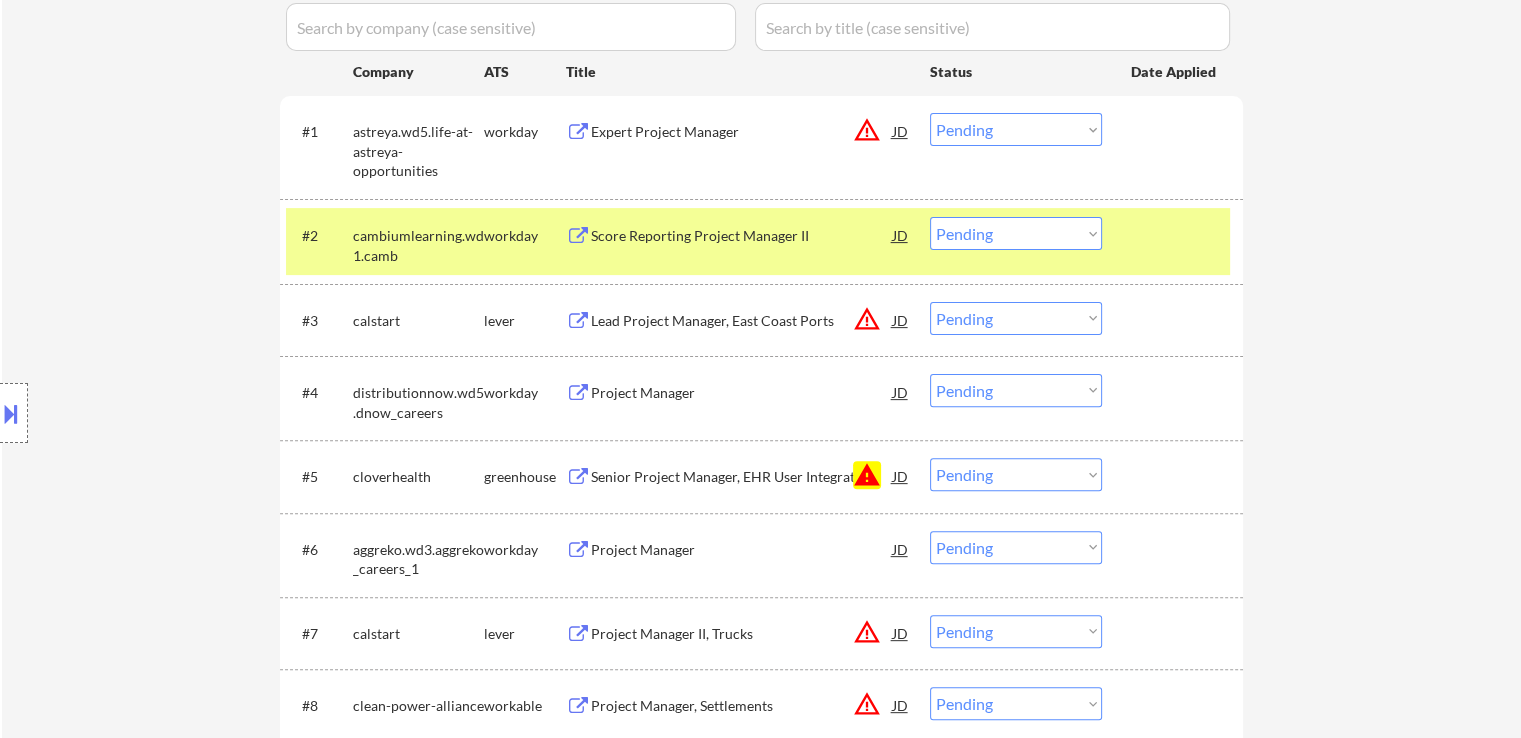 scroll, scrollTop: 600, scrollLeft: 0, axis: vertical 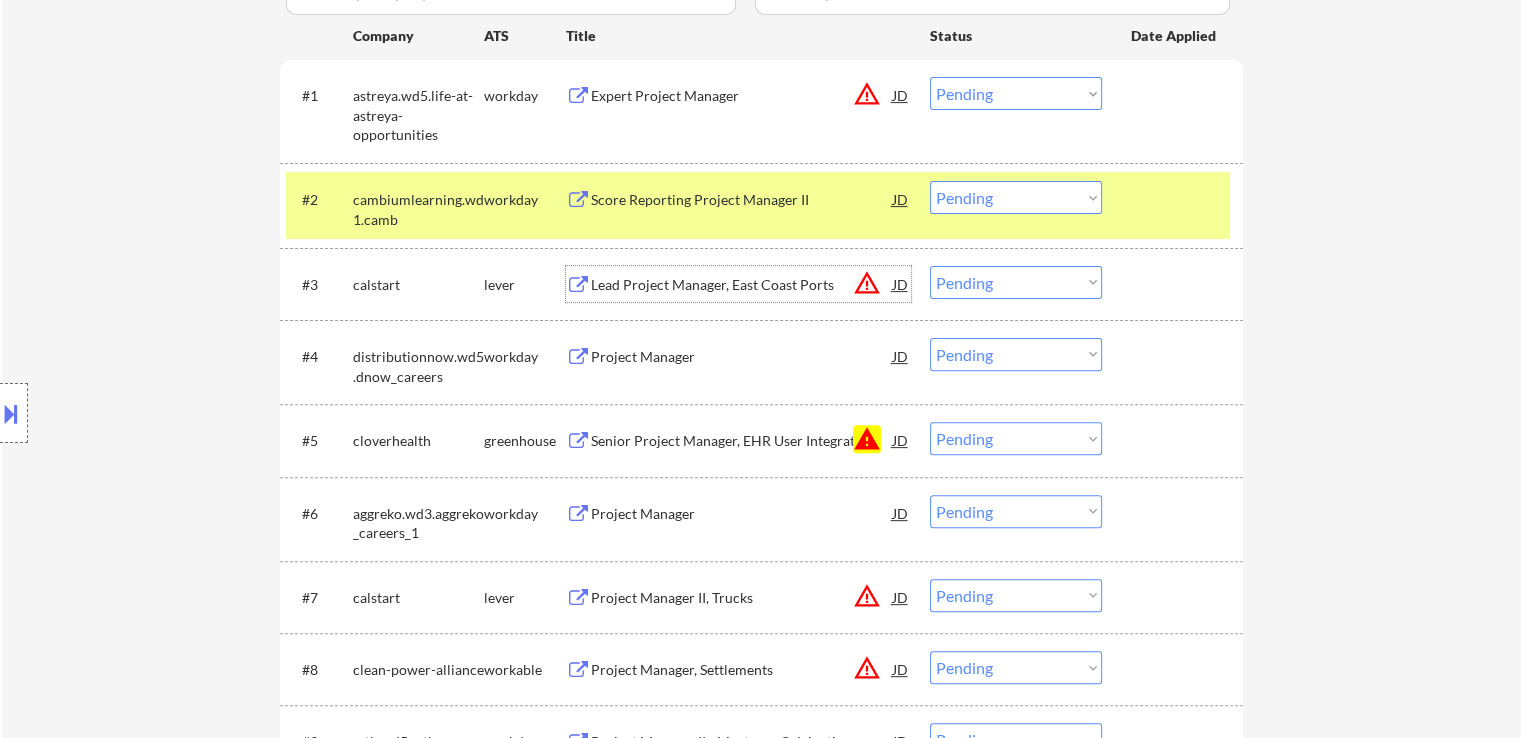 click on "Lead Project Manager, East Coast Ports" at bounding box center [742, 285] 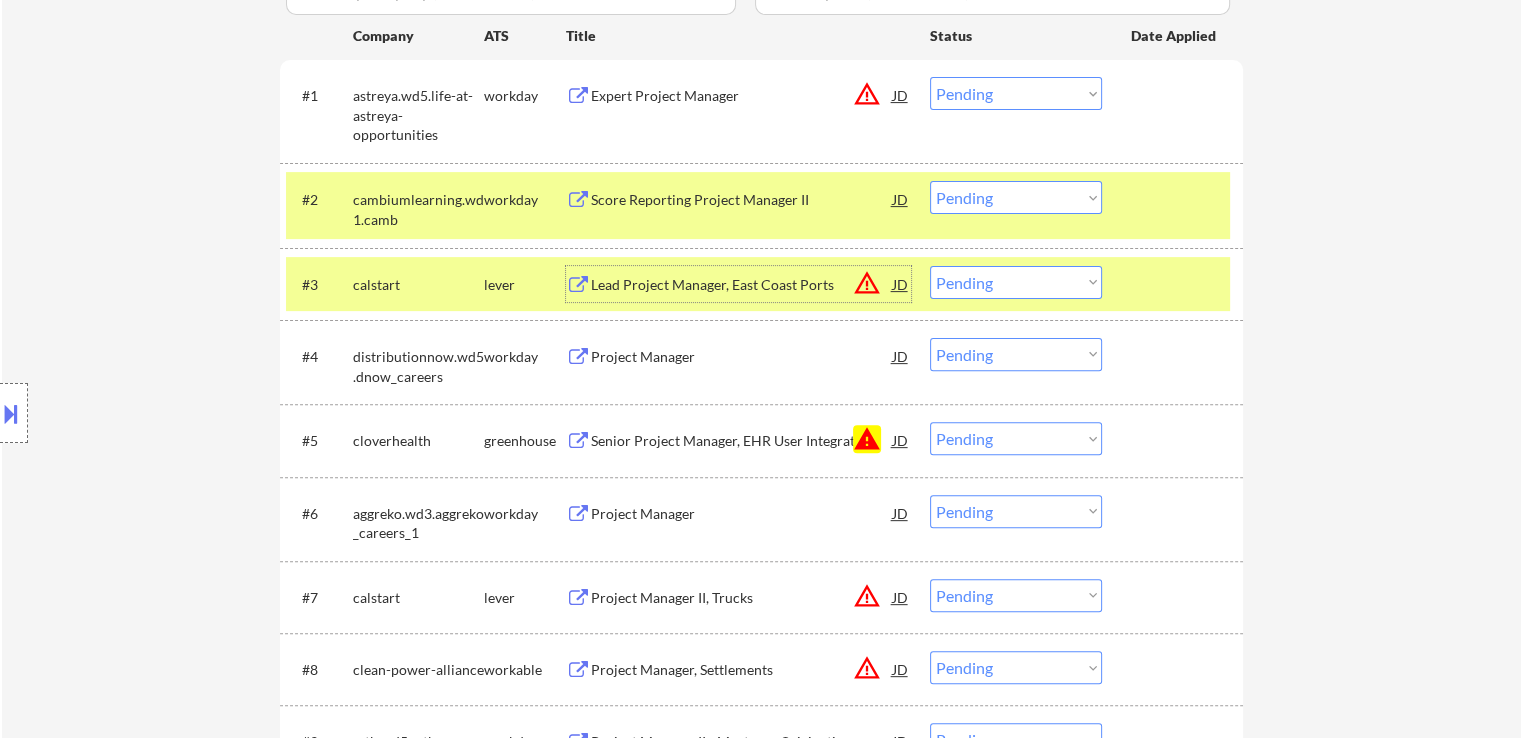 click on "Choose an option... Pending Applied Excluded (Questions) Excluded (Expired) Excluded (Location) Excluded (Bad Match) Excluded (Blocklist) Excluded (Salary) Excluded (Other)" at bounding box center (1016, 282) 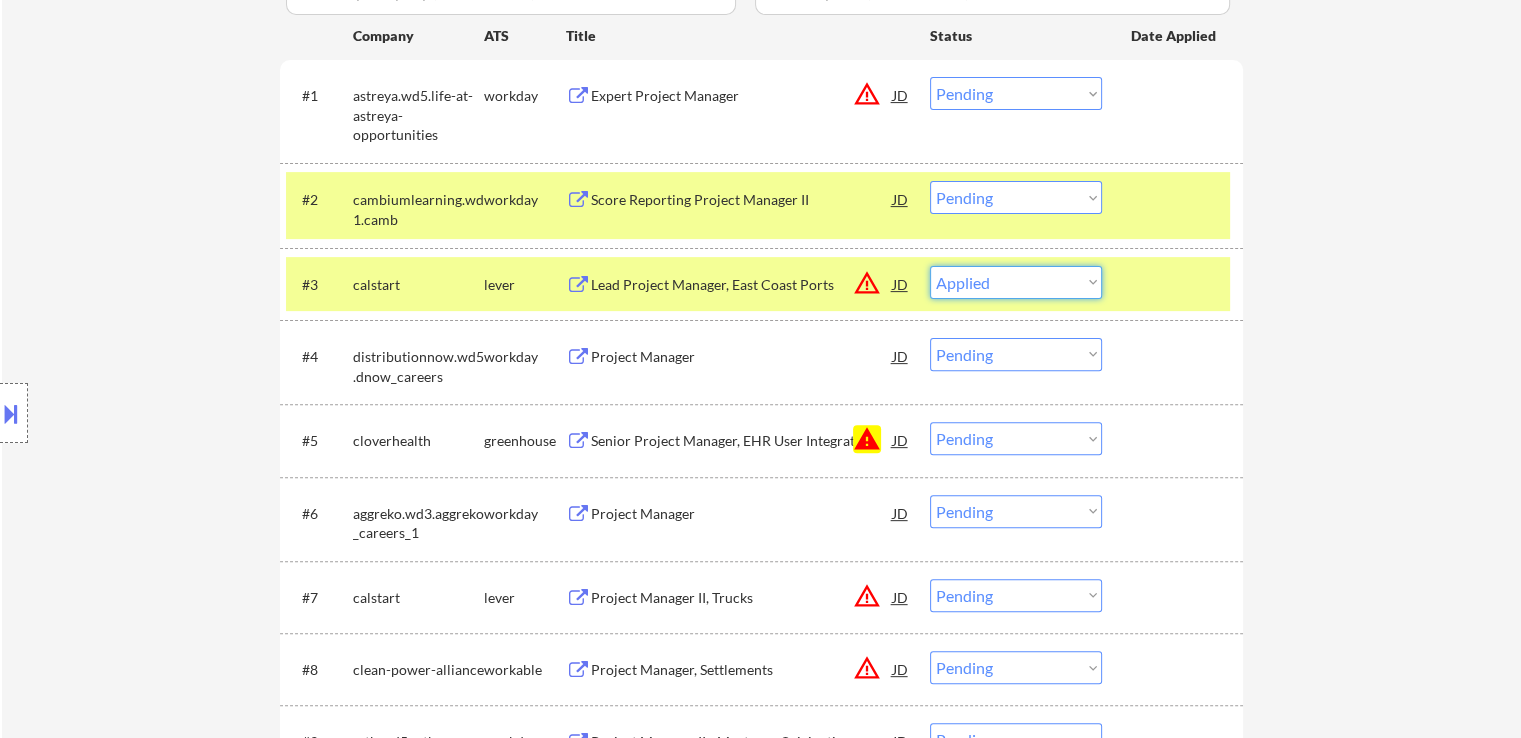 click on "Choose an option... Pending Applied Excluded (Questions) Excluded (Expired) Excluded (Location) Excluded (Bad Match) Excluded (Blocklist) Excluded (Salary) Excluded (Other)" at bounding box center [1016, 282] 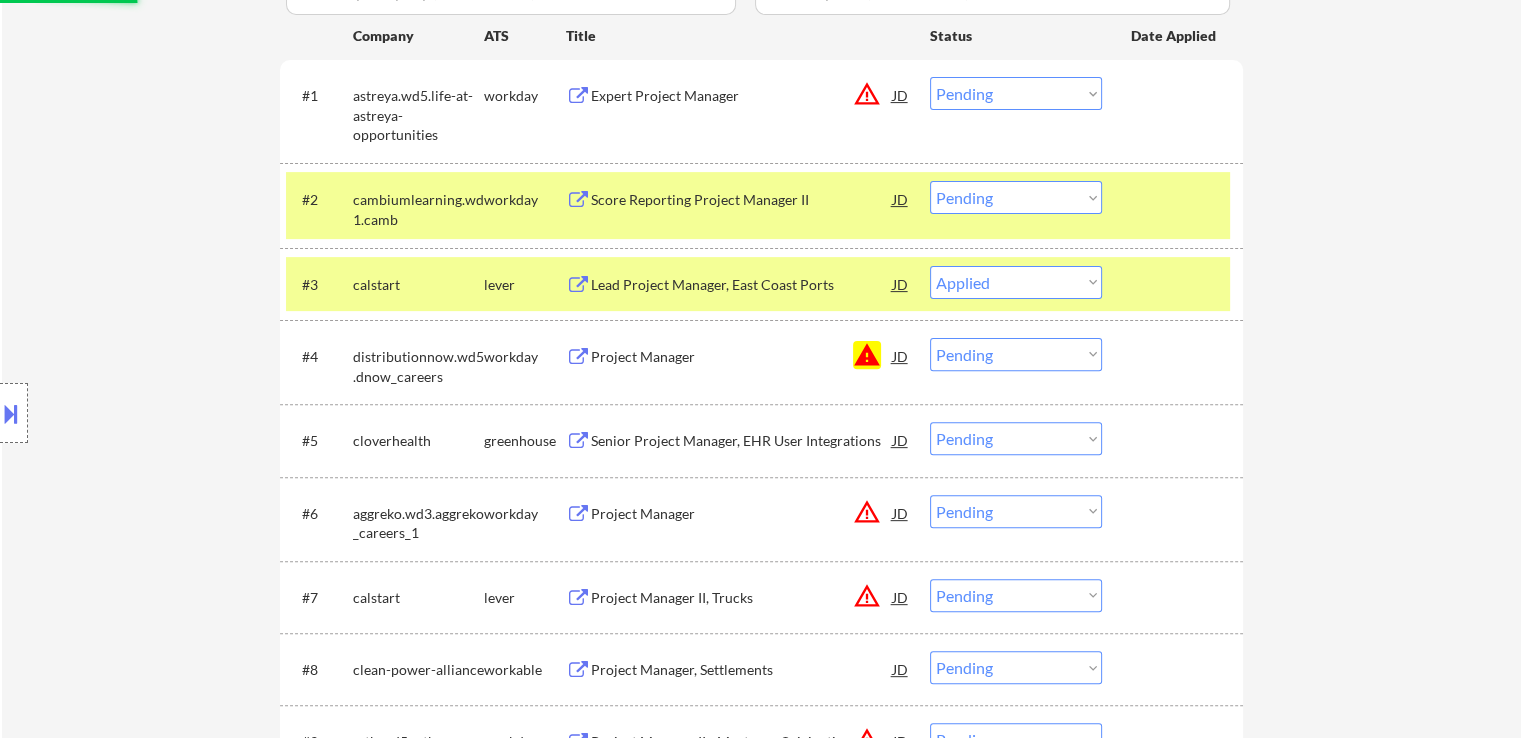 select on ""pending"" 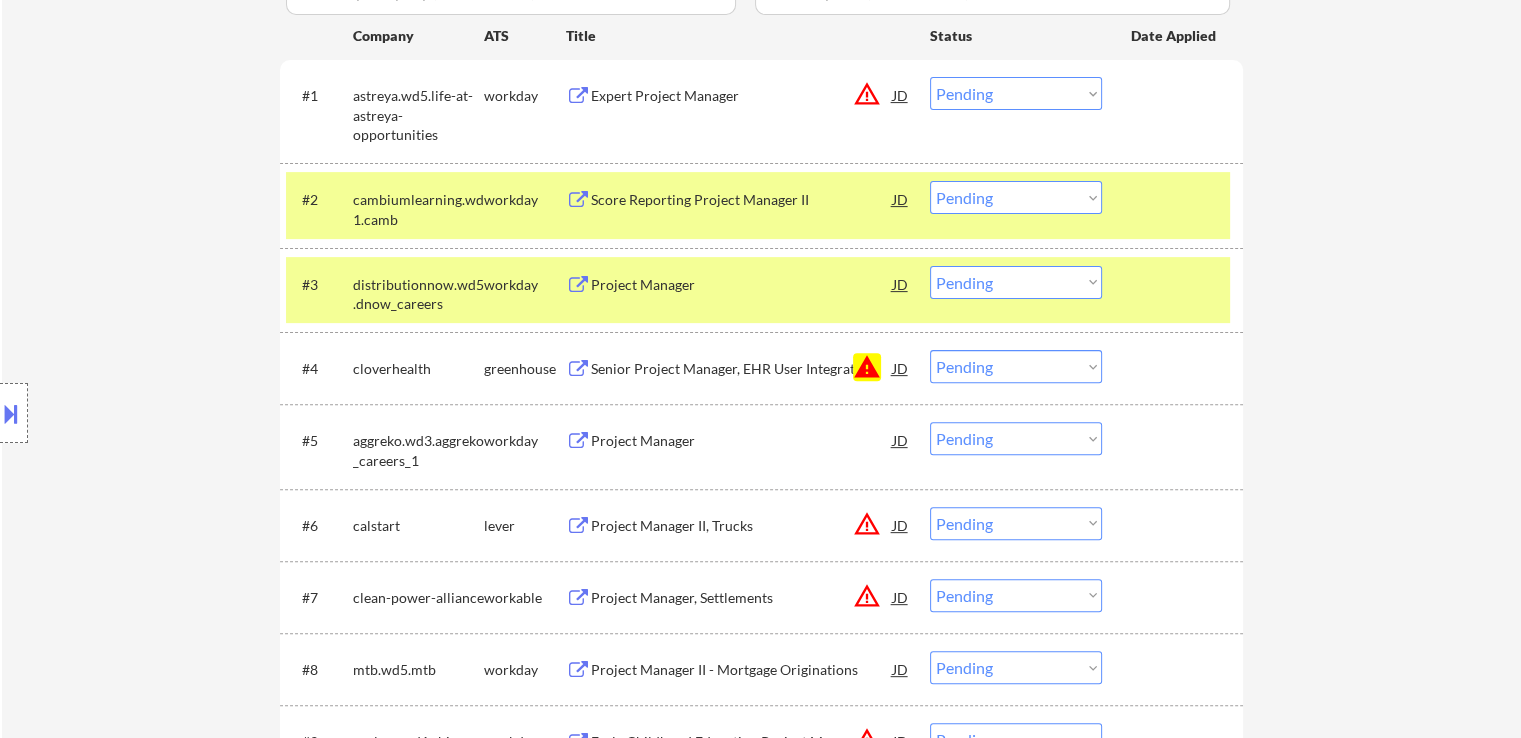 click on "Choose an option... Pending Applied Excluded (Questions) Excluded (Expired) Excluded (Location) Excluded (Bad Match) Excluded (Blocklist) Excluded (Salary) Excluded (Other)" at bounding box center (1016, 366) 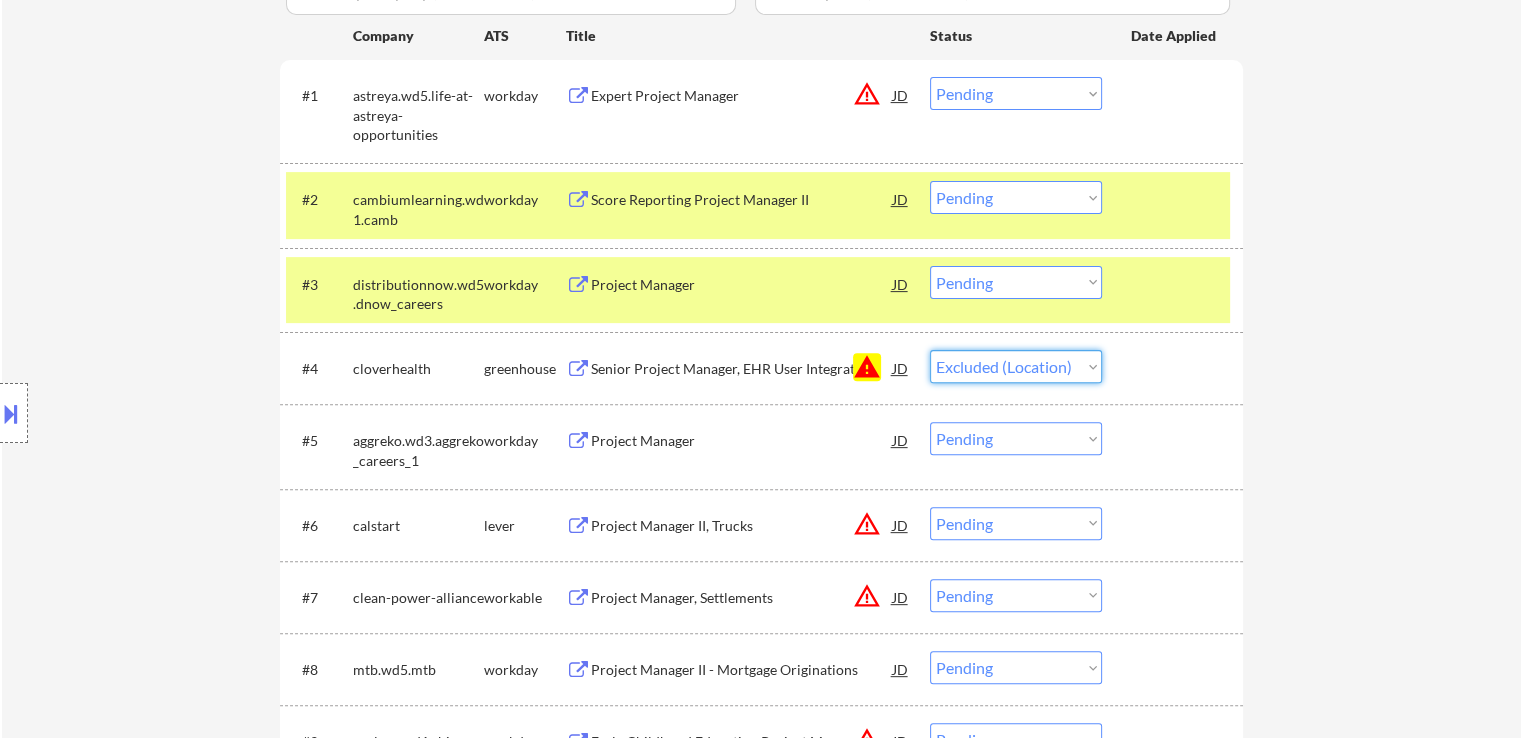 click on "Choose an option... Pending Applied Excluded (Questions) Excluded (Expired) Excluded (Location) Excluded (Bad Match) Excluded (Blocklist) Excluded (Salary) Excluded (Other)" at bounding box center [1016, 366] 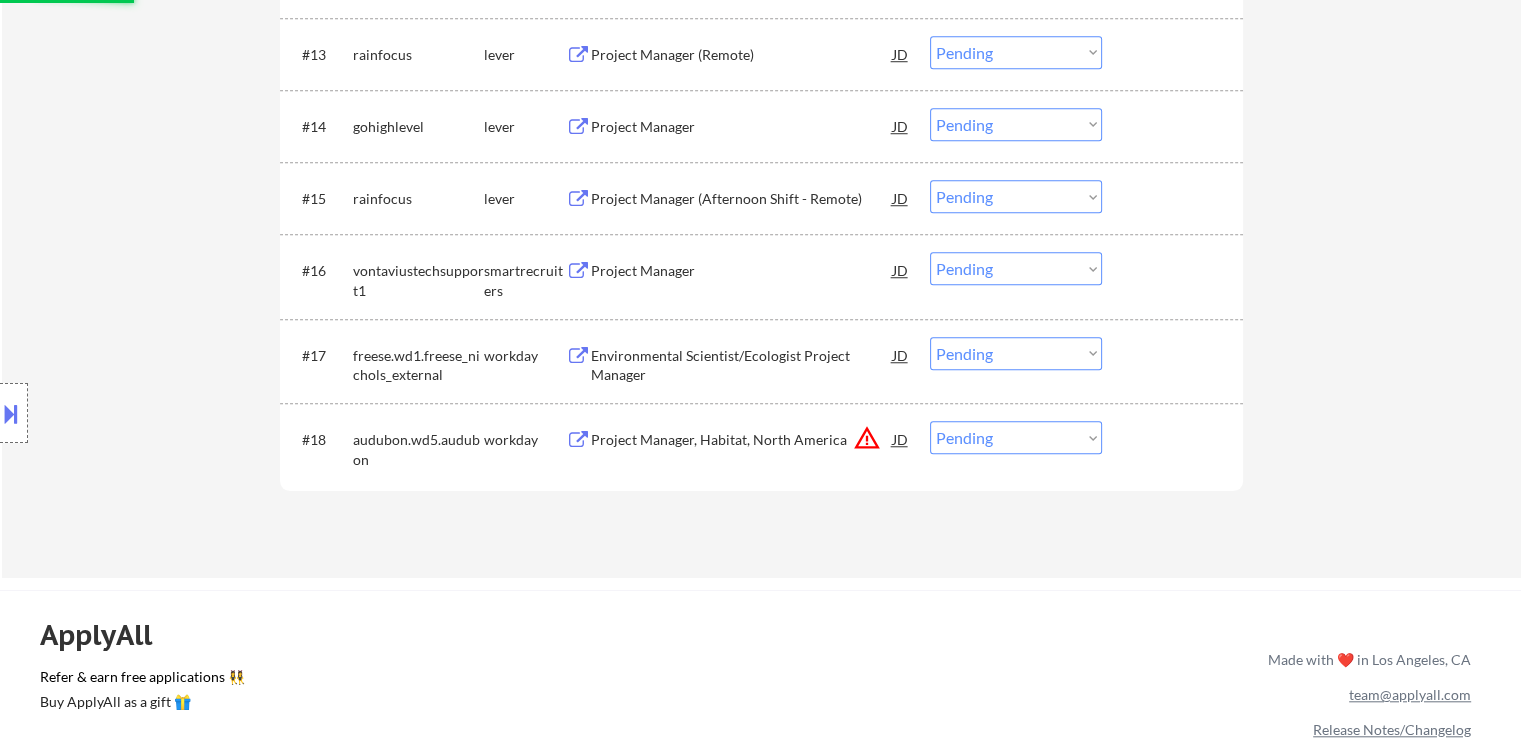 select on ""pending"" 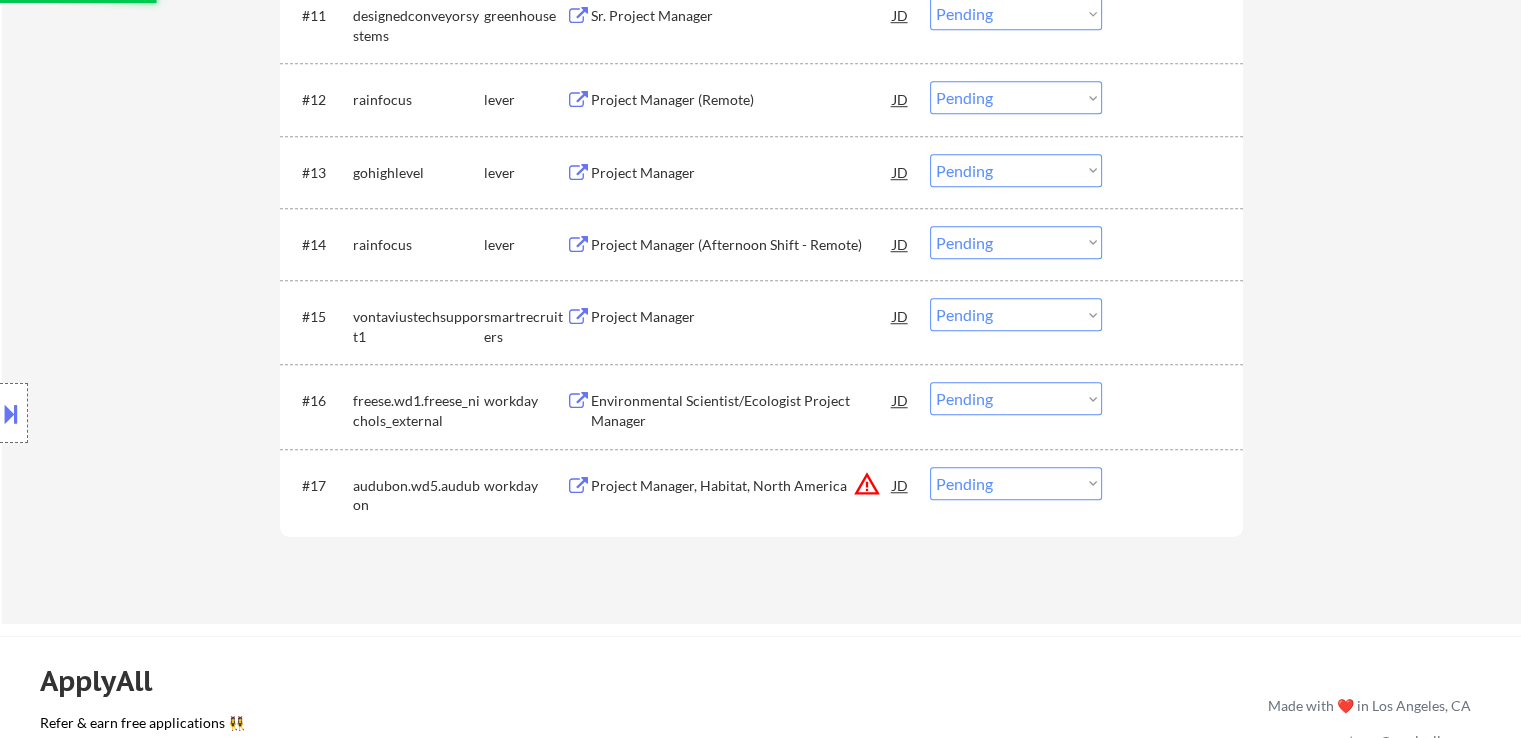 scroll, scrollTop: 1400, scrollLeft: 0, axis: vertical 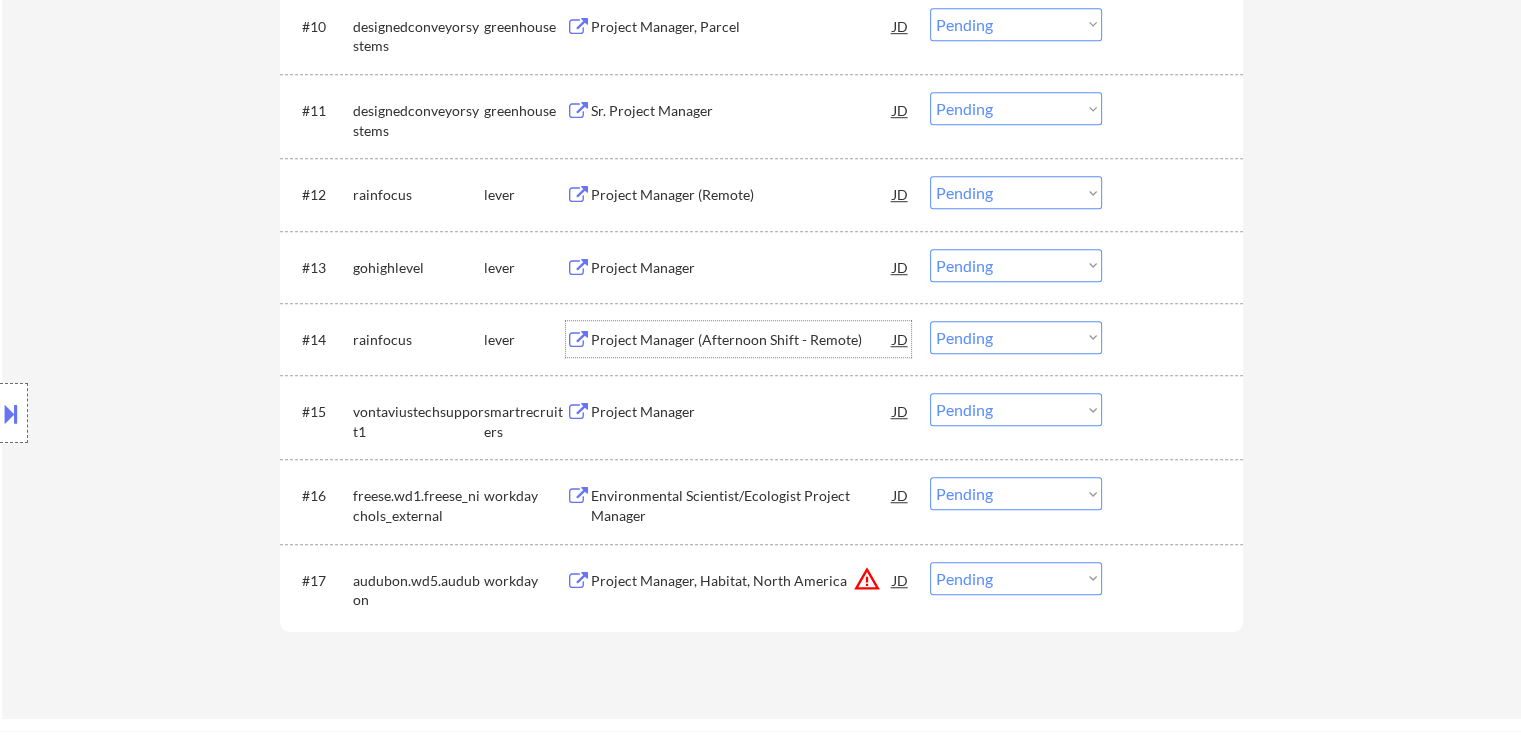 click on "Project Manager (Afternoon Shift - Remote)" at bounding box center [742, 340] 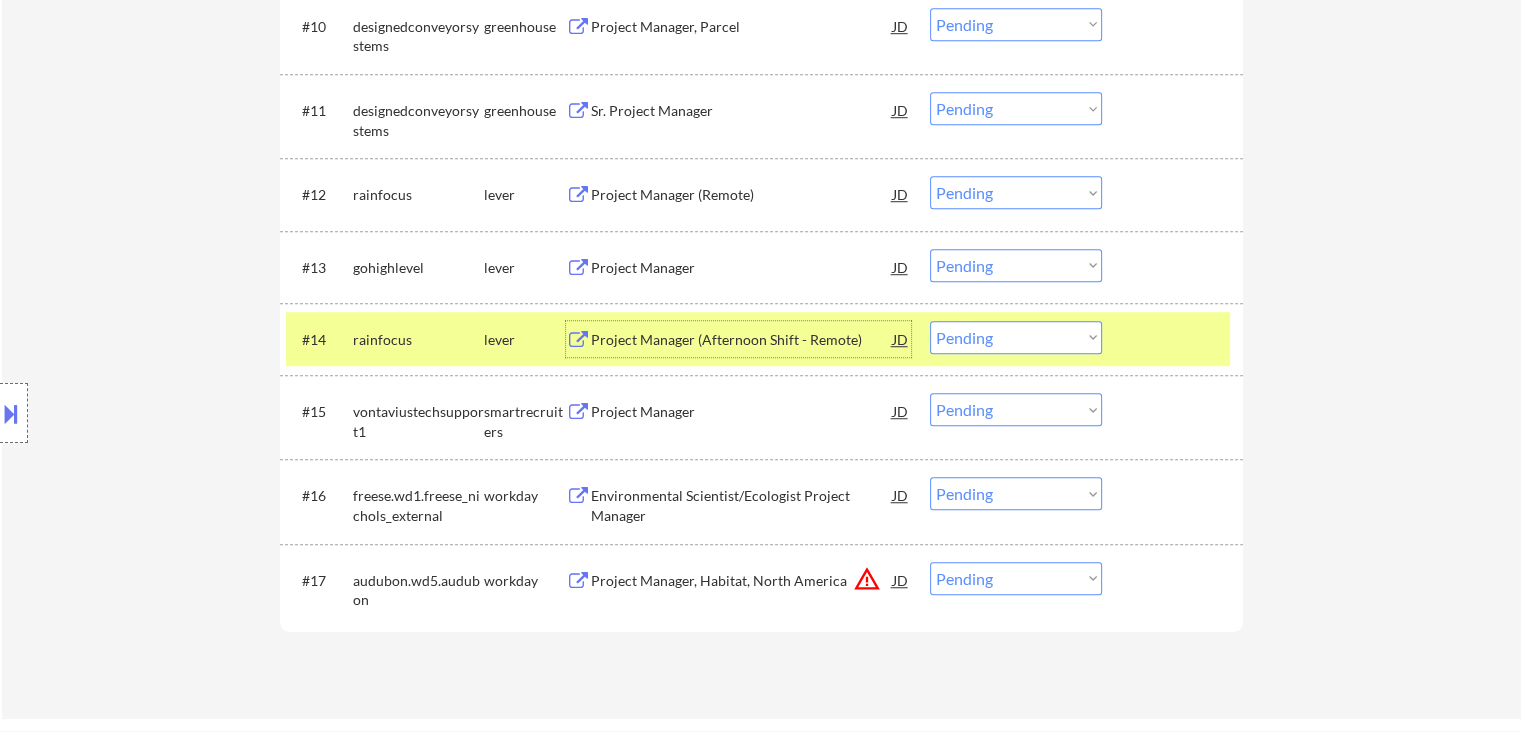 click on "Project Manager" at bounding box center (742, 268) 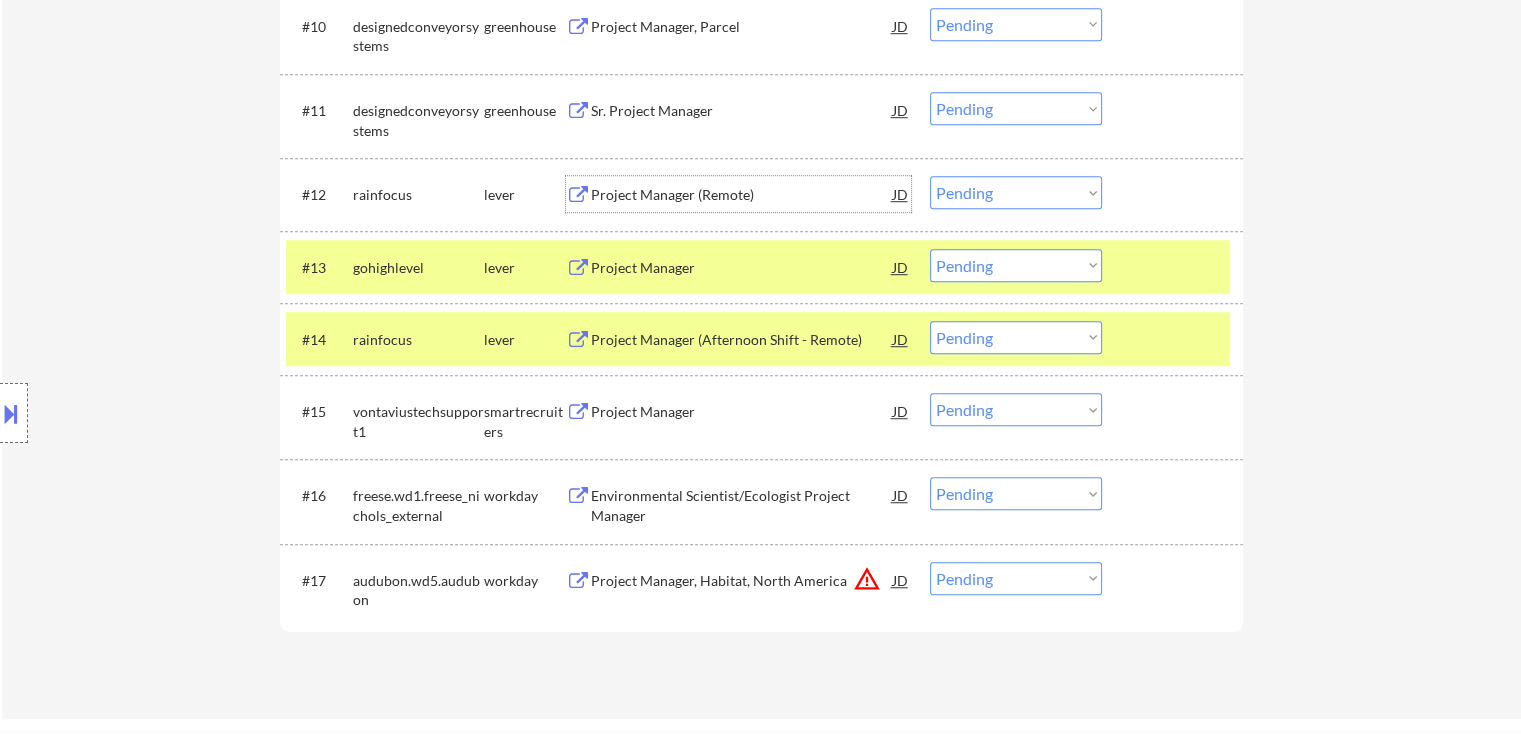 click on "Project Manager (Remote)" at bounding box center [742, 195] 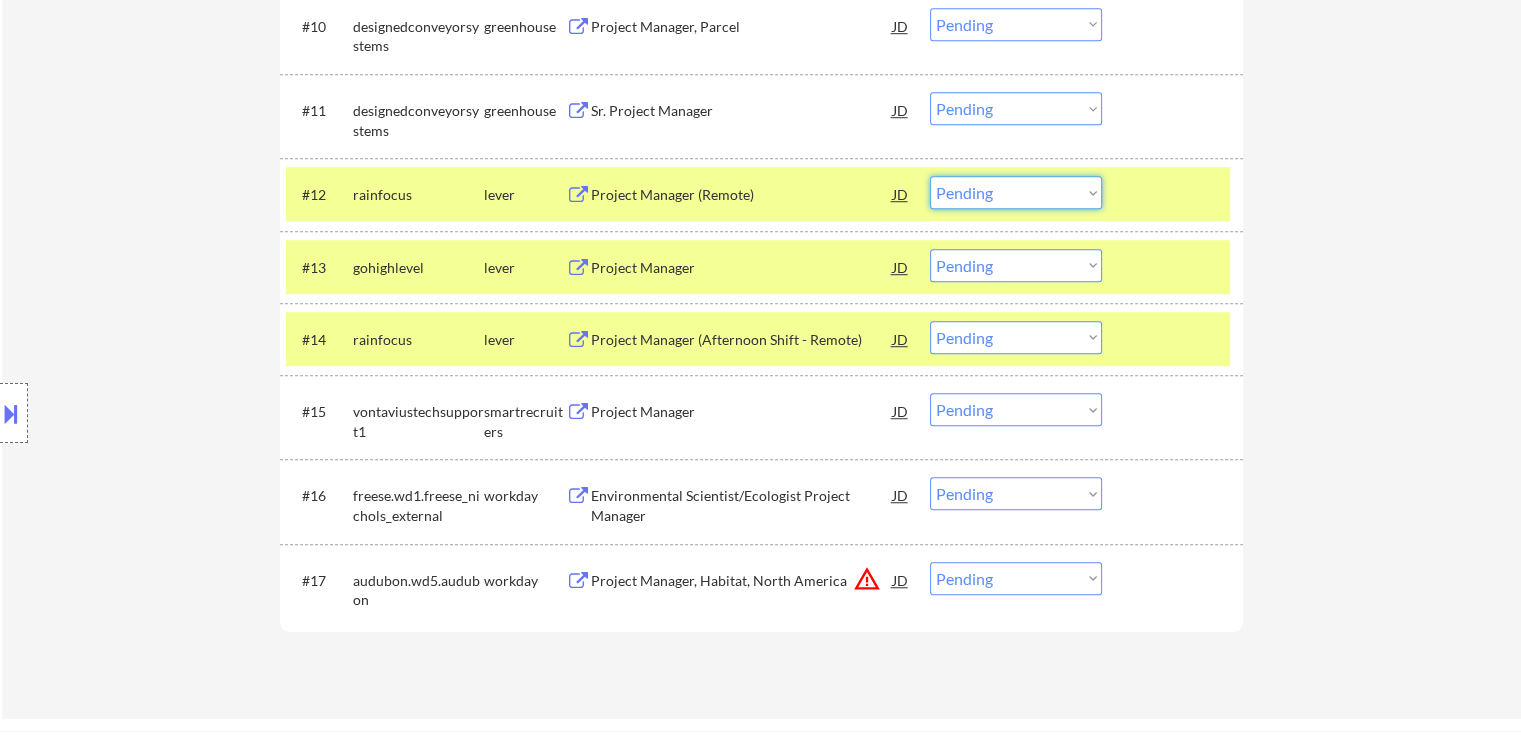 click on "Choose an option... Pending Applied Excluded (Questions) Excluded (Expired) Excluded (Location) Excluded (Bad Match) Excluded (Blocklist) Excluded (Salary) Excluded (Other)" at bounding box center [1016, 192] 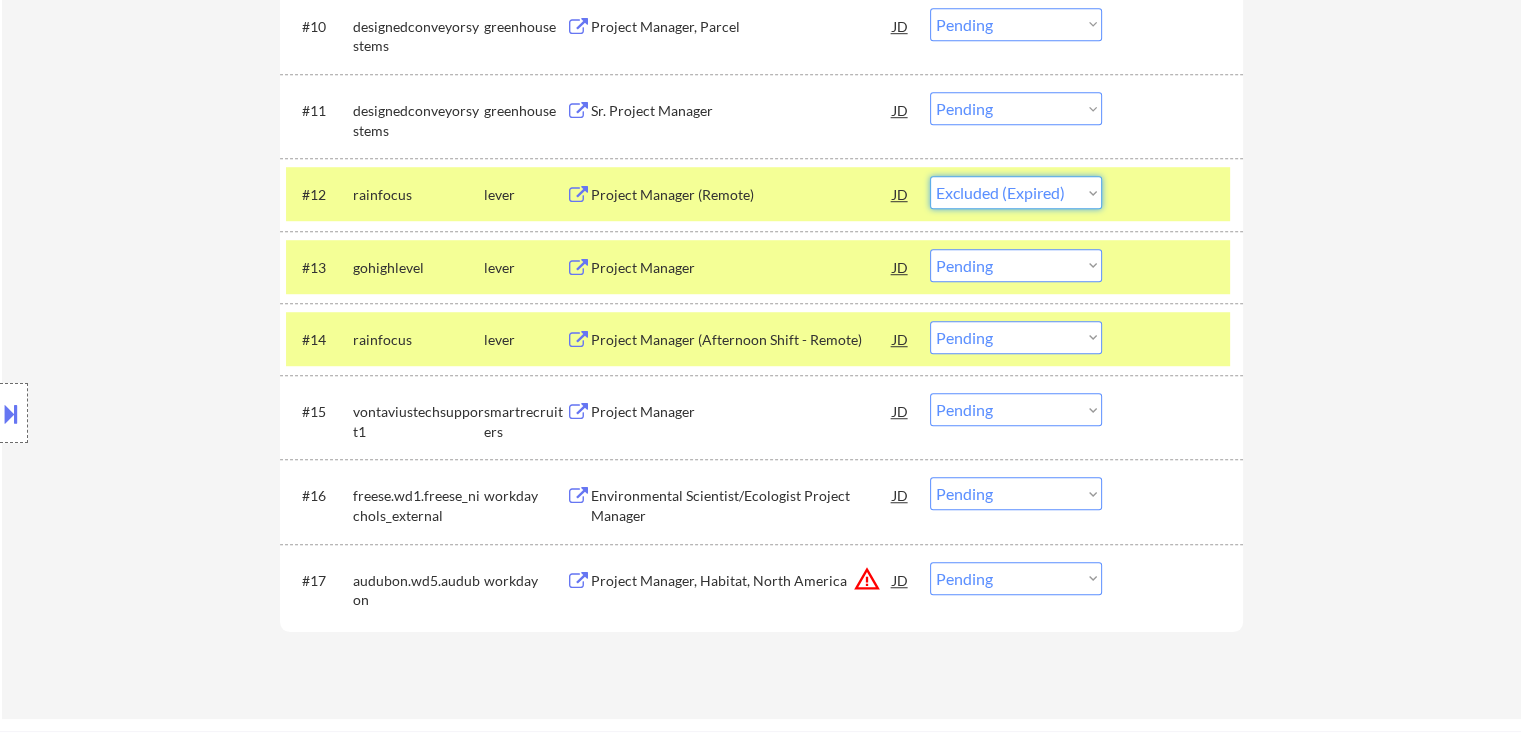 click on "Choose an option... Pending Applied Excluded (Questions) Excluded (Expired) Excluded (Location) Excluded (Bad Match) Excluded (Blocklist) Excluded (Salary) Excluded (Other)" at bounding box center (1016, 192) 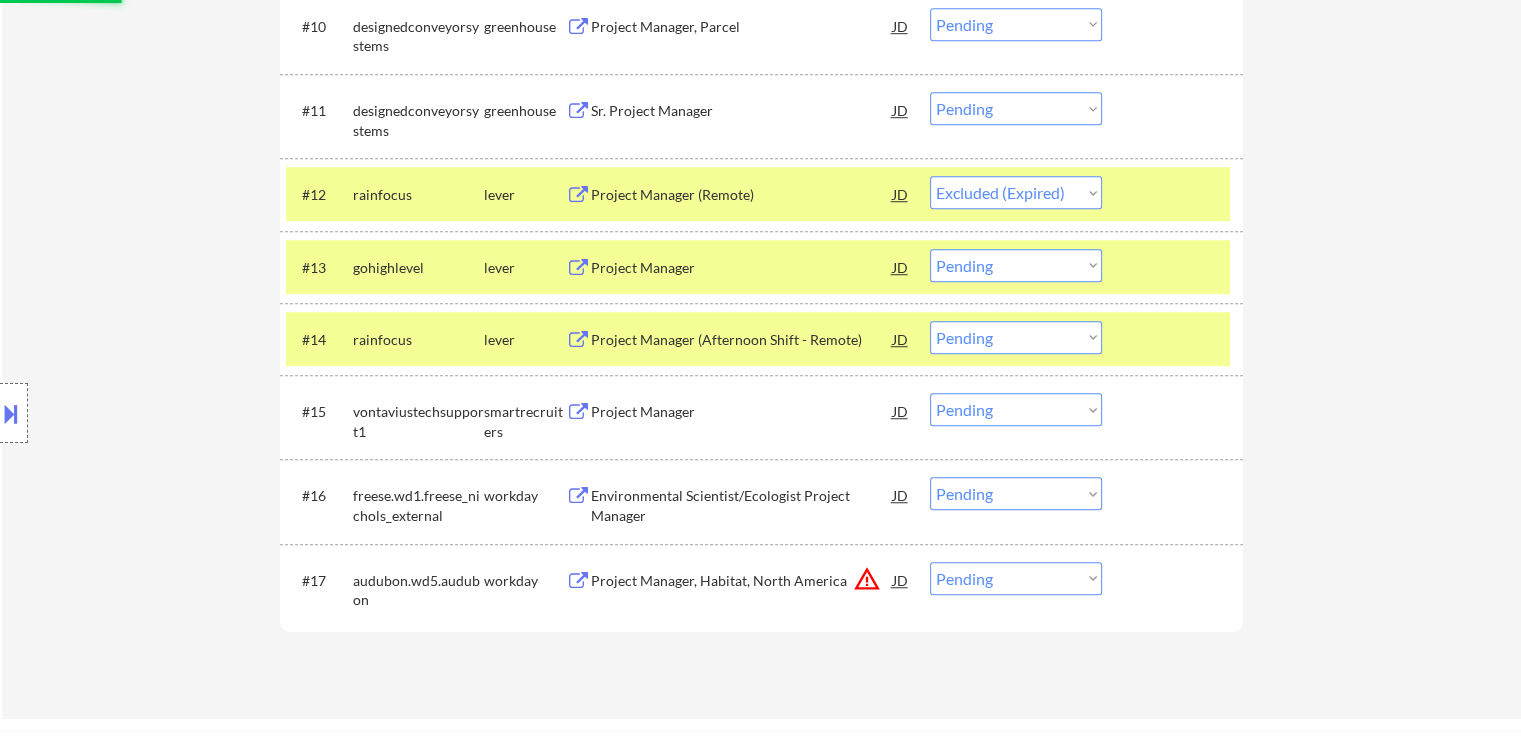 select on ""pending"" 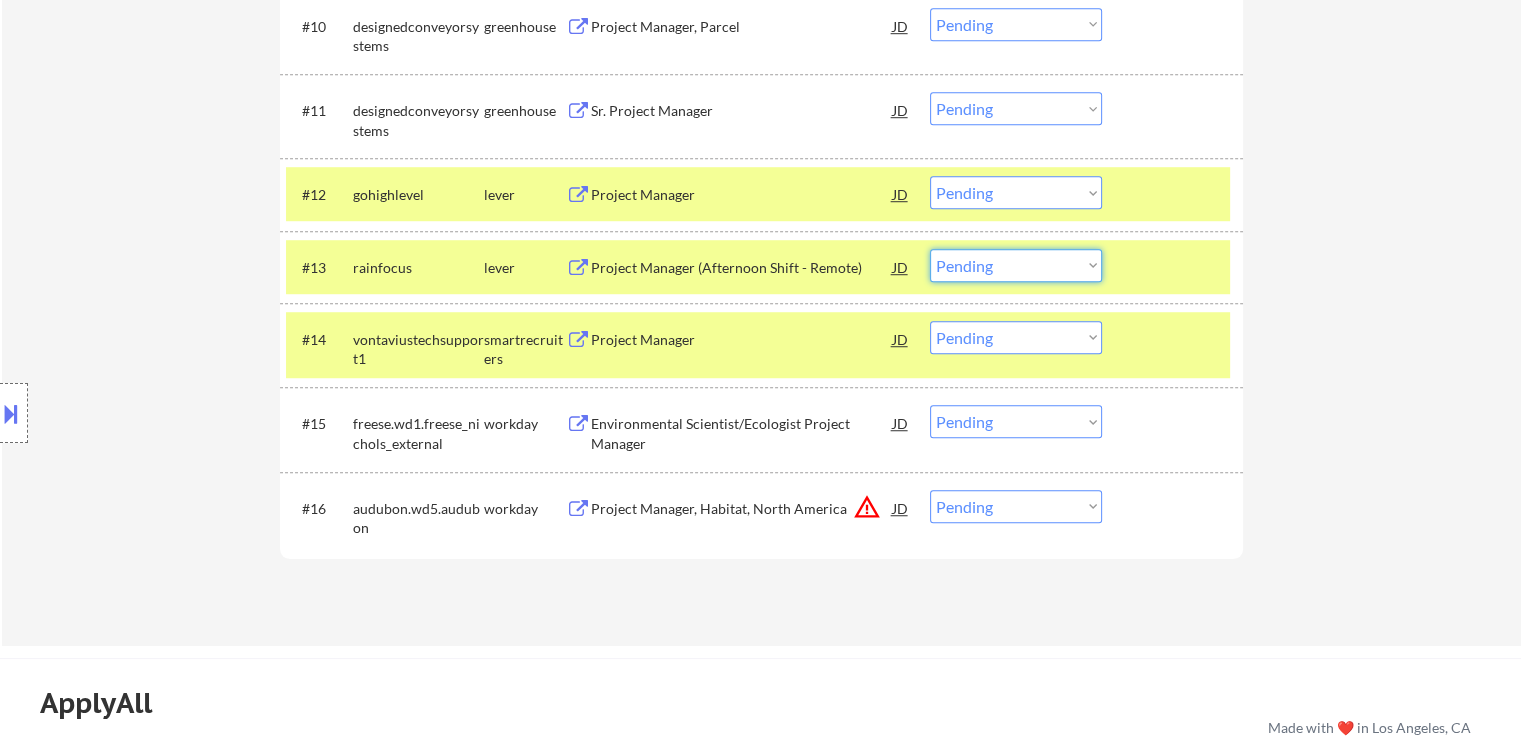 drag, startPoint x: 959, startPoint y: 262, endPoint x: 976, endPoint y: 275, distance: 21.400934 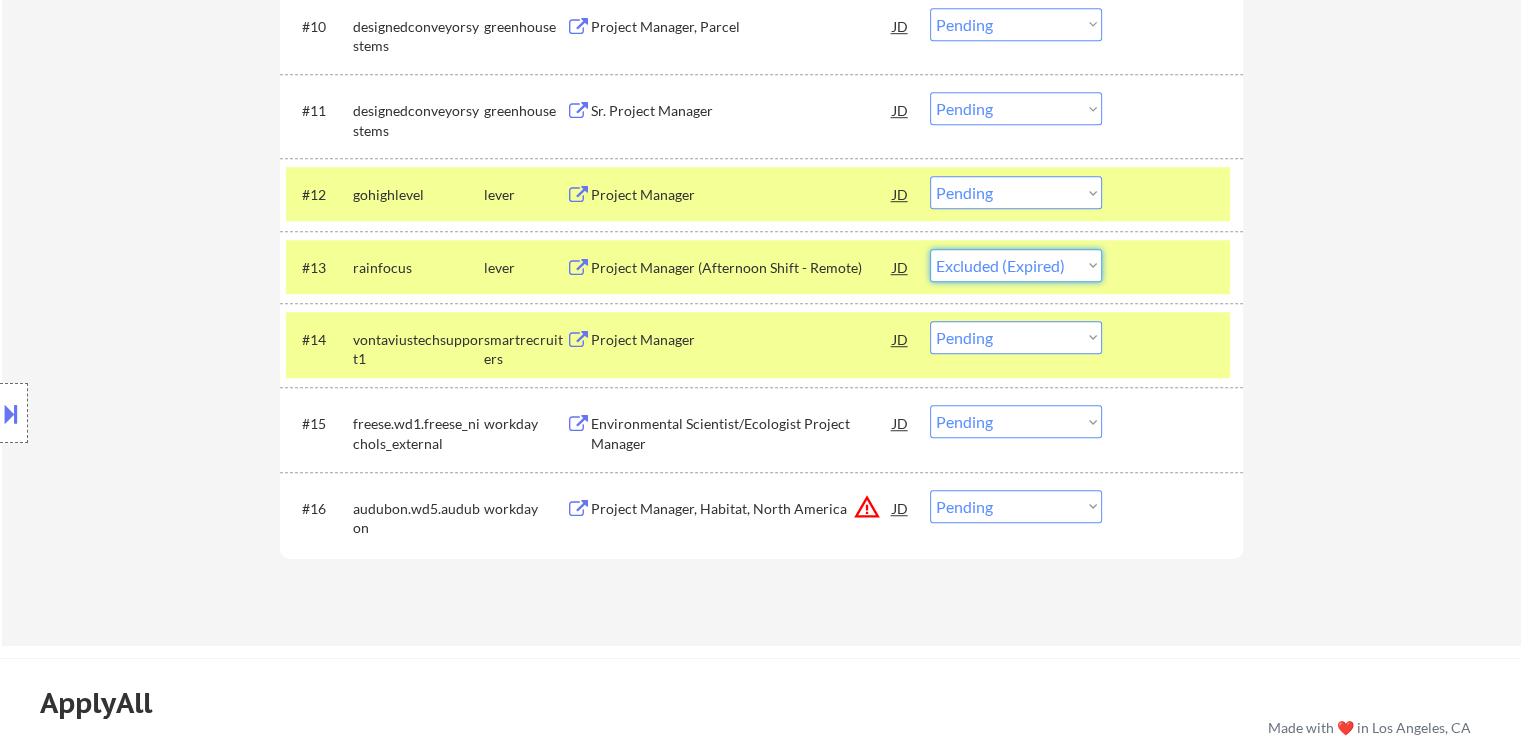 click on "Choose an option... Pending Applied Excluded (Questions) Excluded (Expired) Excluded (Location) Excluded (Bad Match) Excluded (Blocklist) Excluded (Salary) Excluded (Other)" at bounding box center (1016, 265) 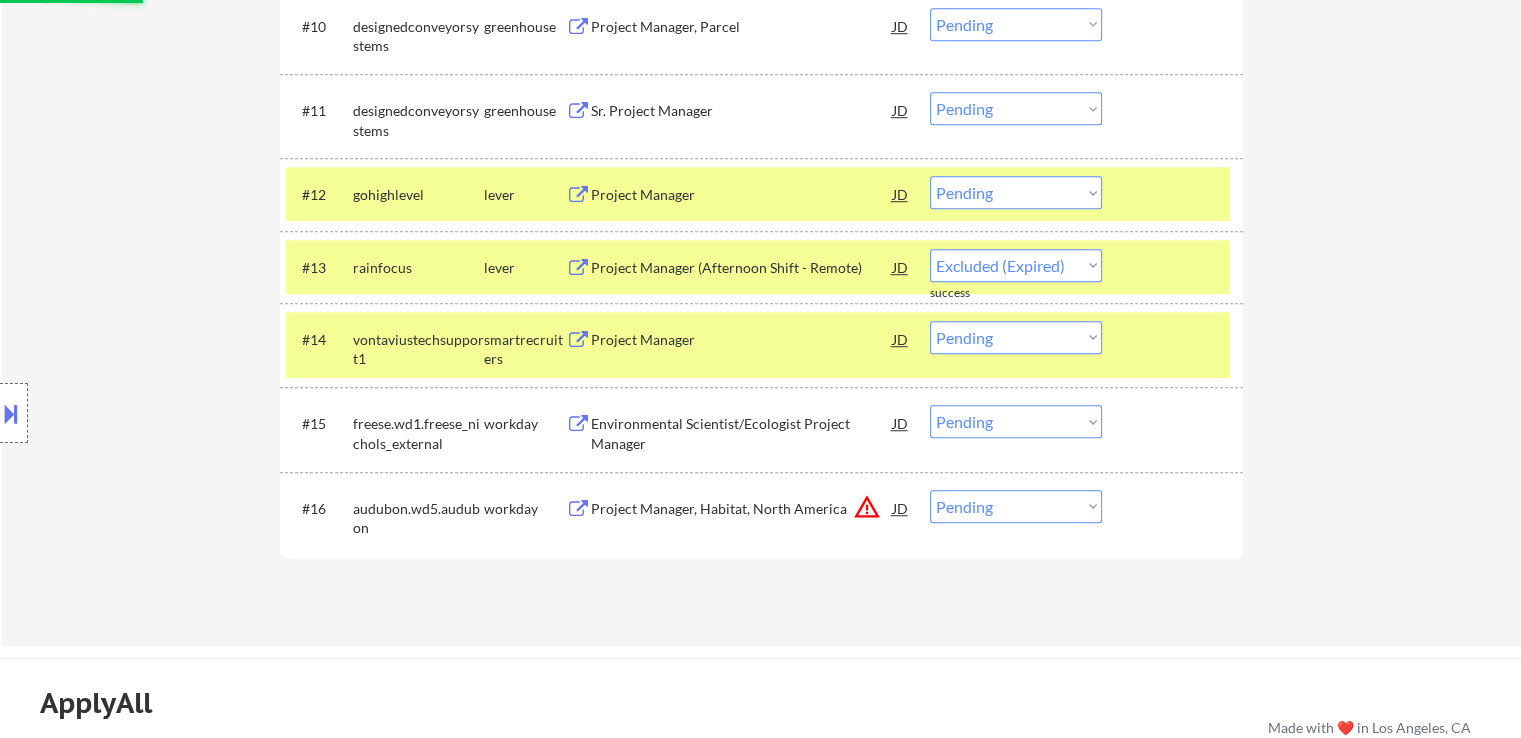 select on ""pending"" 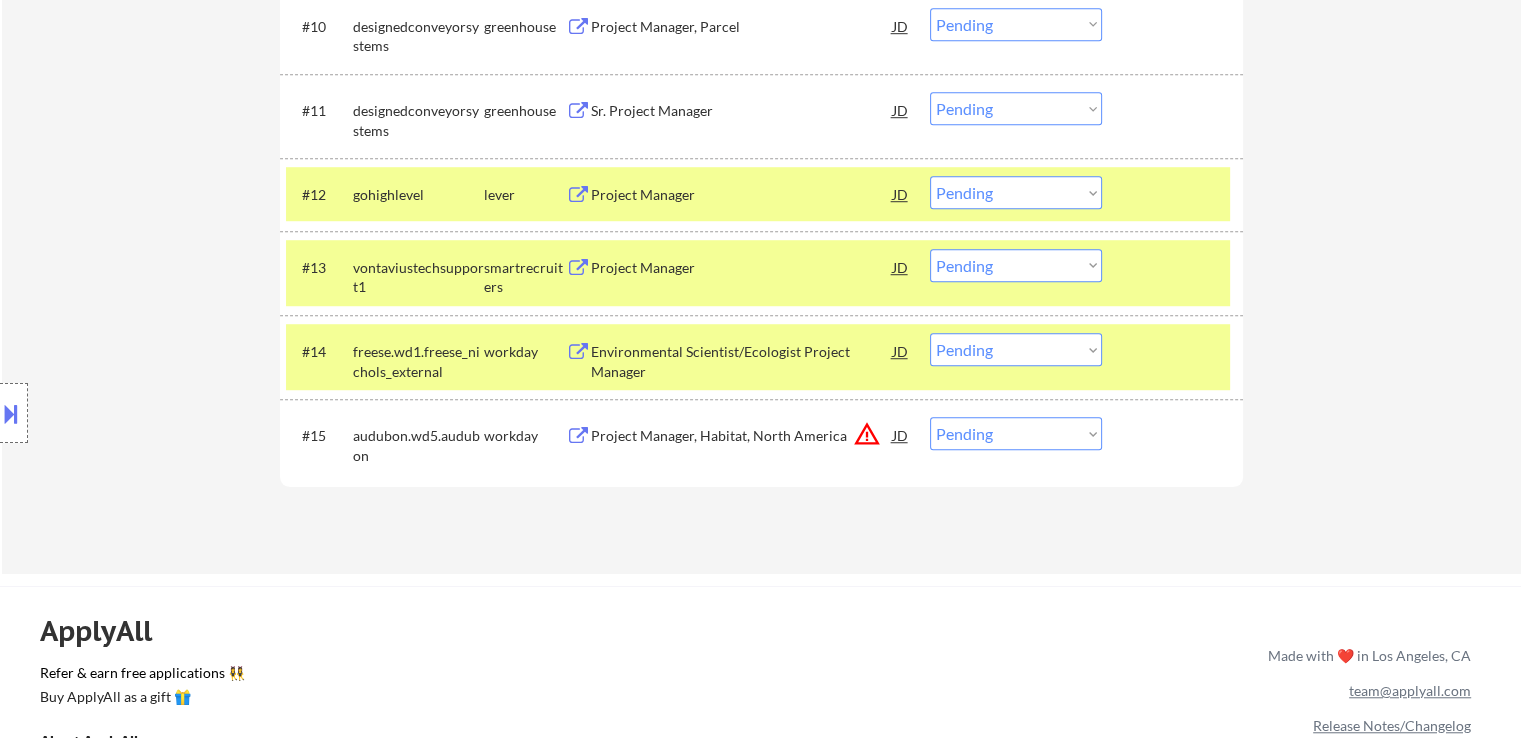click on "Choose an option... Pending Applied Excluded (Questions) Excluded (Expired) Excluded (Location) Excluded (Bad Match) Excluded (Blocklist) Excluded (Salary) Excluded (Other)" at bounding box center (1016, 192) 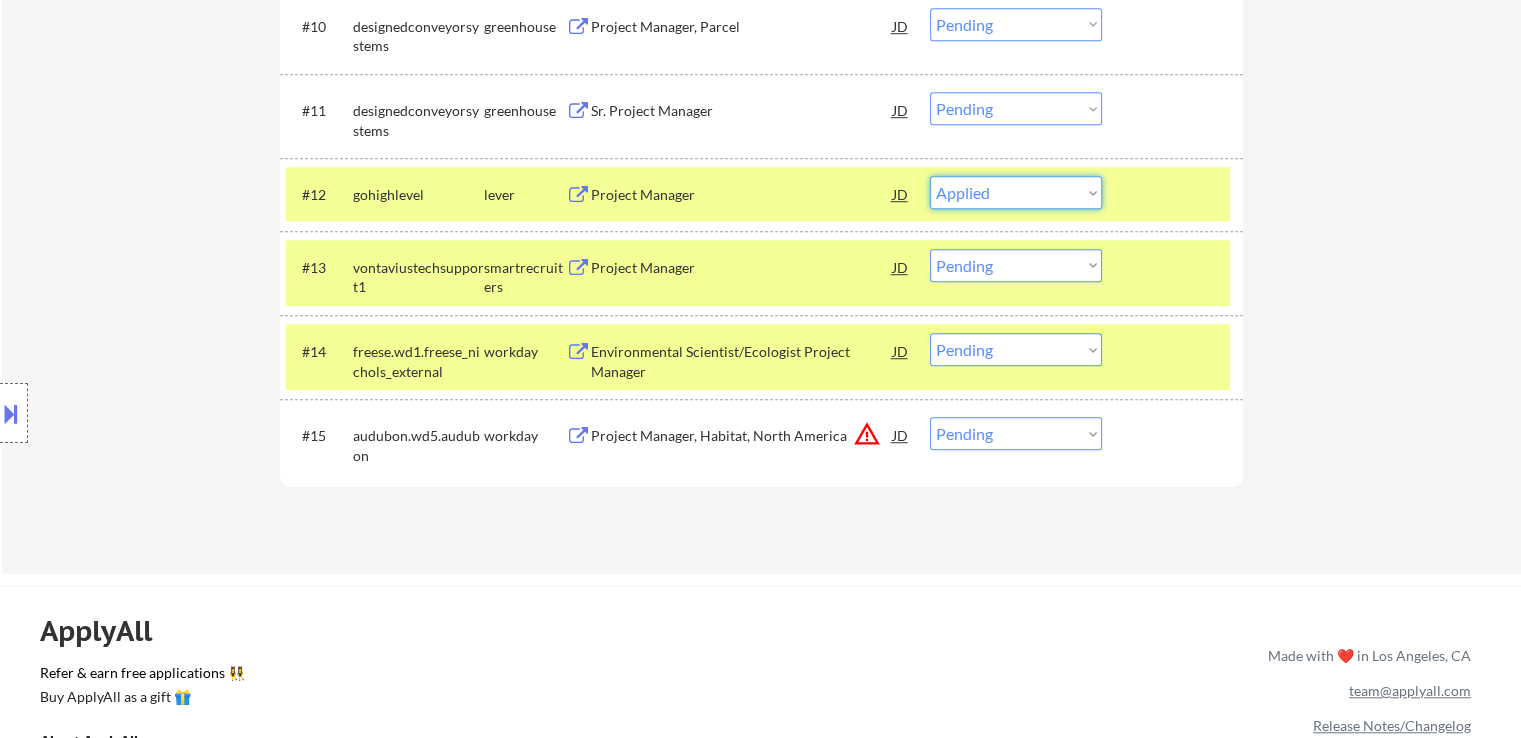 click on "Choose an option... Pending Applied Excluded (Questions) Excluded (Expired) Excluded (Location) Excluded (Bad Match) Excluded (Blocklist) Excluded (Salary) Excluded (Other)" at bounding box center [1016, 192] 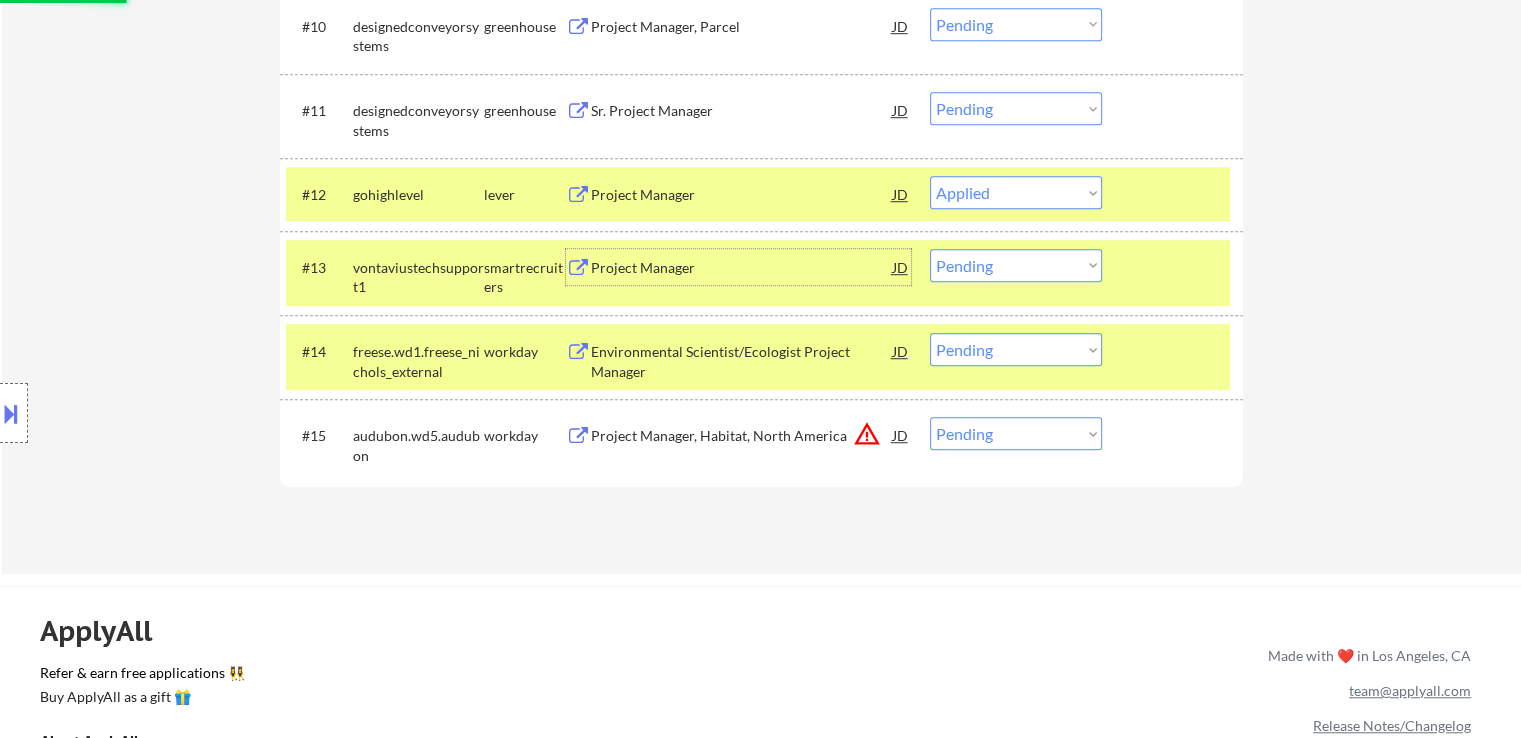 click on "Project Manager" at bounding box center (742, 268) 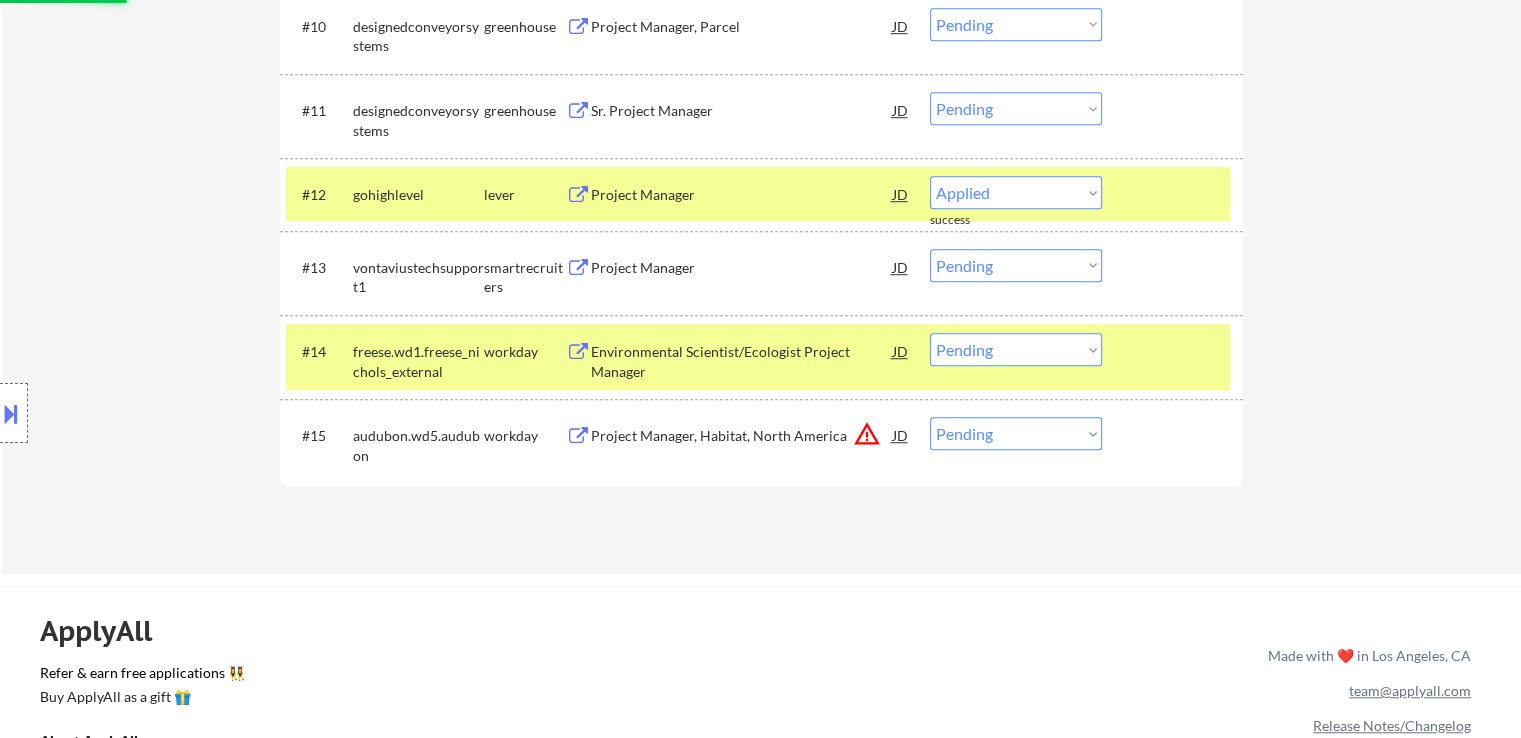 select on ""pending"" 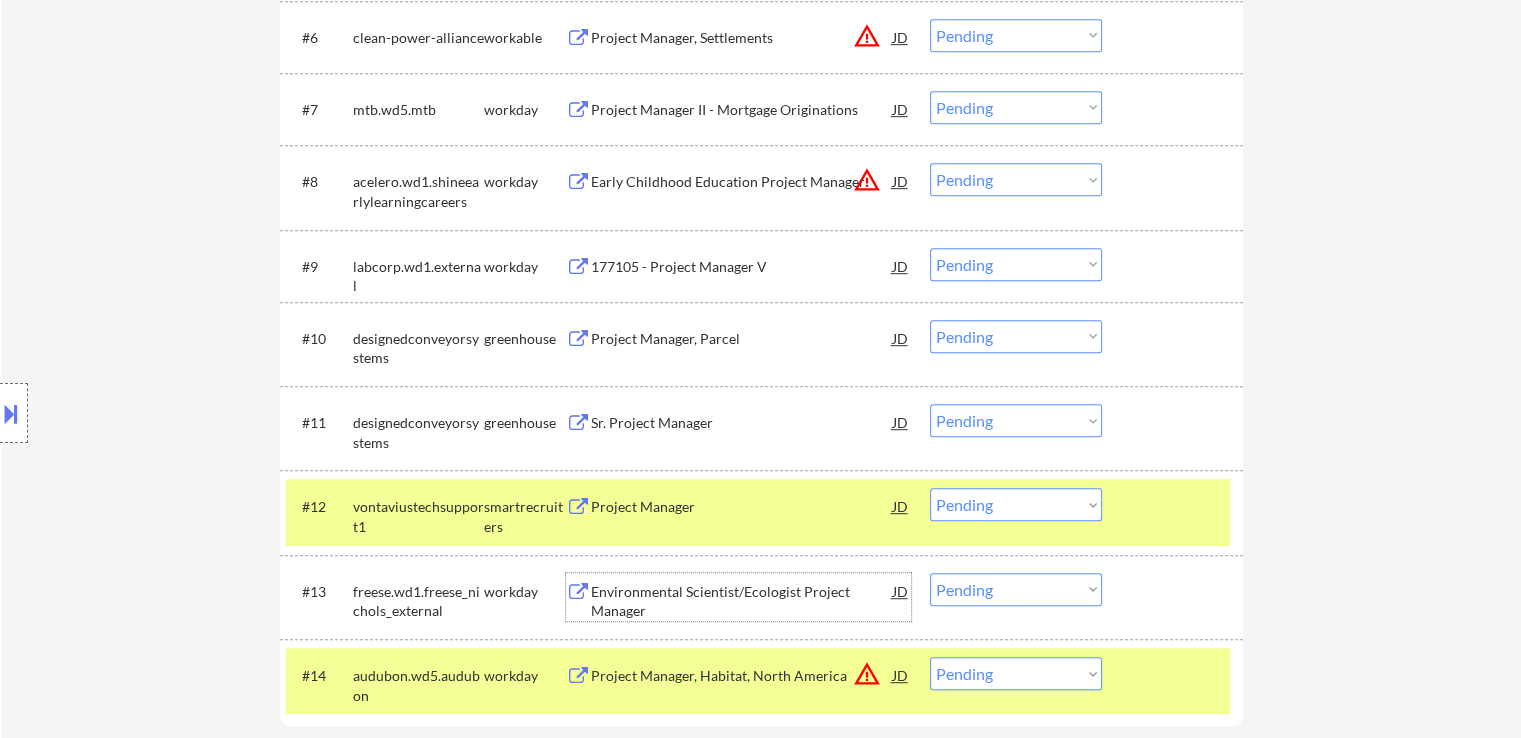 scroll, scrollTop: 1200, scrollLeft: 0, axis: vertical 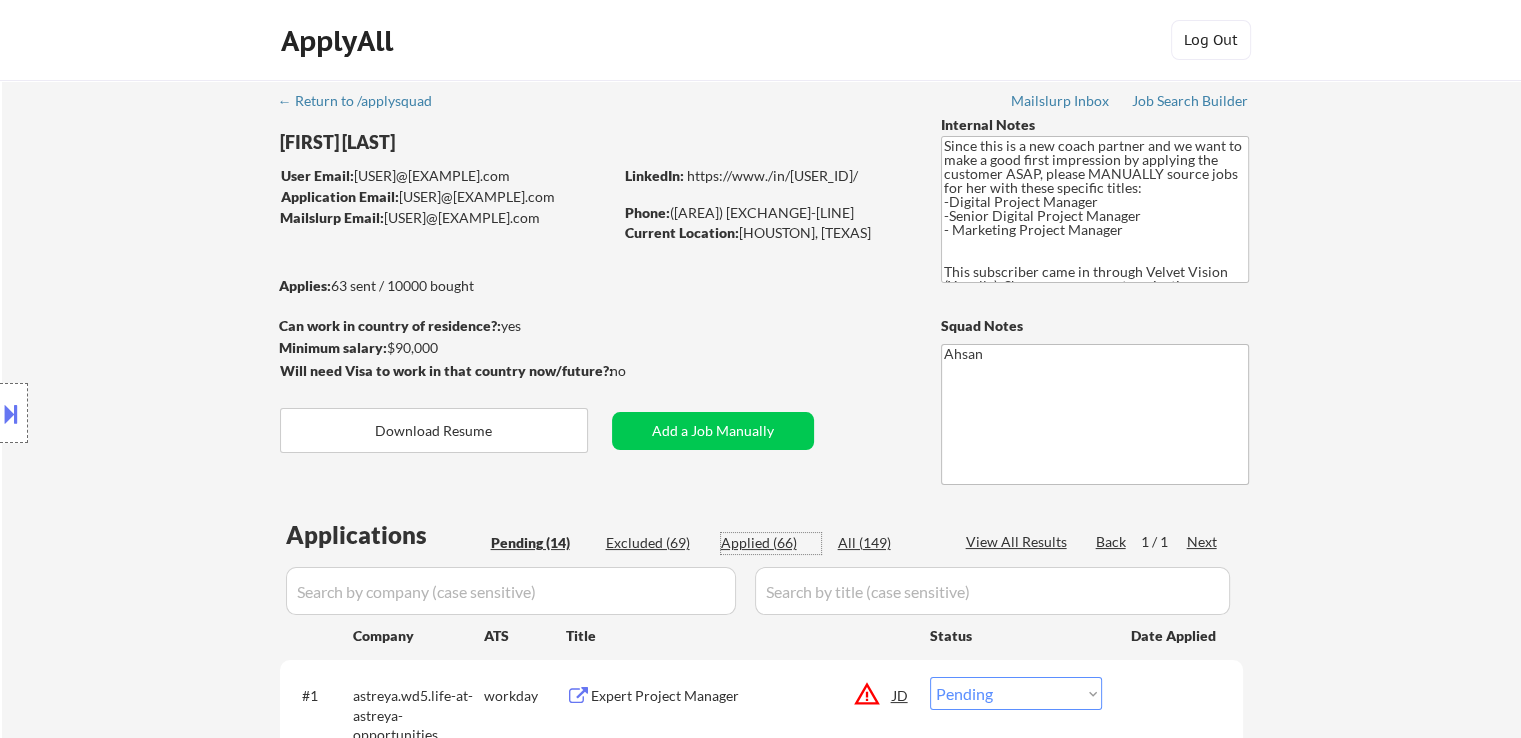 click on "Applied (66)" at bounding box center (771, 543) 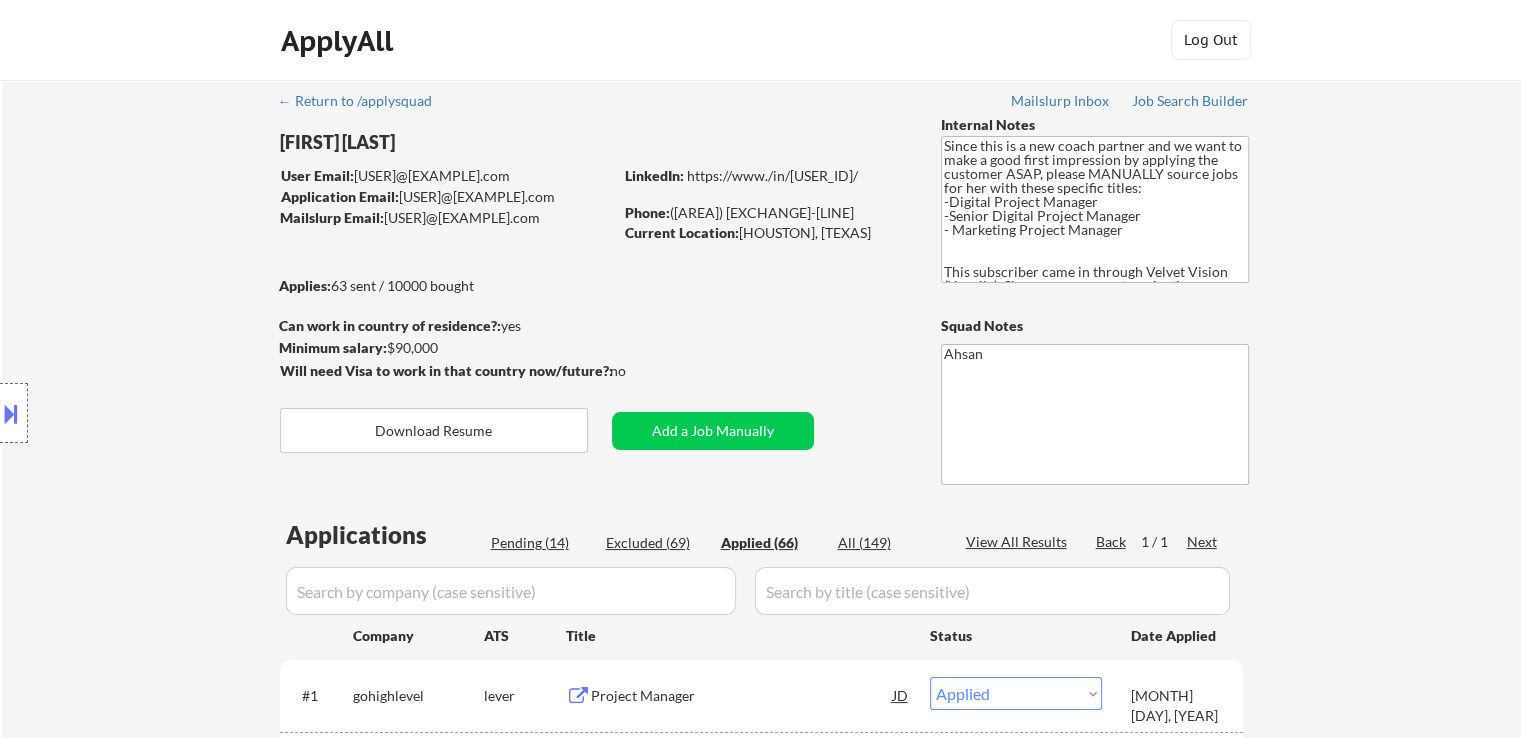 select on ""applied"" 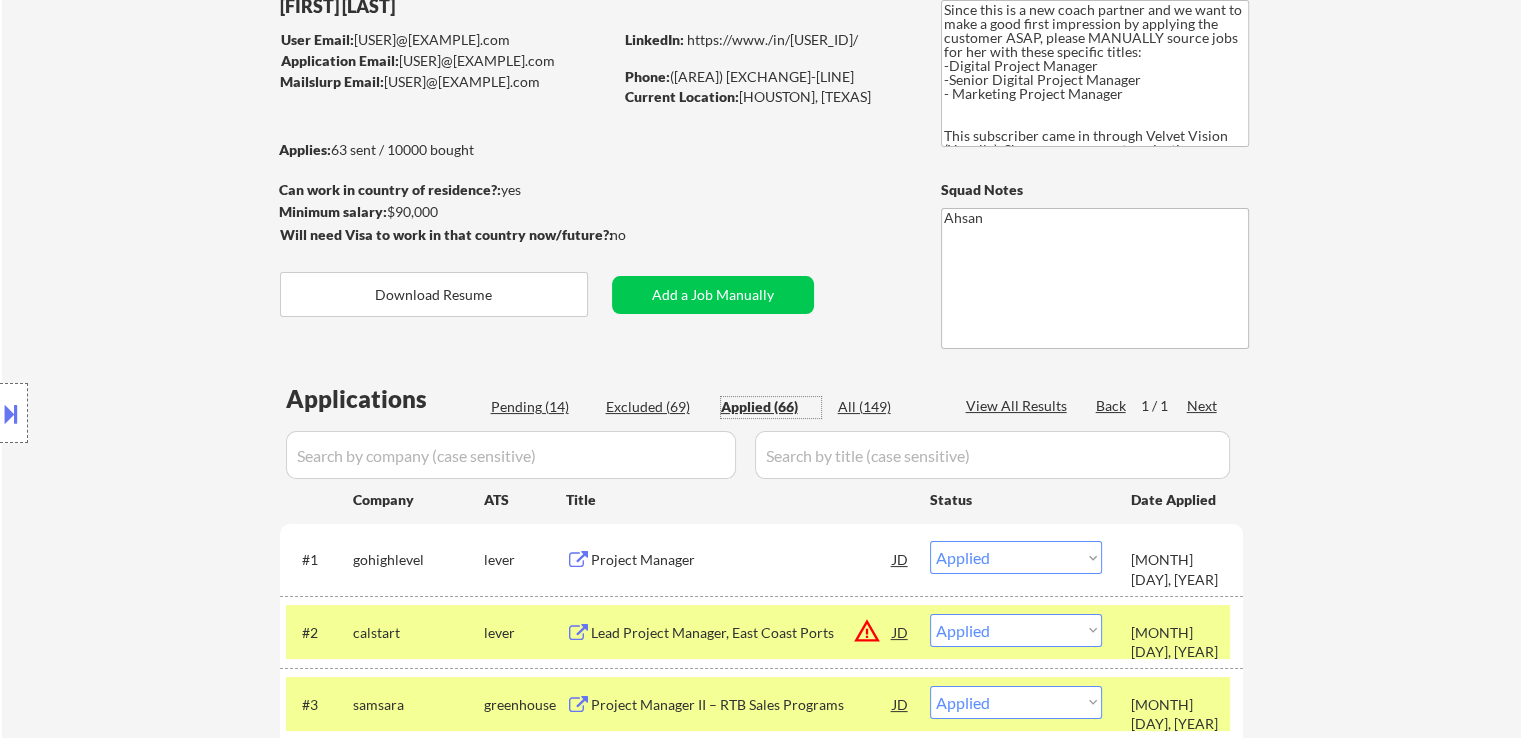 scroll, scrollTop: 300, scrollLeft: 0, axis: vertical 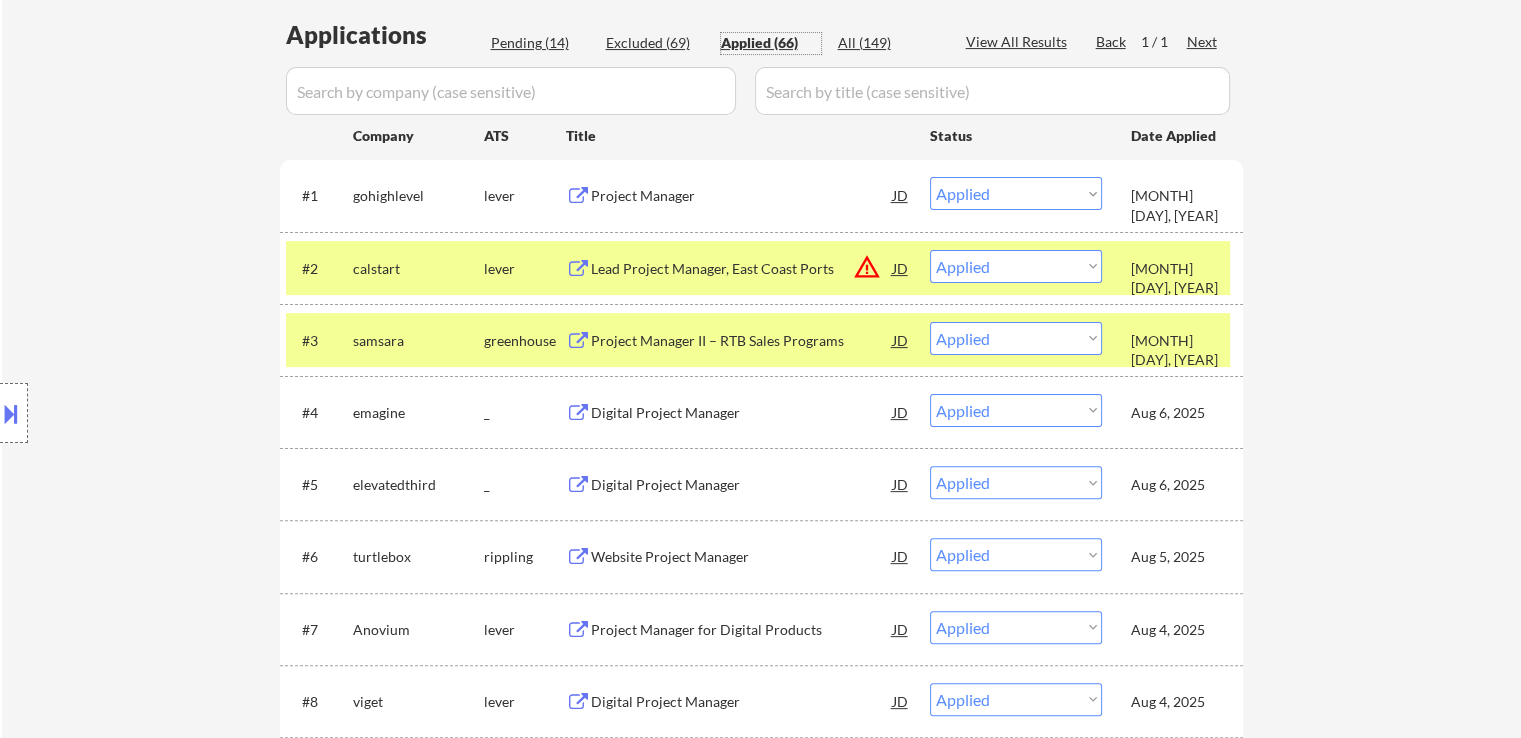 click on "Pending (14)" at bounding box center (541, 43) 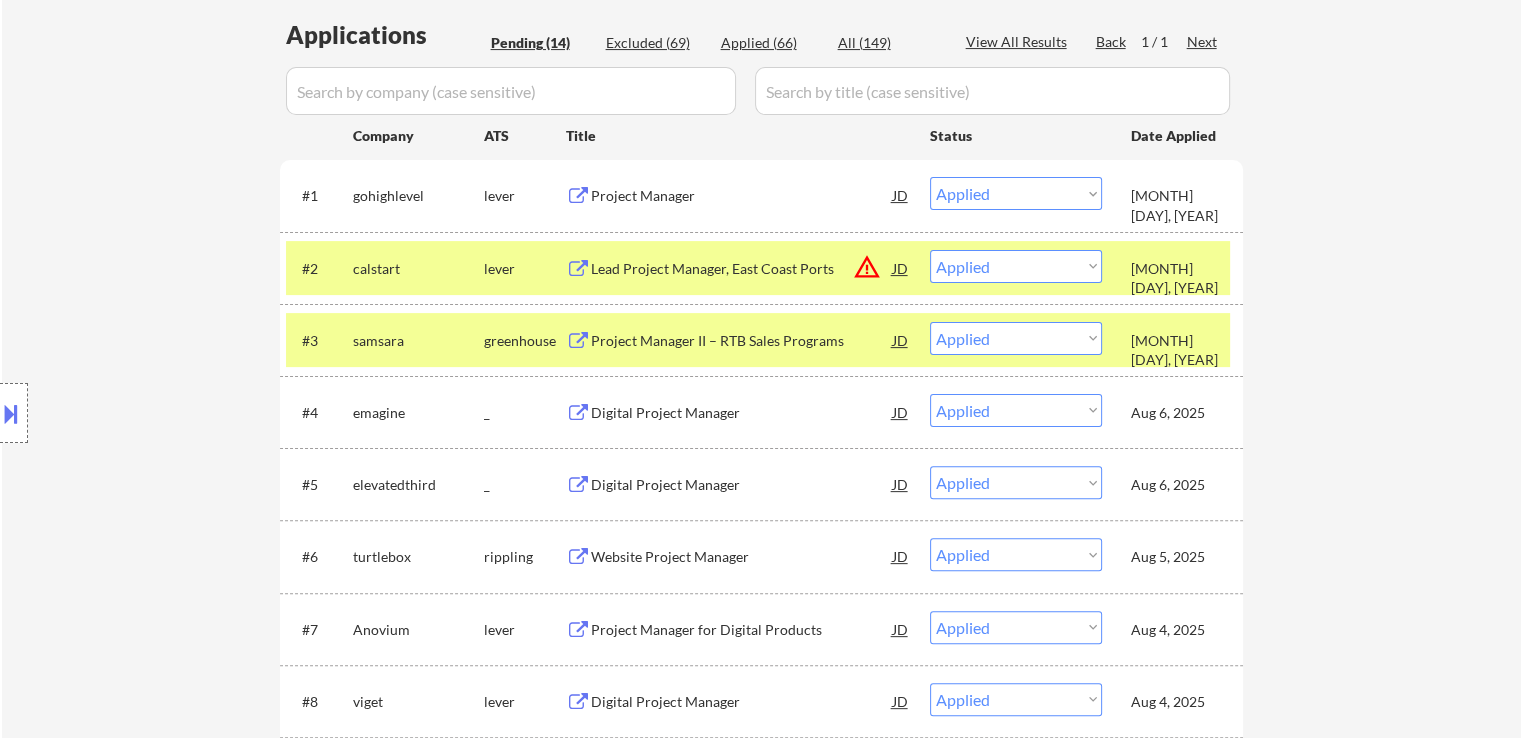 select on ""pending"" 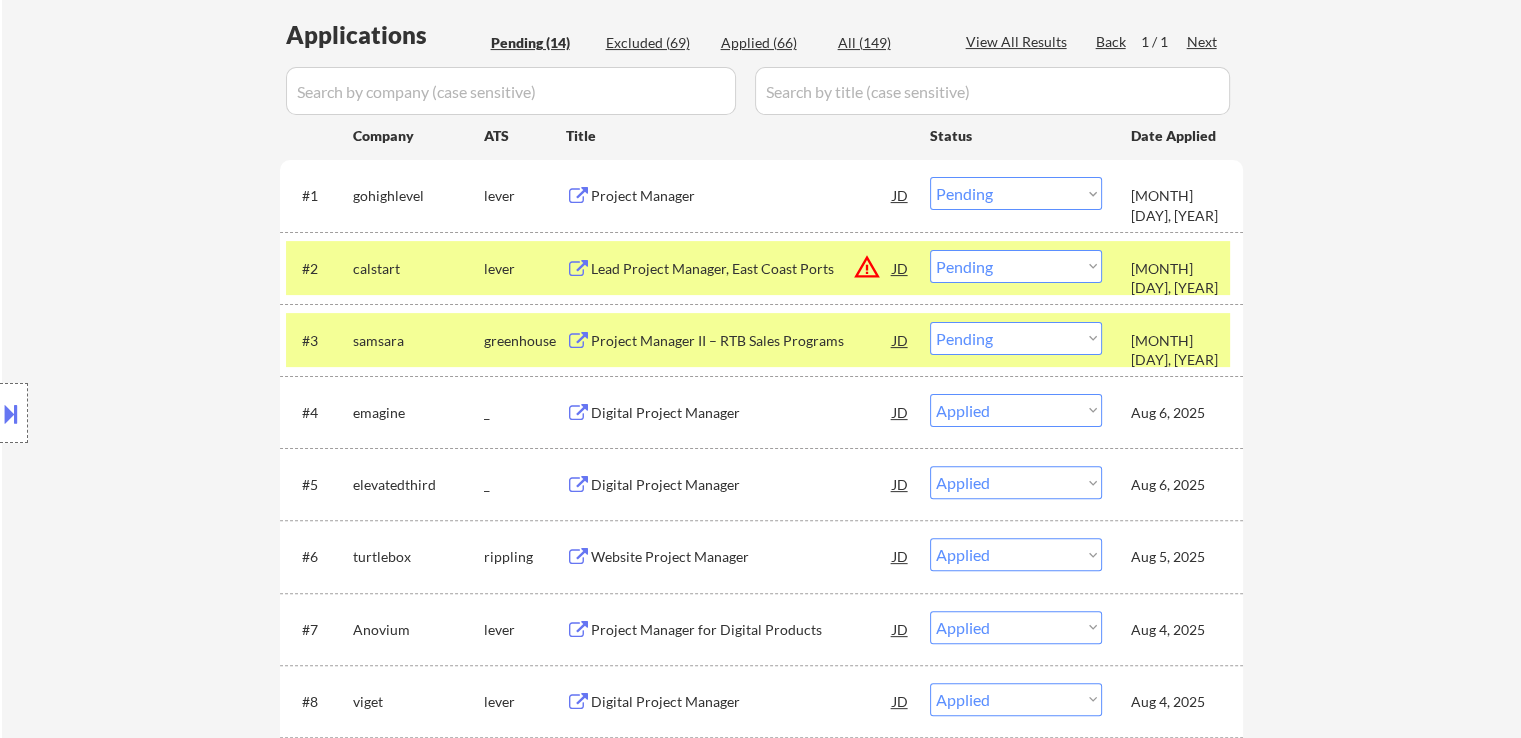 select on ""pending"" 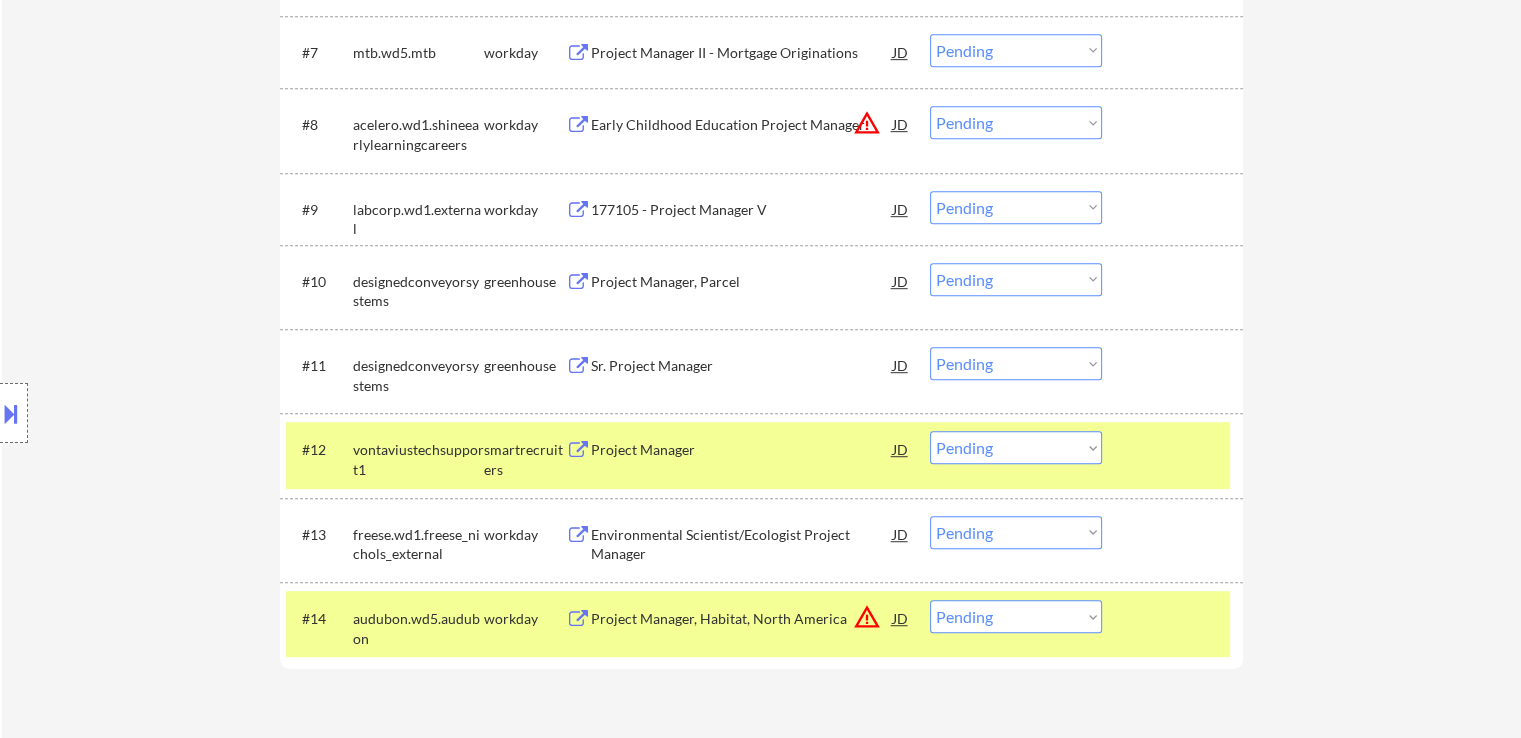 scroll, scrollTop: 1200, scrollLeft: 0, axis: vertical 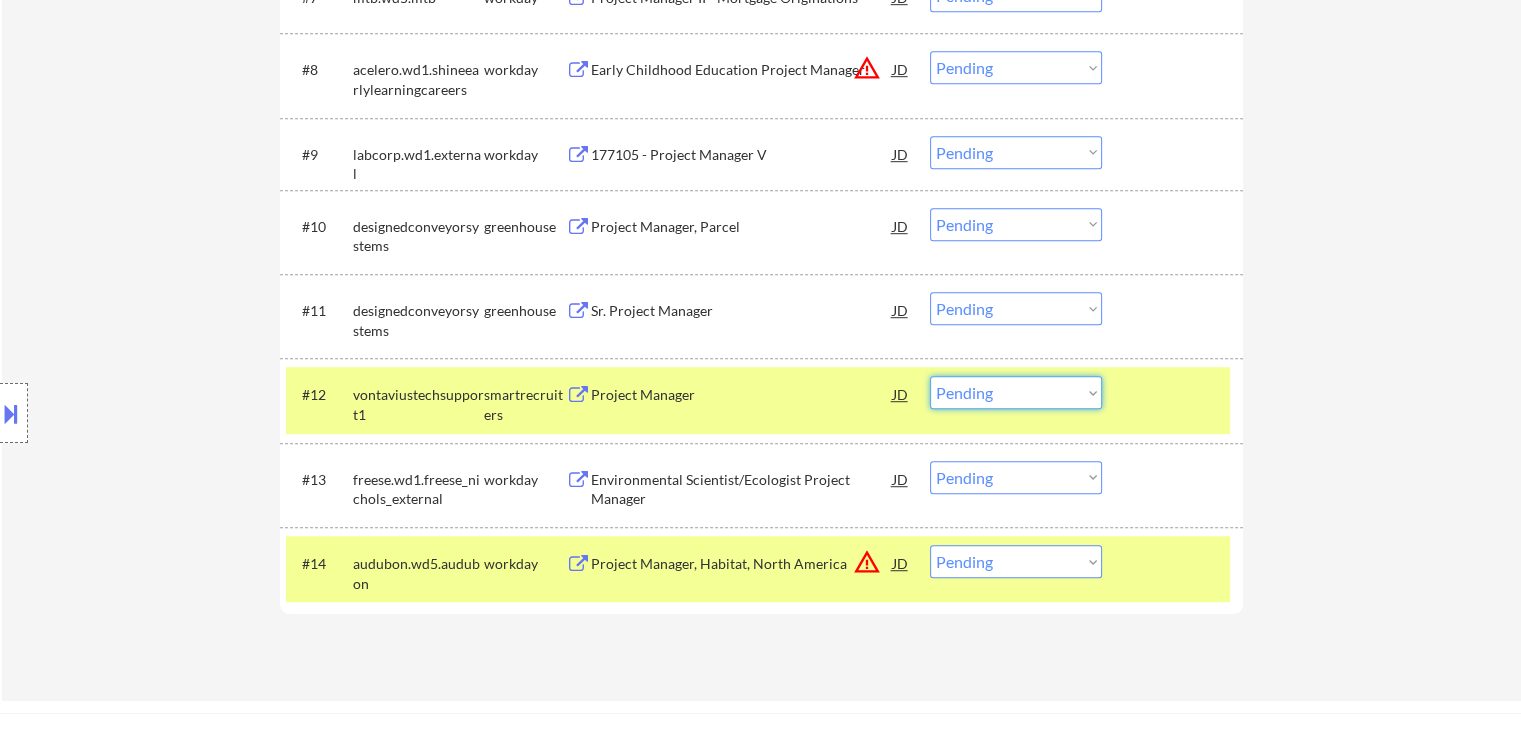 click on "Choose an option... Pending Applied Excluded (Questions) Excluded (Expired) Excluded (Location) Excluded (Bad Match) Excluded (Blocklist) Excluded (Salary) Excluded (Other)" at bounding box center [1016, 392] 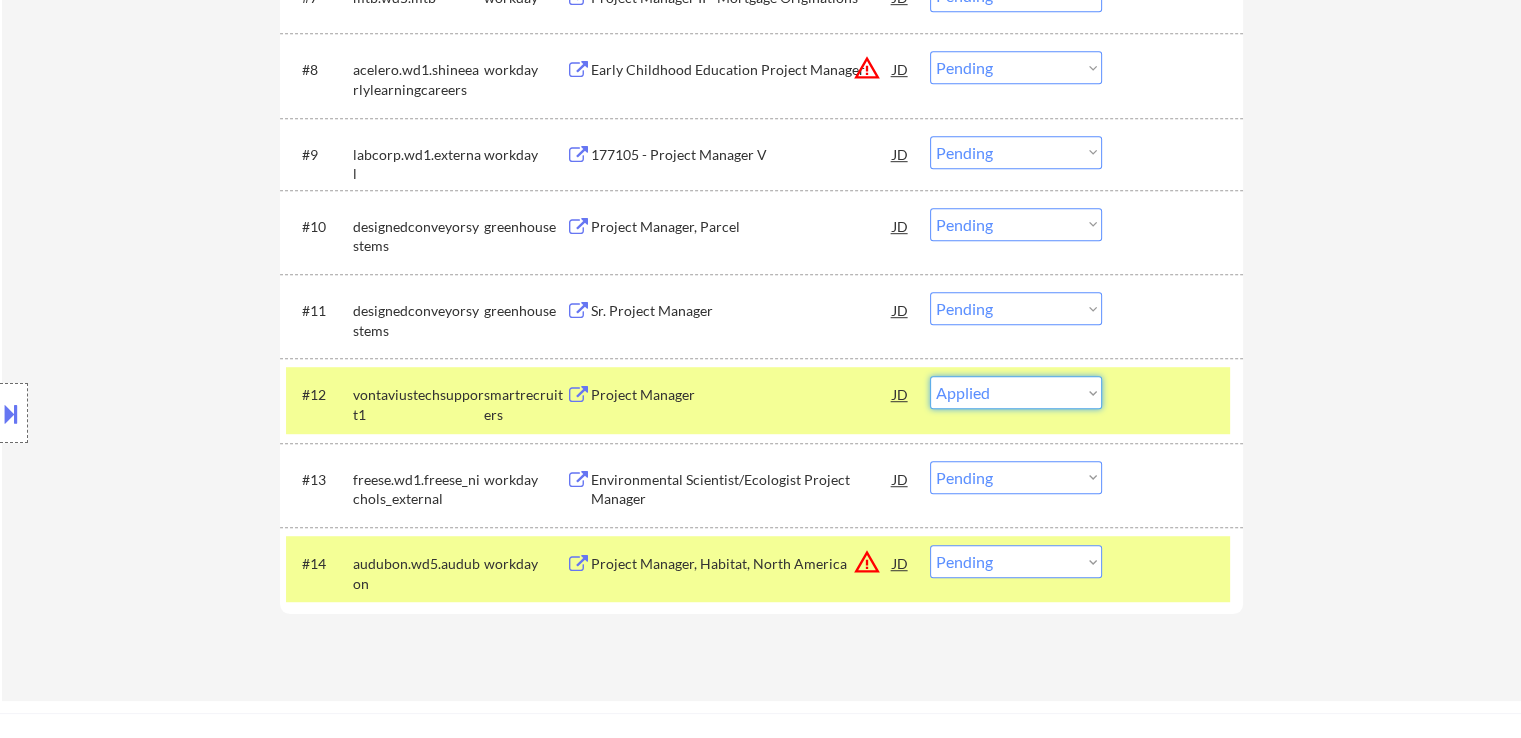 click on "Choose an option... Pending Applied Excluded (Questions) Excluded (Expired) Excluded (Location) Excluded (Bad Match) Excluded (Blocklist) Excluded (Salary) Excluded (Other)" at bounding box center [1016, 392] 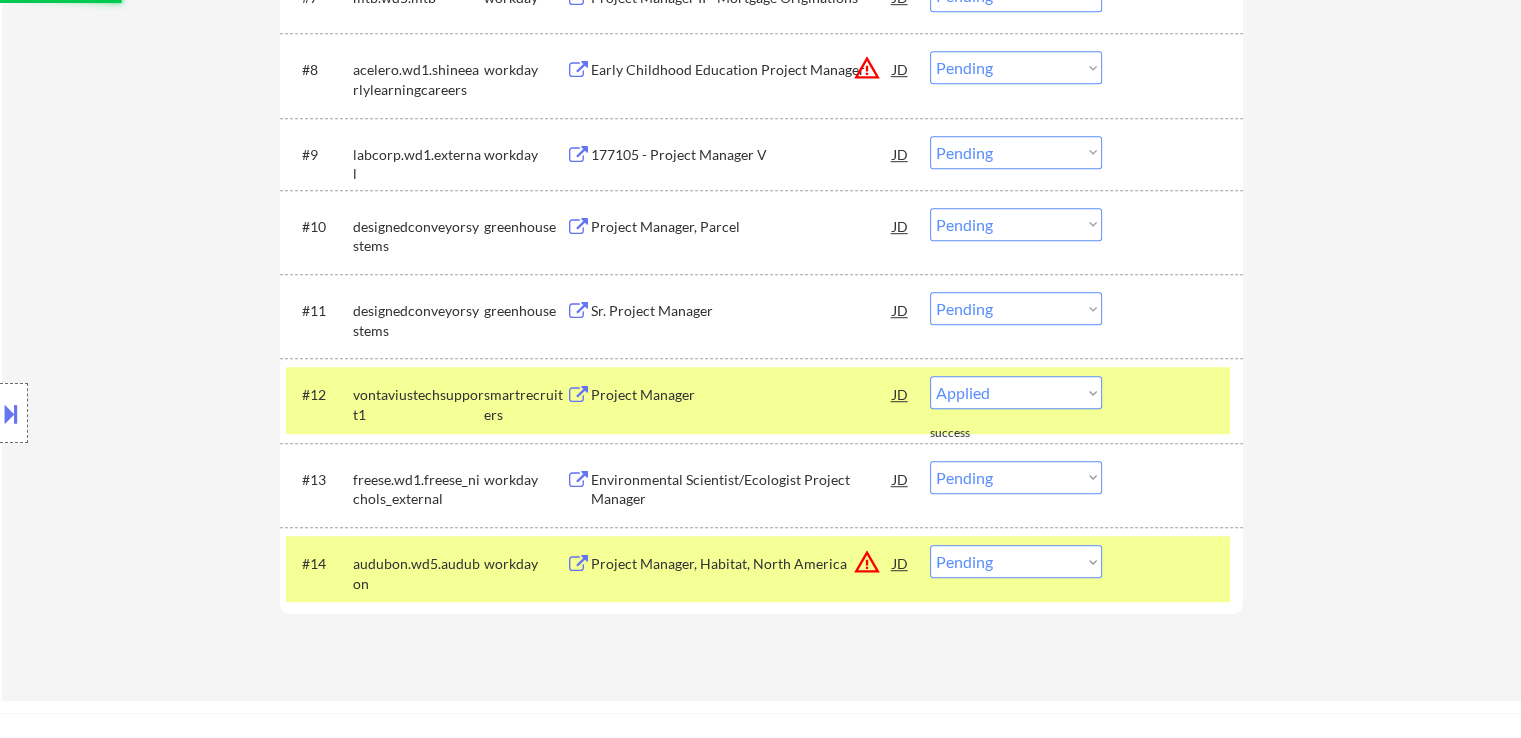 select on ""pending"" 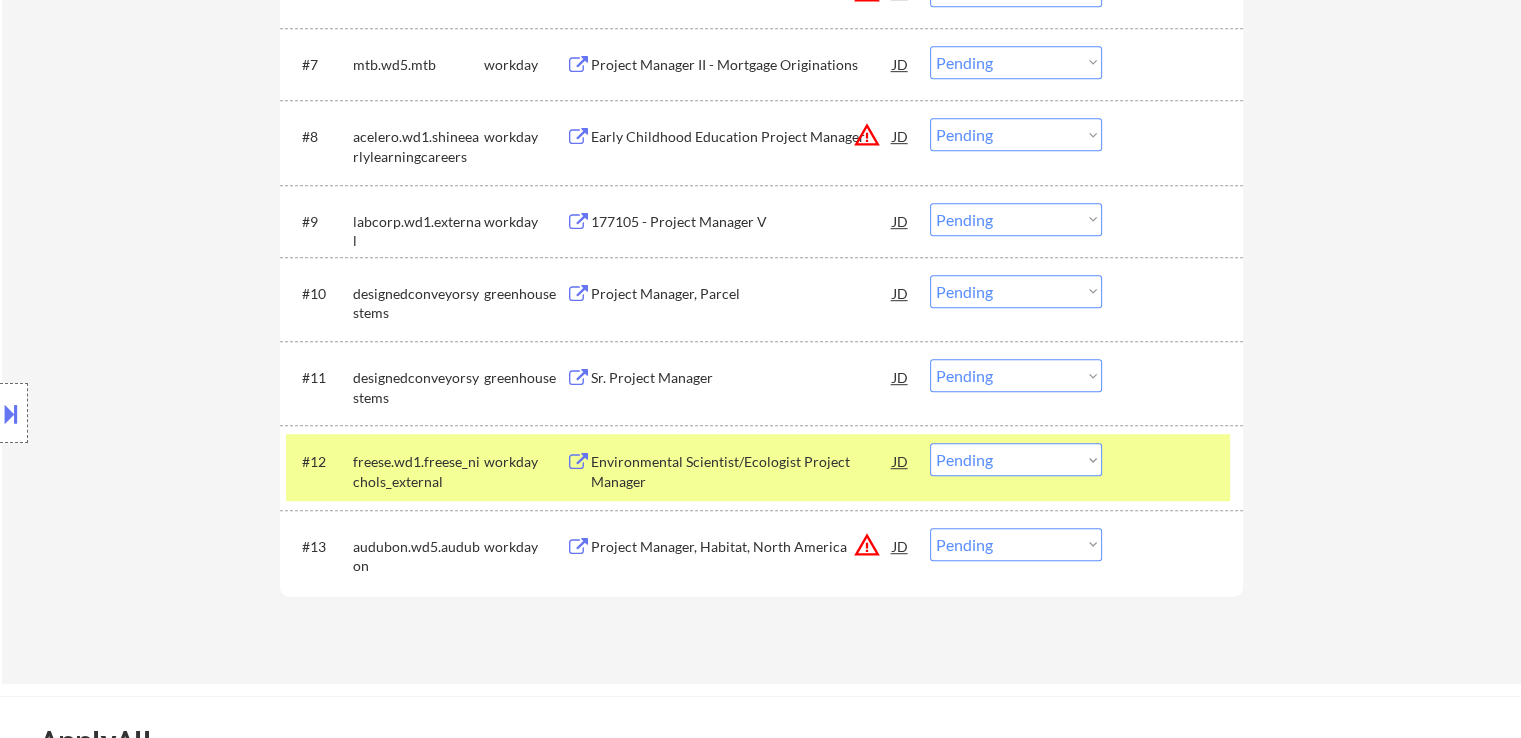 scroll, scrollTop: 1100, scrollLeft: 0, axis: vertical 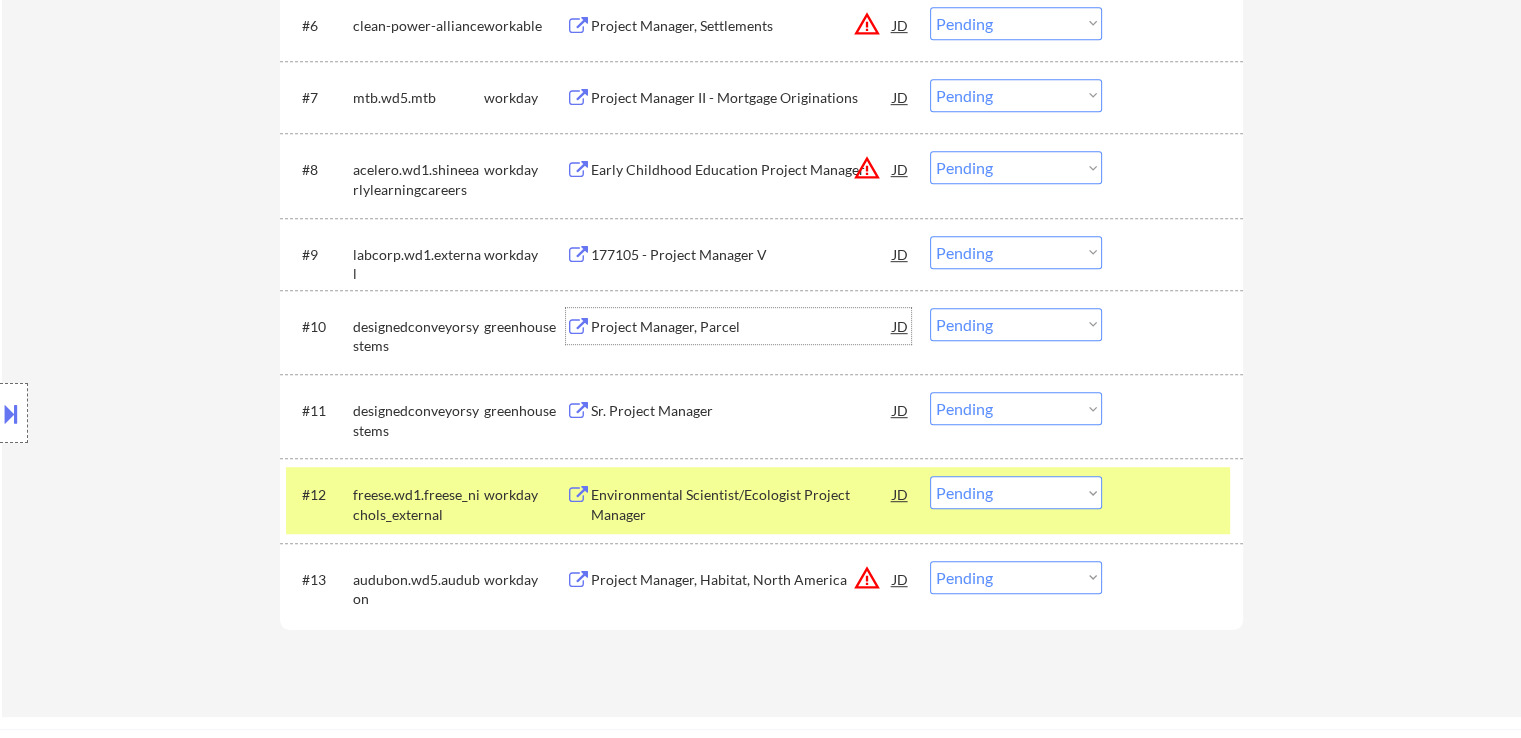 click on "Project Manager, Parcel" at bounding box center [742, 327] 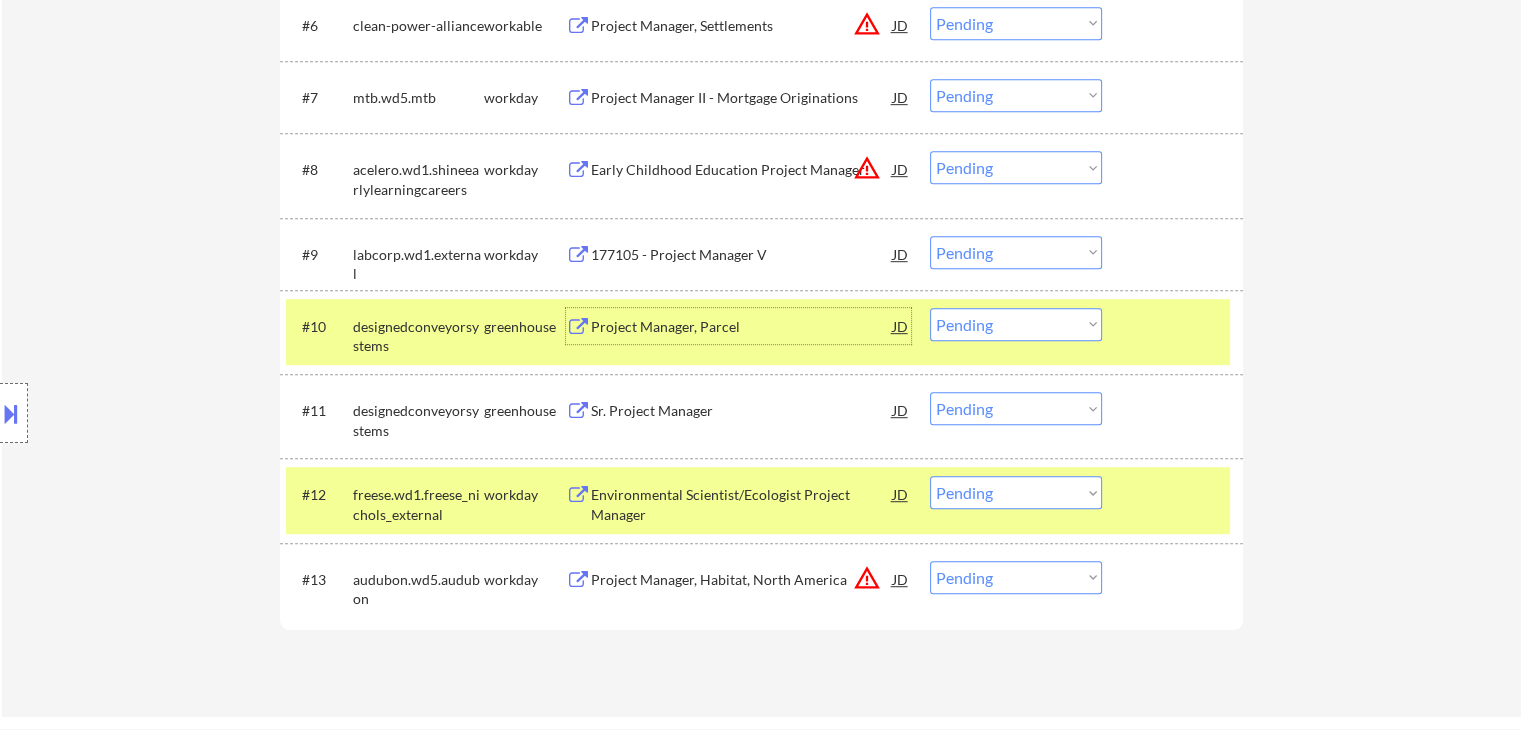 click on "Project Manager, Parcel" at bounding box center [742, 327] 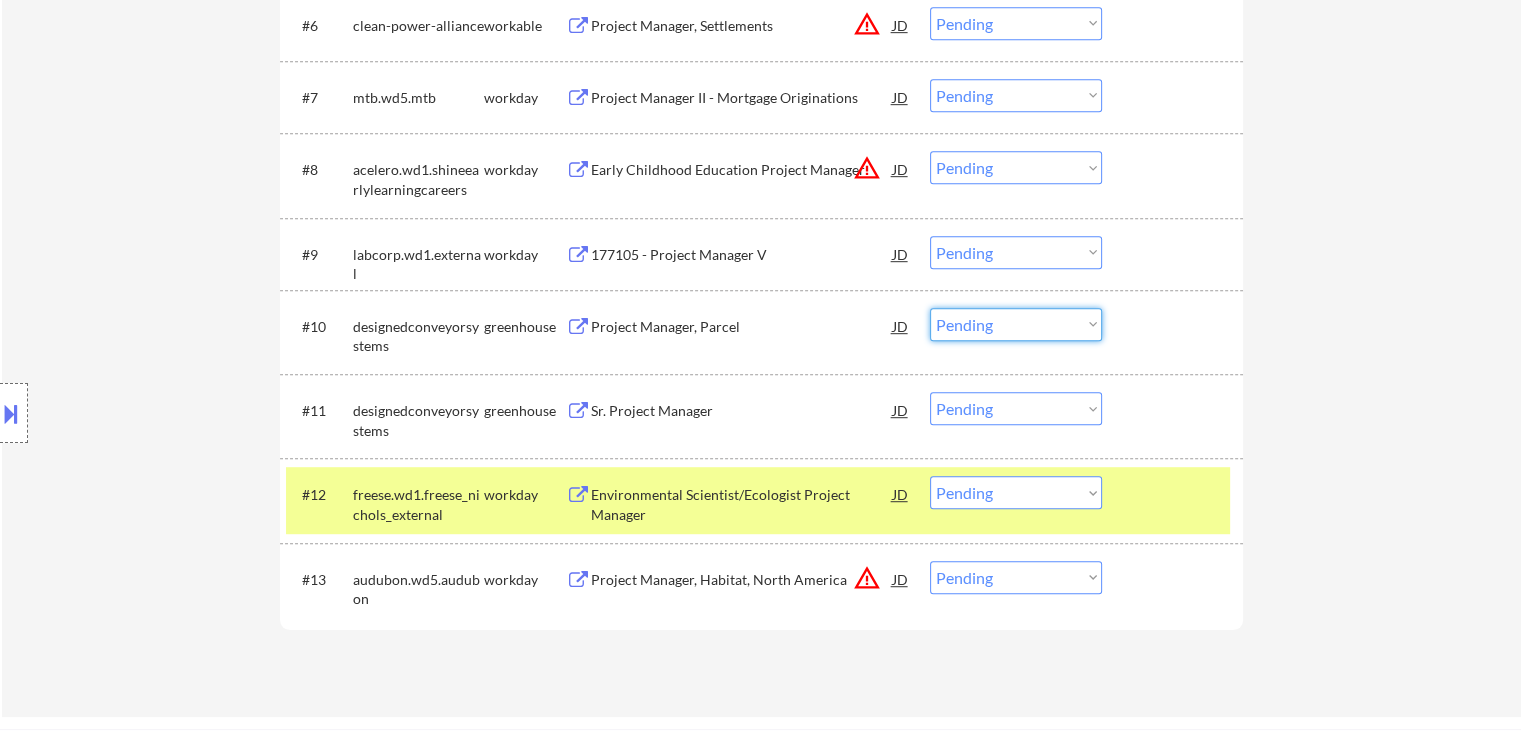 click on "Choose an option... Pending Applied Excluded (Questions) Excluded (Expired) Excluded (Location) Excluded (Bad Match) Excluded (Blocklist) Excluded (Salary) Excluded (Other)" at bounding box center (1016, 324) 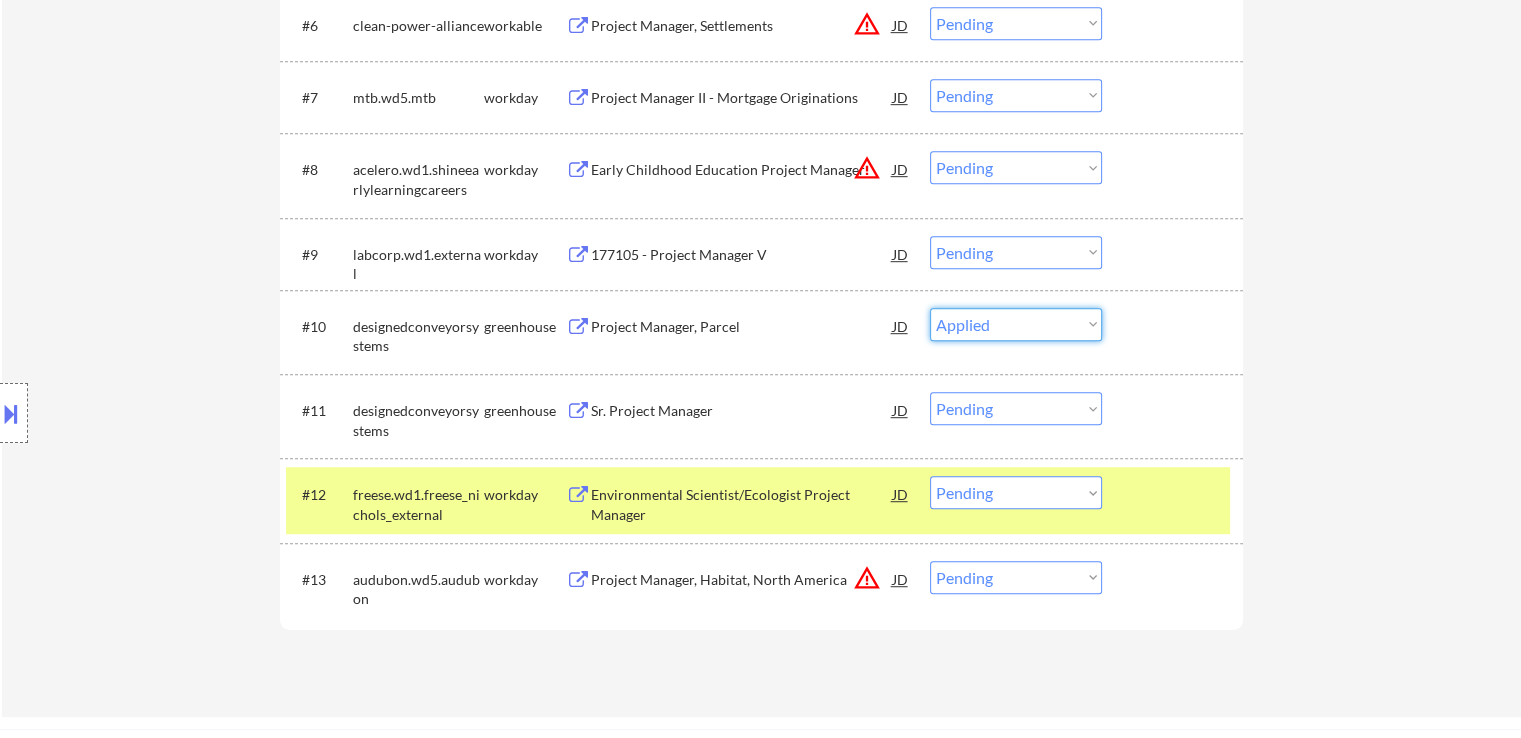 click on "Choose an option... Pending Applied Excluded (Questions) Excluded (Expired) Excluded (Location) Excluded (Bad Match) Excluded (Blocklist) Excluded (Salary) Excluded (Other)" at bounding box center [1016, 324] 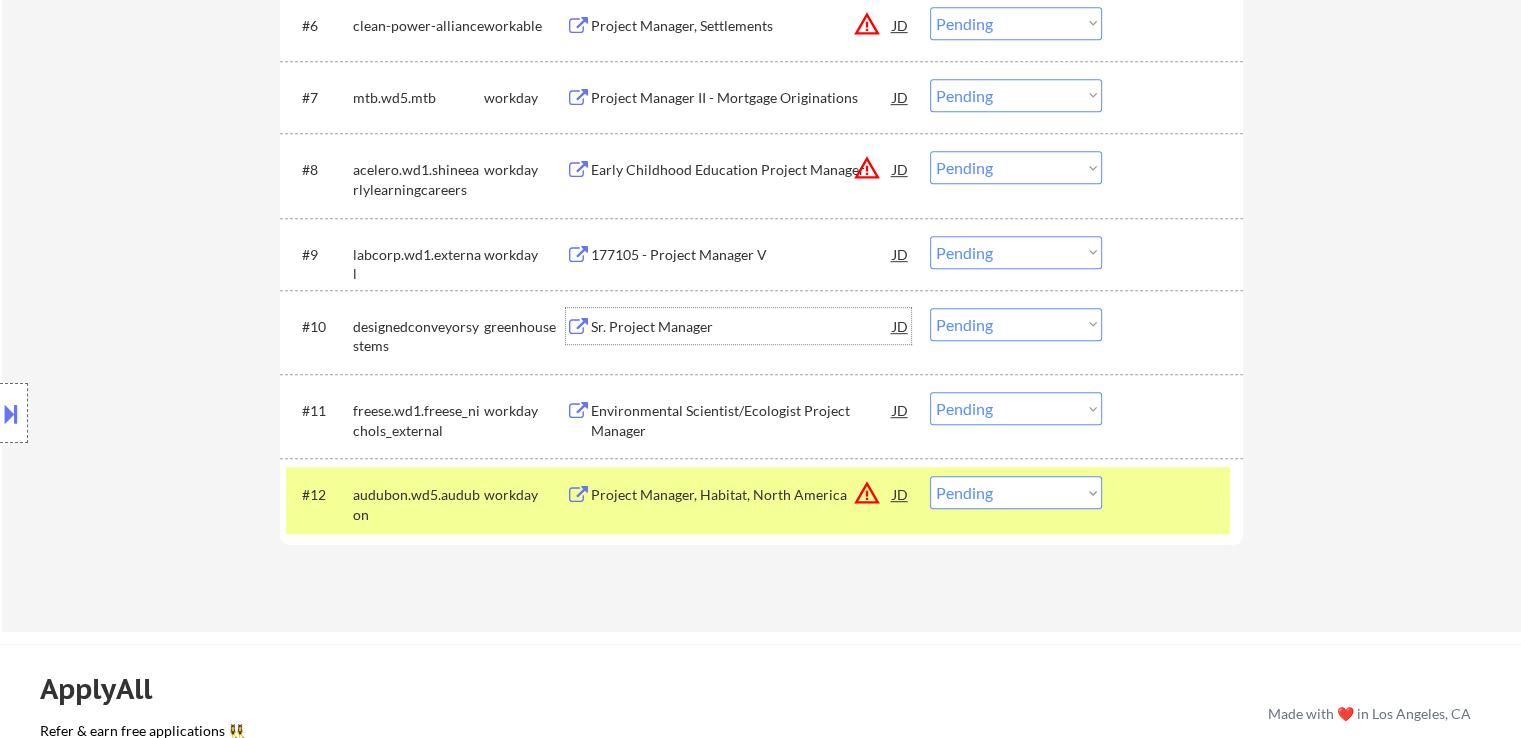 click on "Sr. Project Manager" at bounding box center [742, 327] 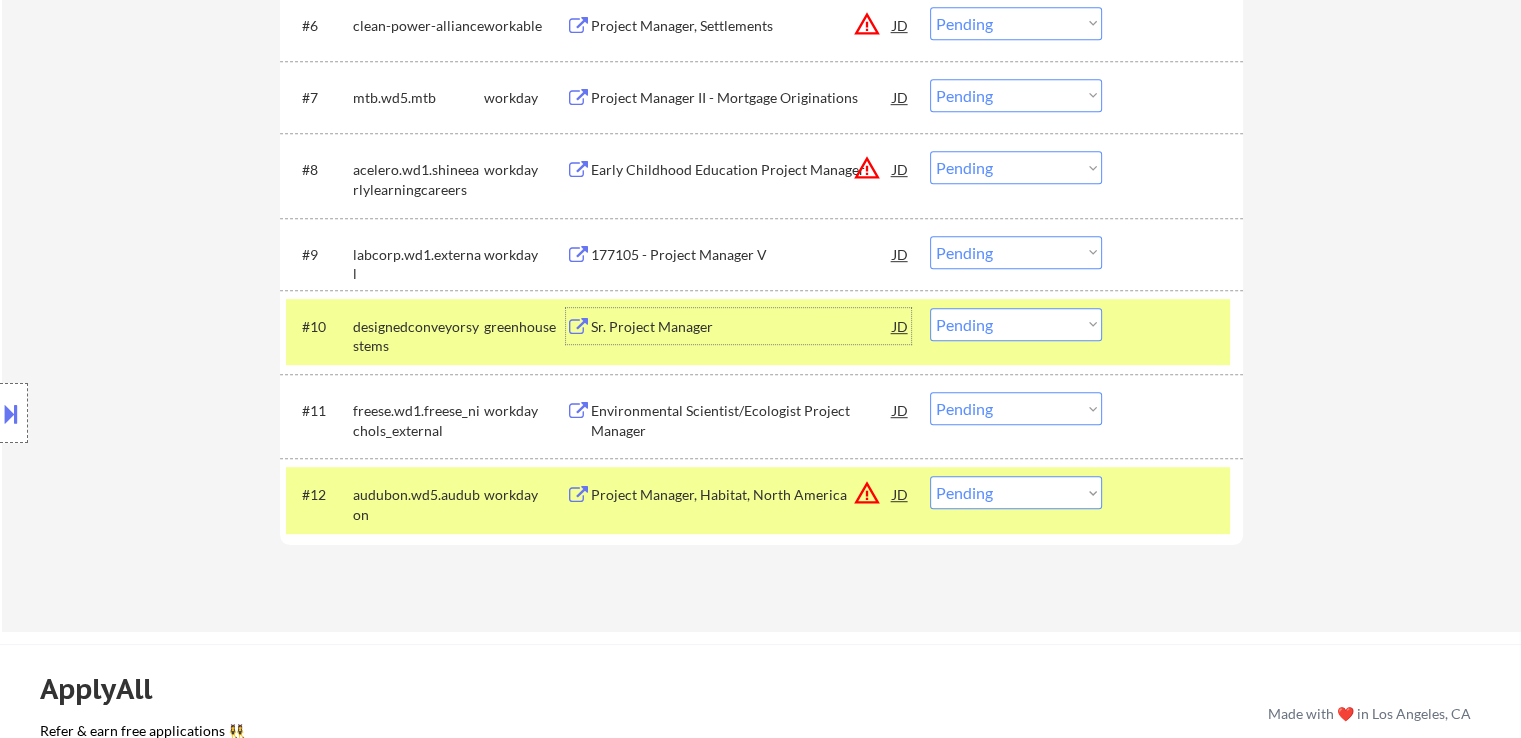 click on "Choose an option... Pending Applied Excluded (Questions) Excluded (Expired) Excluded (Location) Excluded (Bad Match) Excluded (Blocklist) Excluded (Salary) Excluded (Other)" at bounding box center (1016, 324) 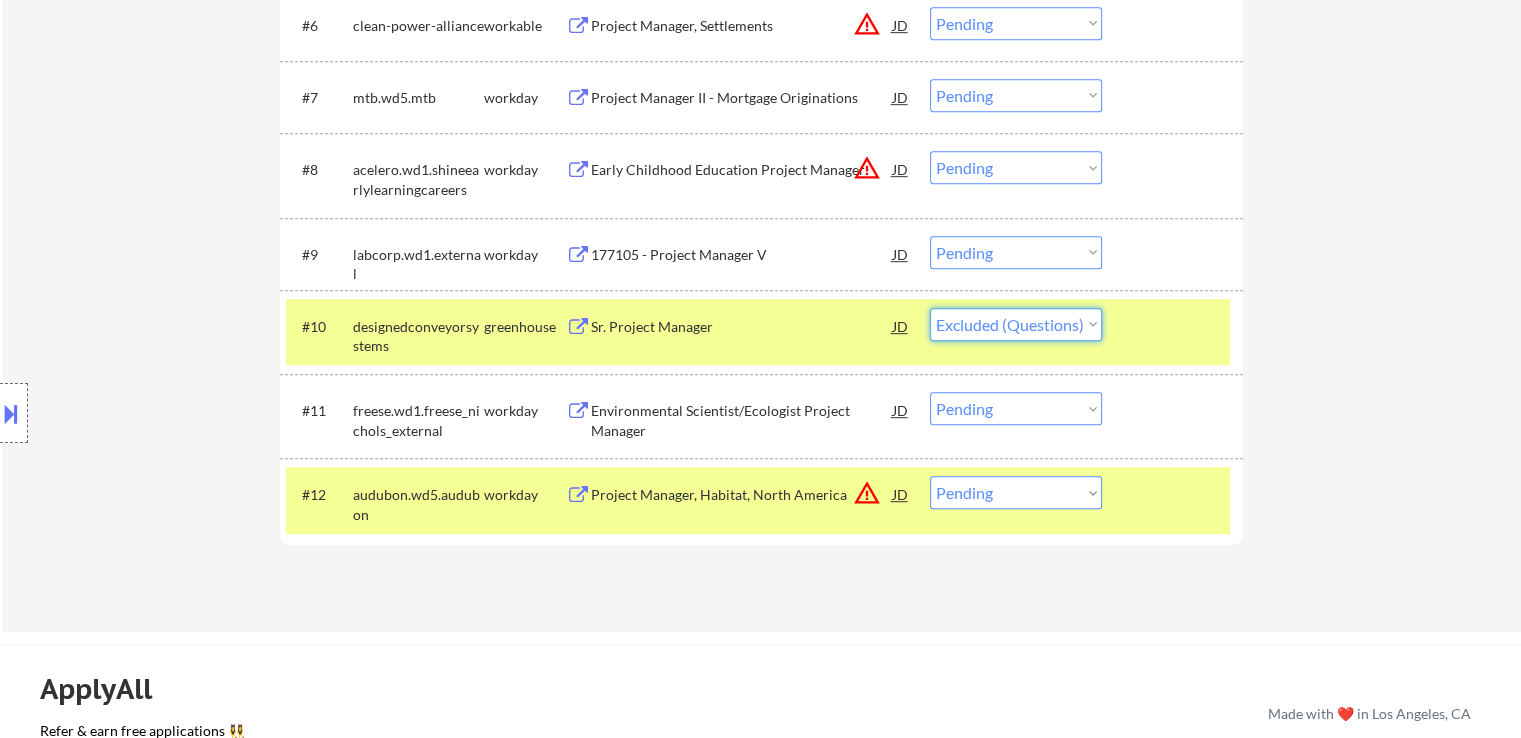 click on "Choose an option... Pending Applied Excluded (Questions) Excluded (Expired) Excluded (Location) Excluded (Bad Match) Excluded (Blocklist) Excluded (Salary) Excluded (Other)" at bounding box center (1016, 324) 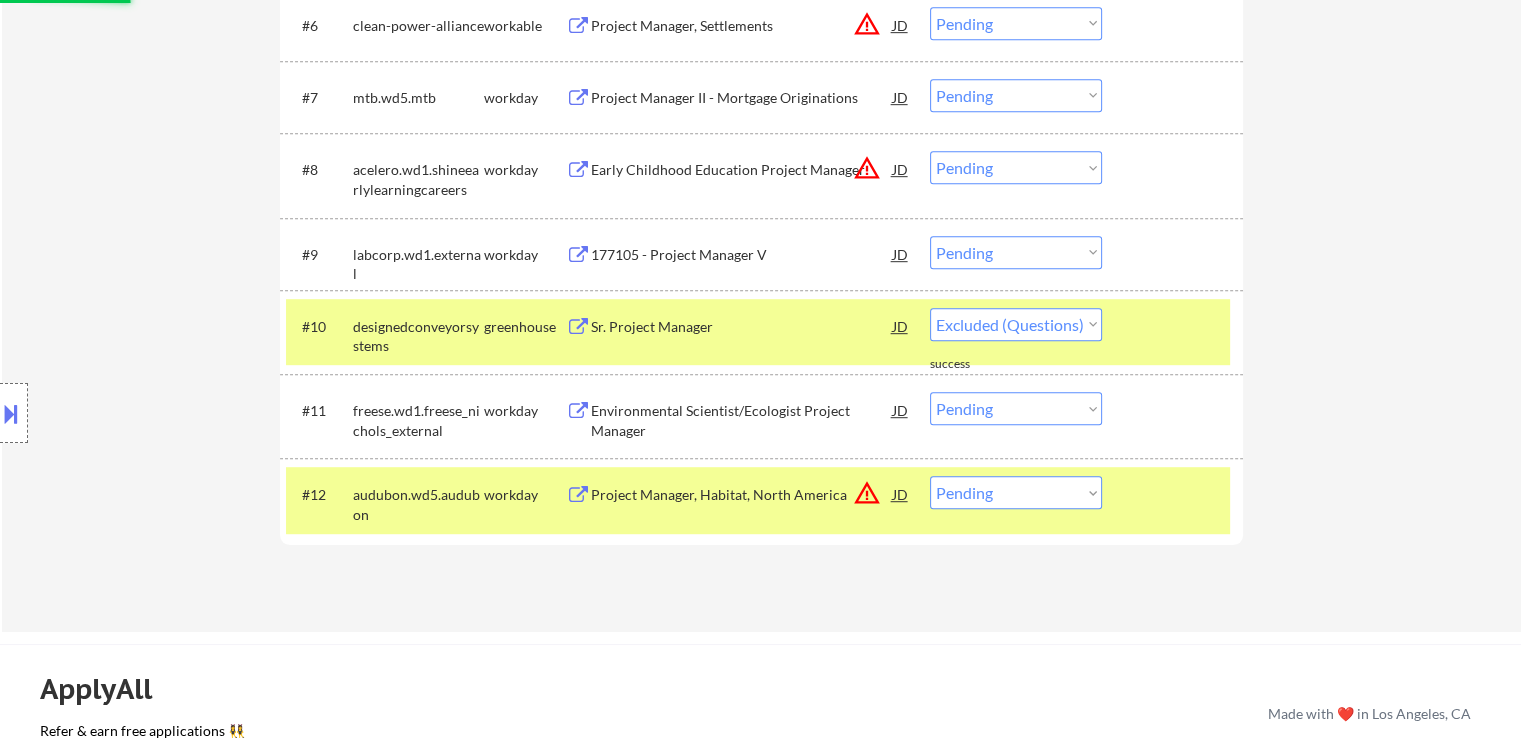 select on ""pending"" 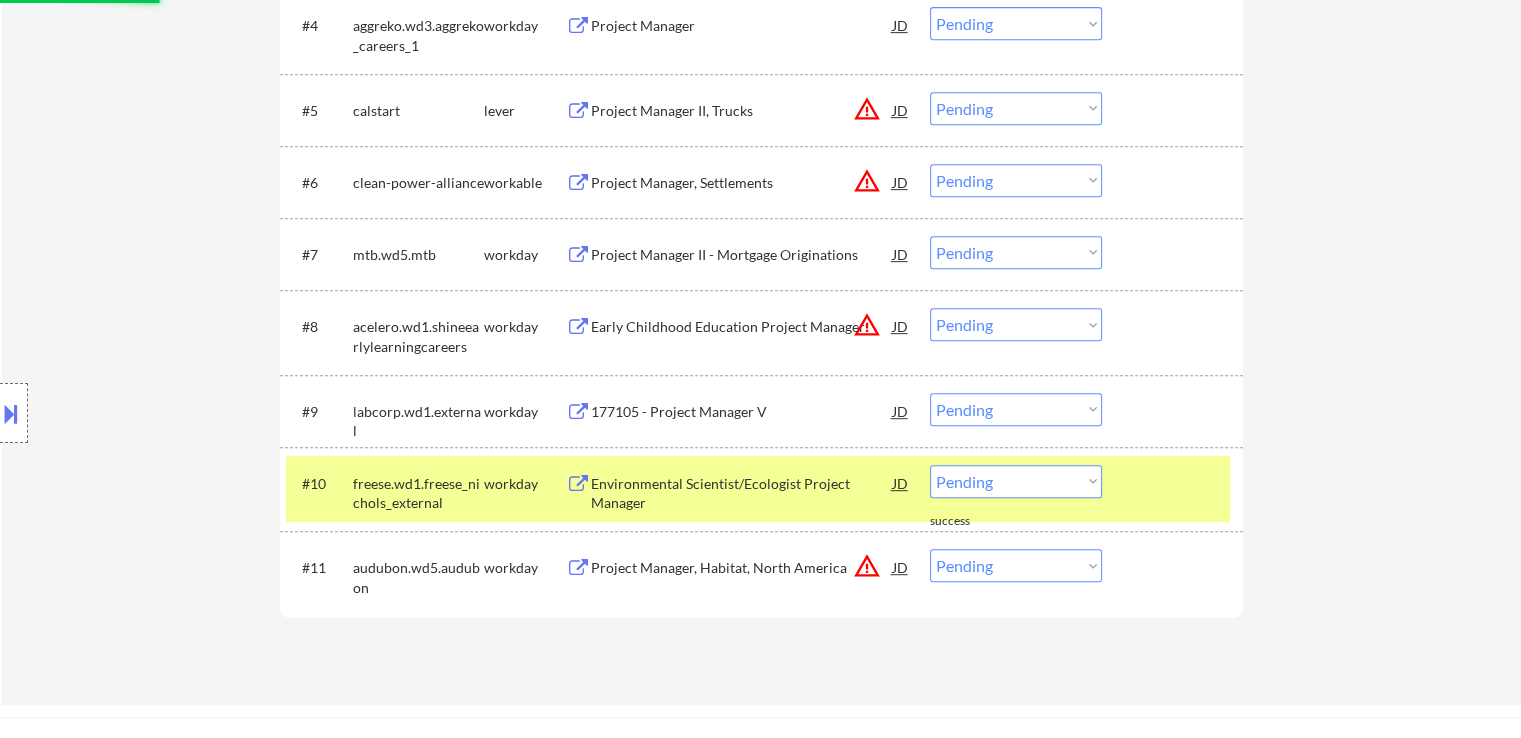 scroll, scrollTop: 800, scrollLeft: 0, axis: vertical 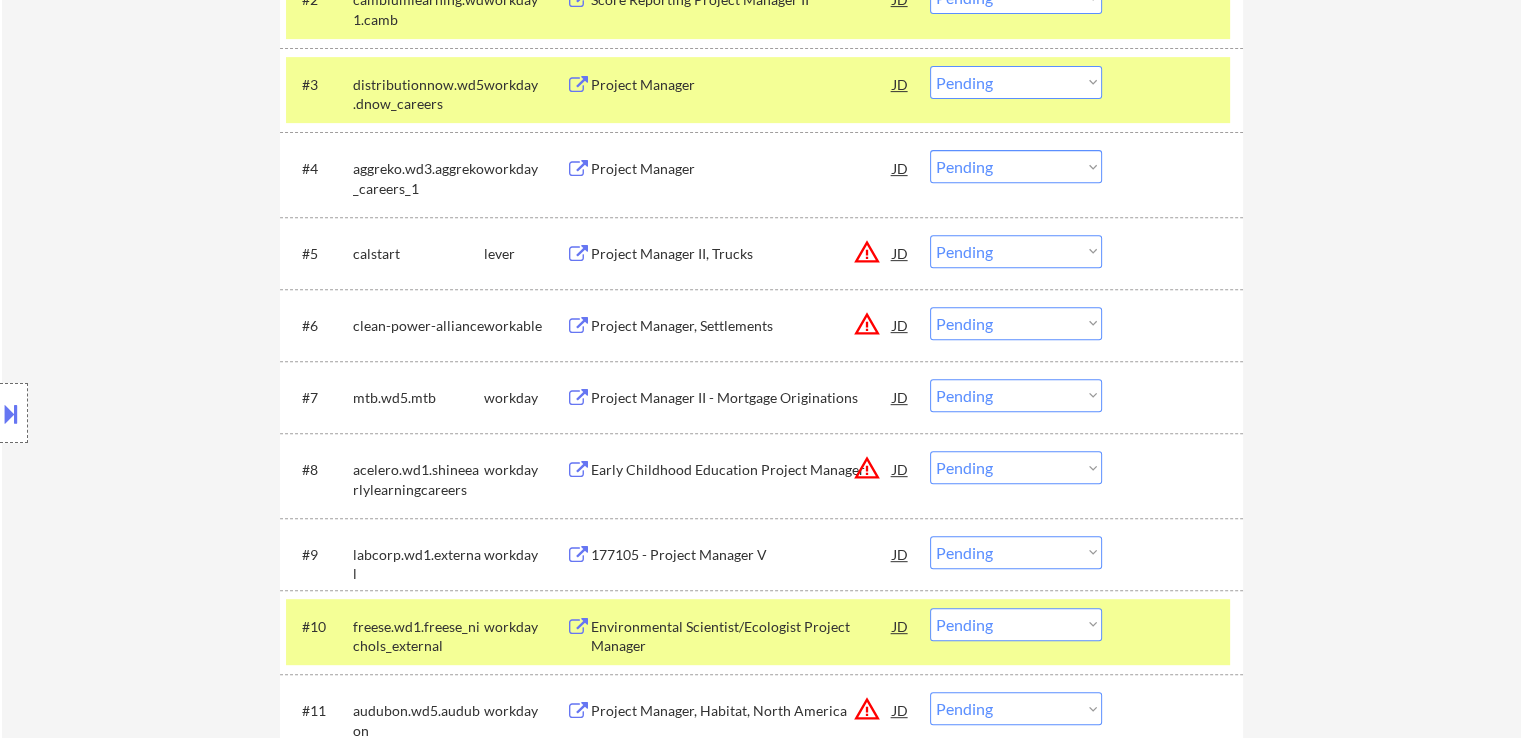 click on "Project Manager II, Trucks" at bounding box center (742, 254) 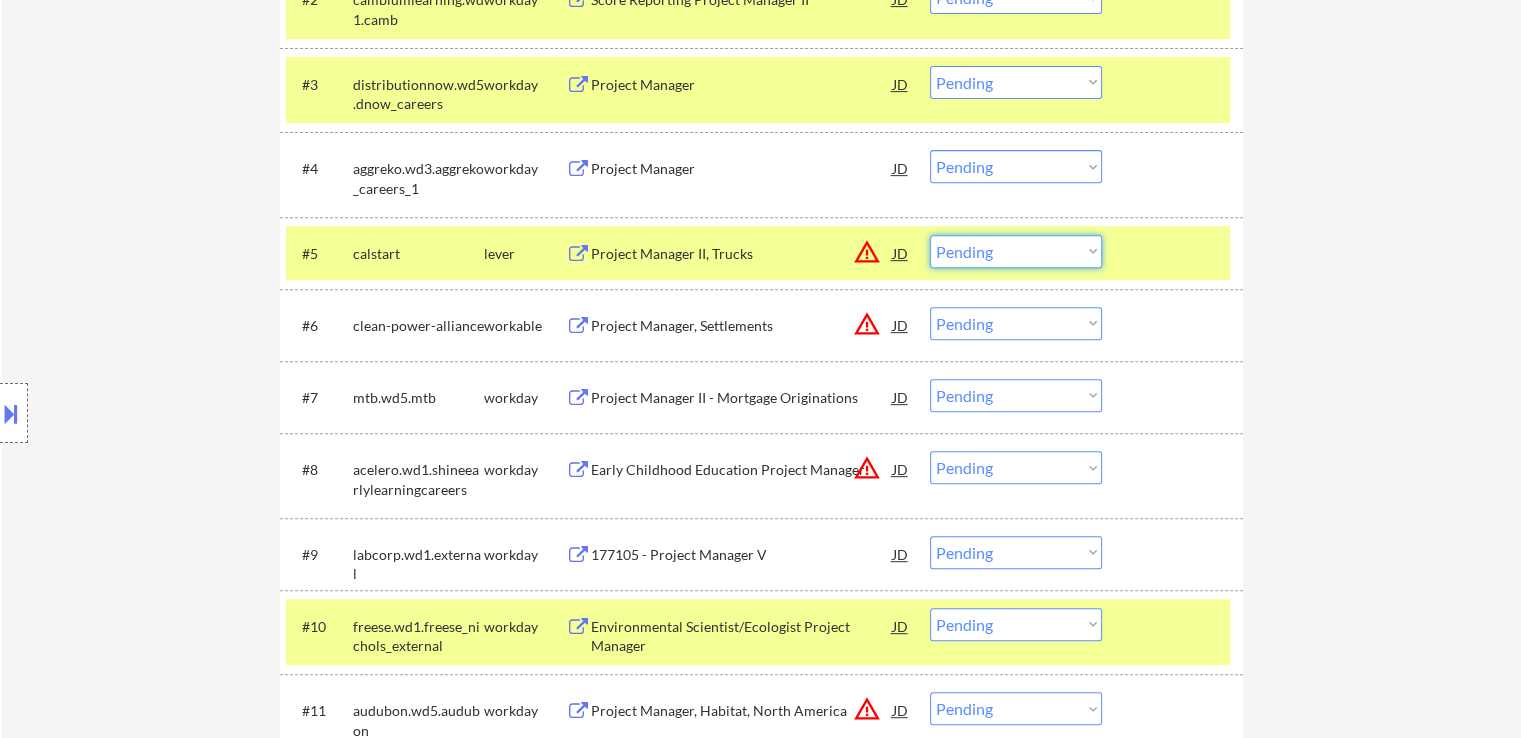 click on "Choose an option... Pending Applied Excluded (Questions) Excluded (Expired) Excluded (Location) Excluded (Bad Match) Excluded (Blocklist) Excluded (Salary) Excluded (Other)" at bounding box center [1016, 251] 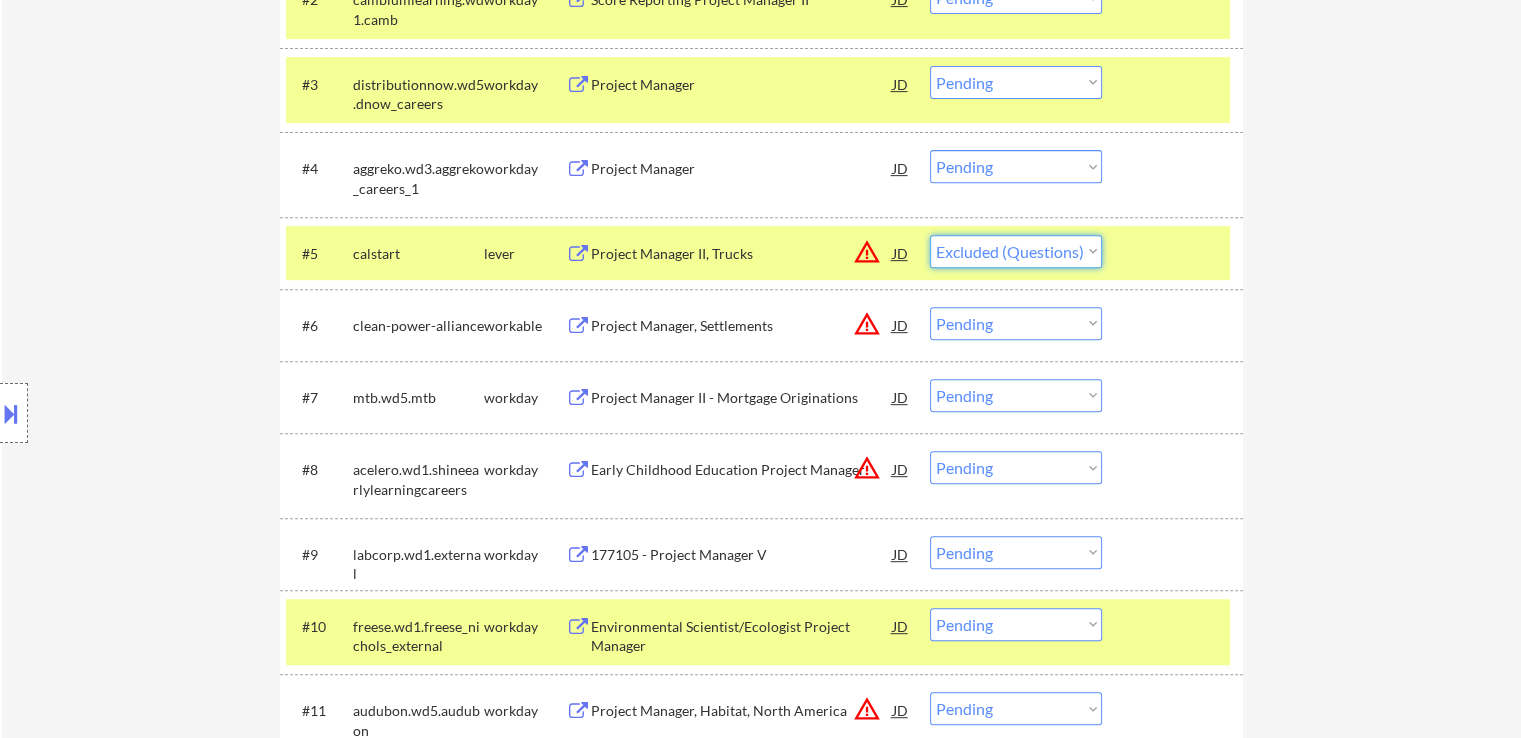 click on "Choose an option... Pending Applied Excluded (Questions) Excluded (Expired) Excluded (Location) Excluded (Bad Match) Excluded (Blocklist) Excluded (Salary) Excluded (Other)" at bounding box center (1016, 251) 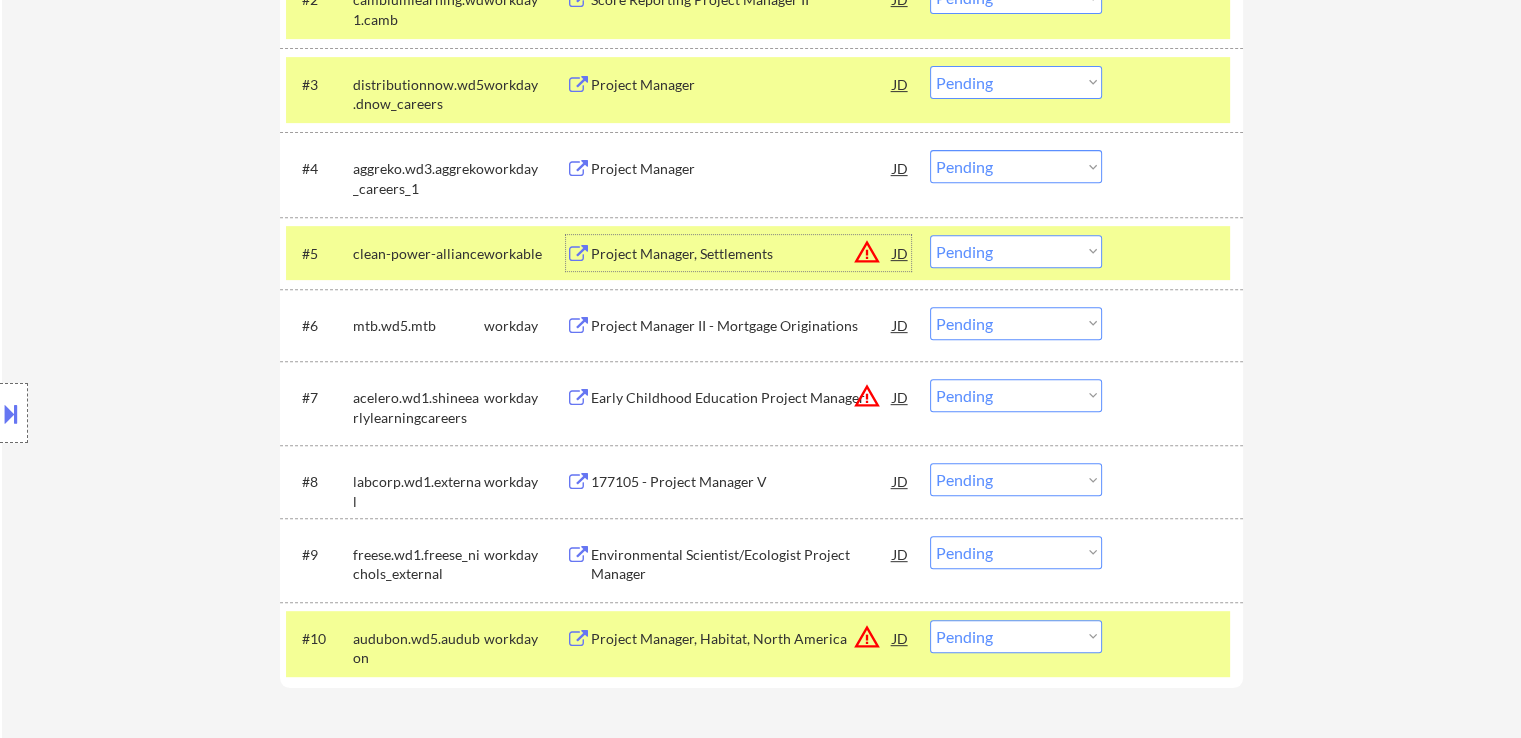 click on "Project Manager, Settlements" at bounding box center (742, 254) 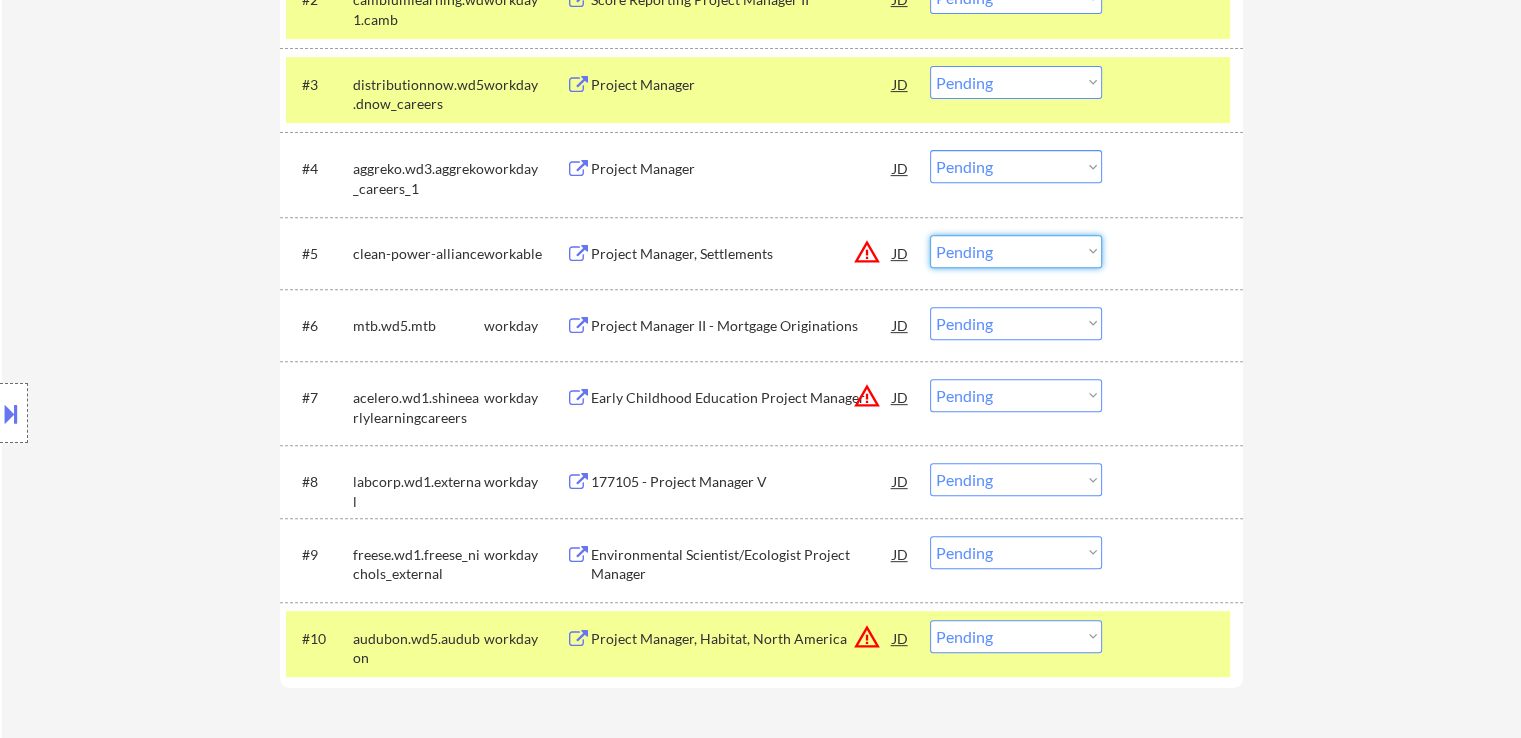 click on "Choose an option... Pending Applied Excluded (Questions) Excluded (Expired) Excluded (Location) Excluded (Bad Match) Excluded (Blocklist) Excluded (Salary) Excluded (Other)" at bounding box center [1016, 251] 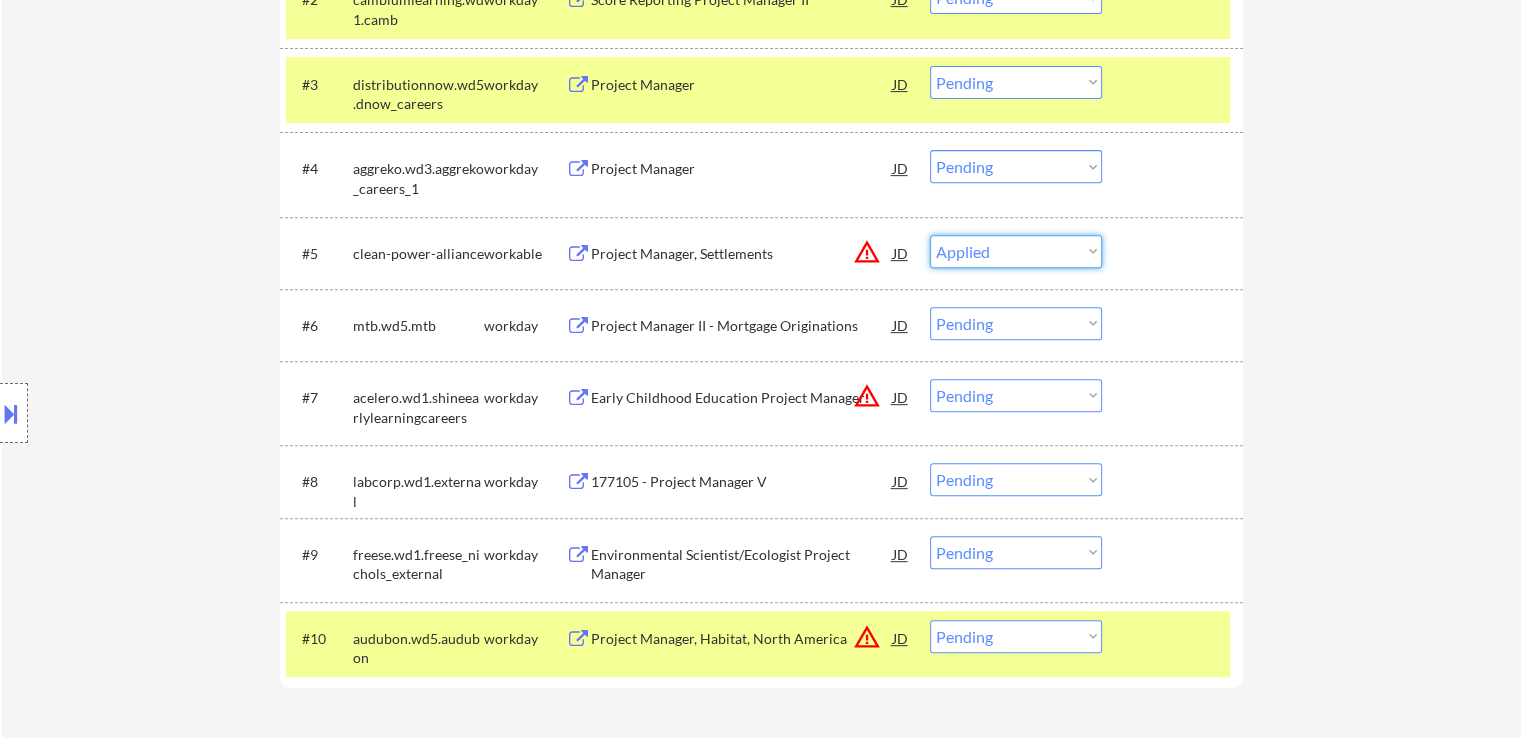 click on "Choose an option... Pending Applied Excluded (Questions) Excluded (Expired) Excluded (Location) Excluded (Bad Match) Excluded (Blocklist) Excluded (Salary) Excluded (Other)" at bounding box center (1016, 251) 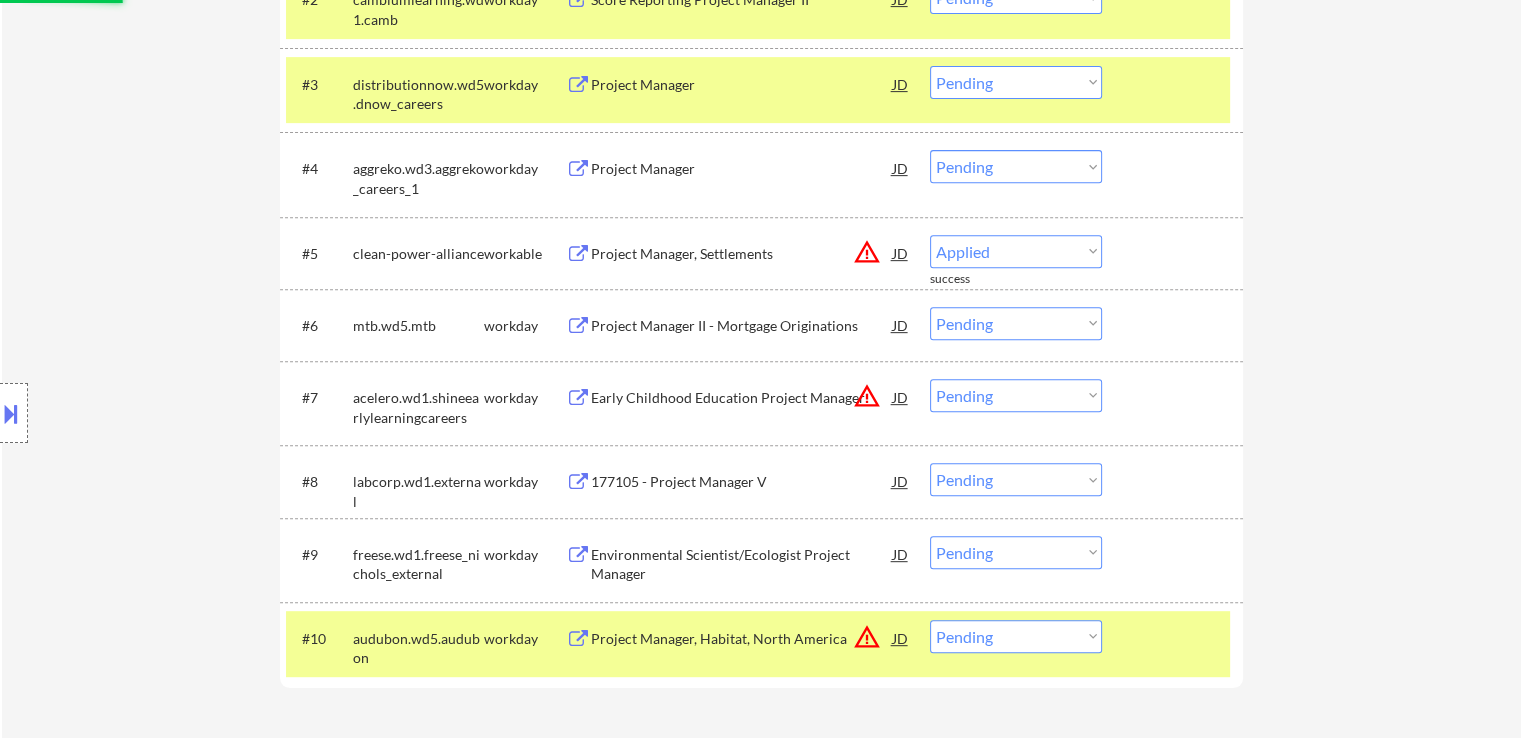 select on ""pending"" 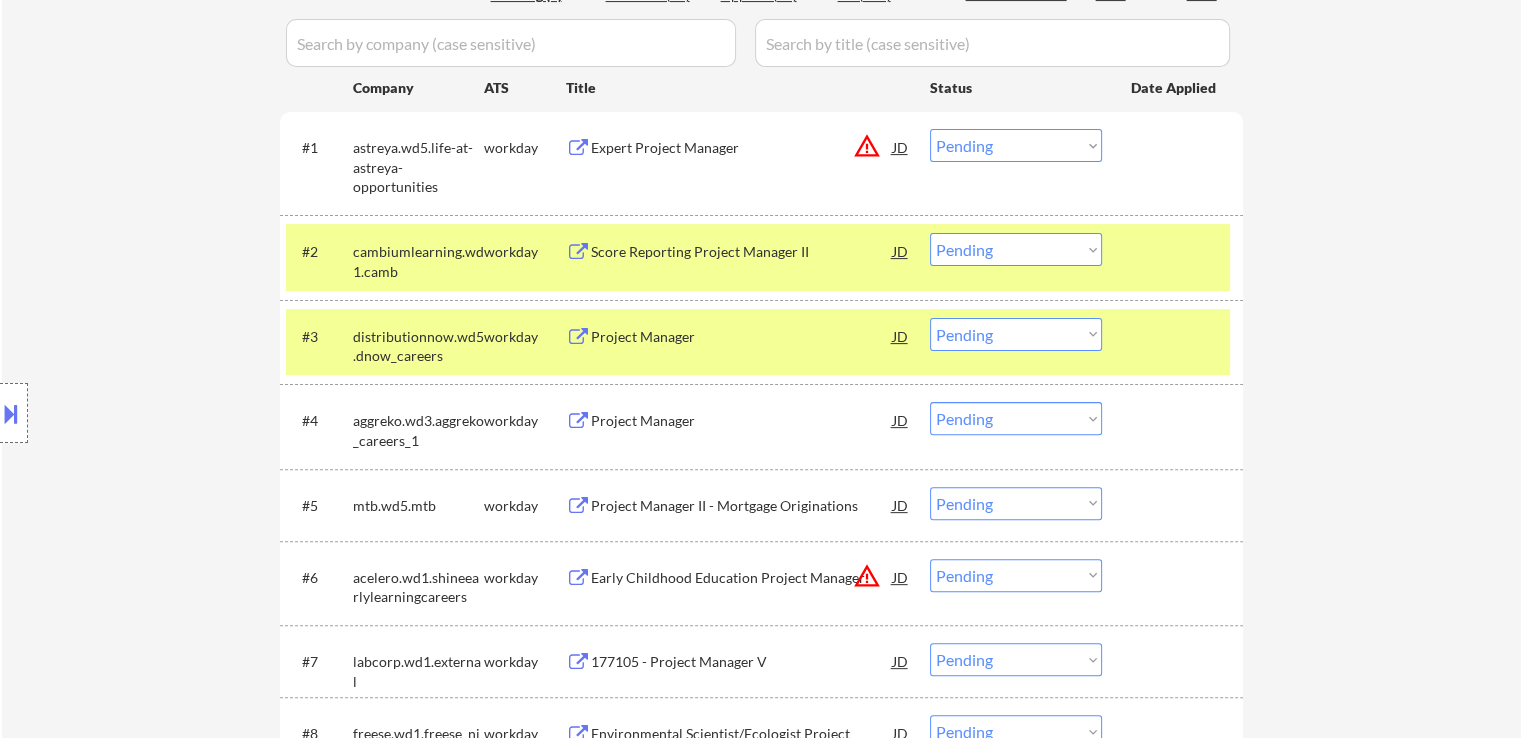 scroll, scrollTop: 500, scrollLeft: 0, axis: vertical 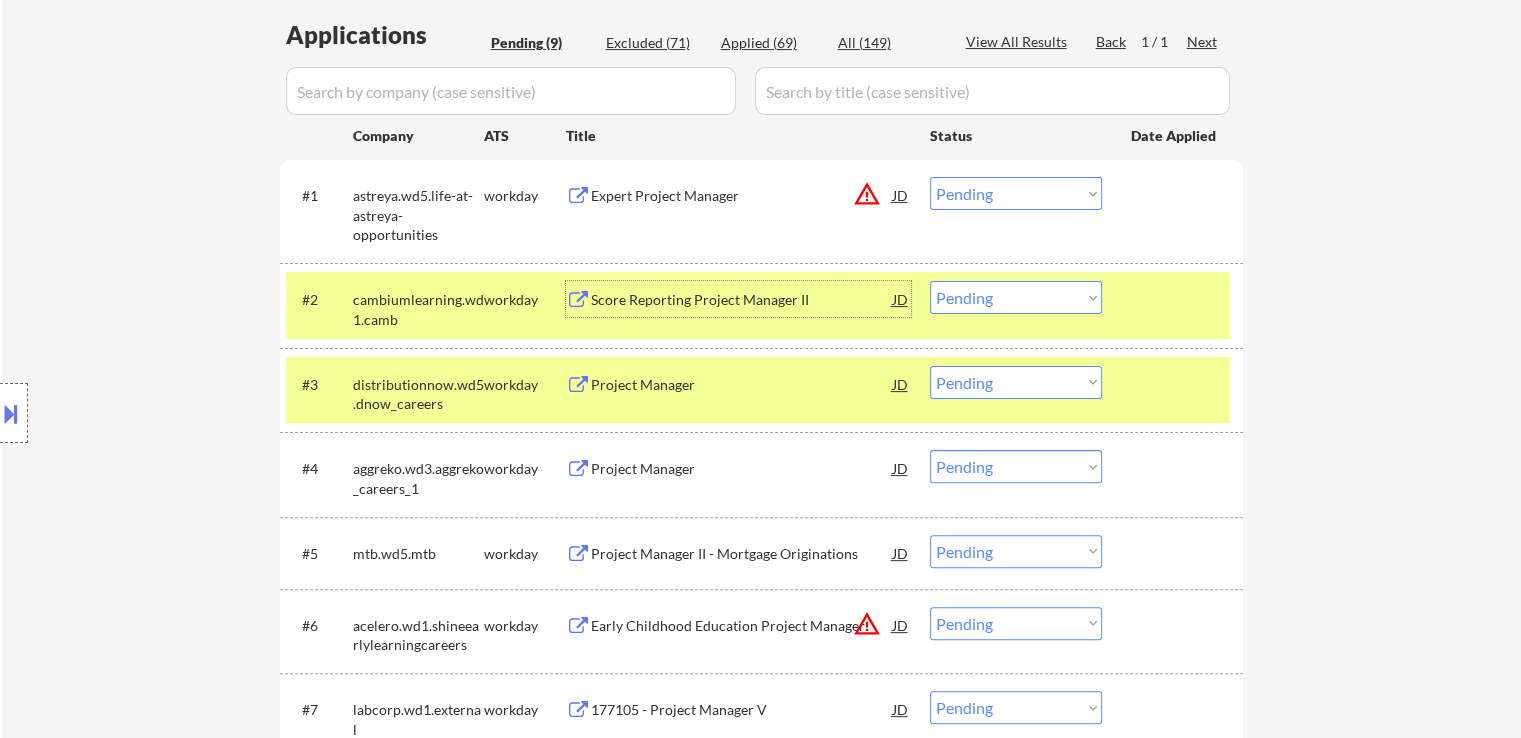 click on "Score Reporting Project Manager II" at bounding box center [742, 299] 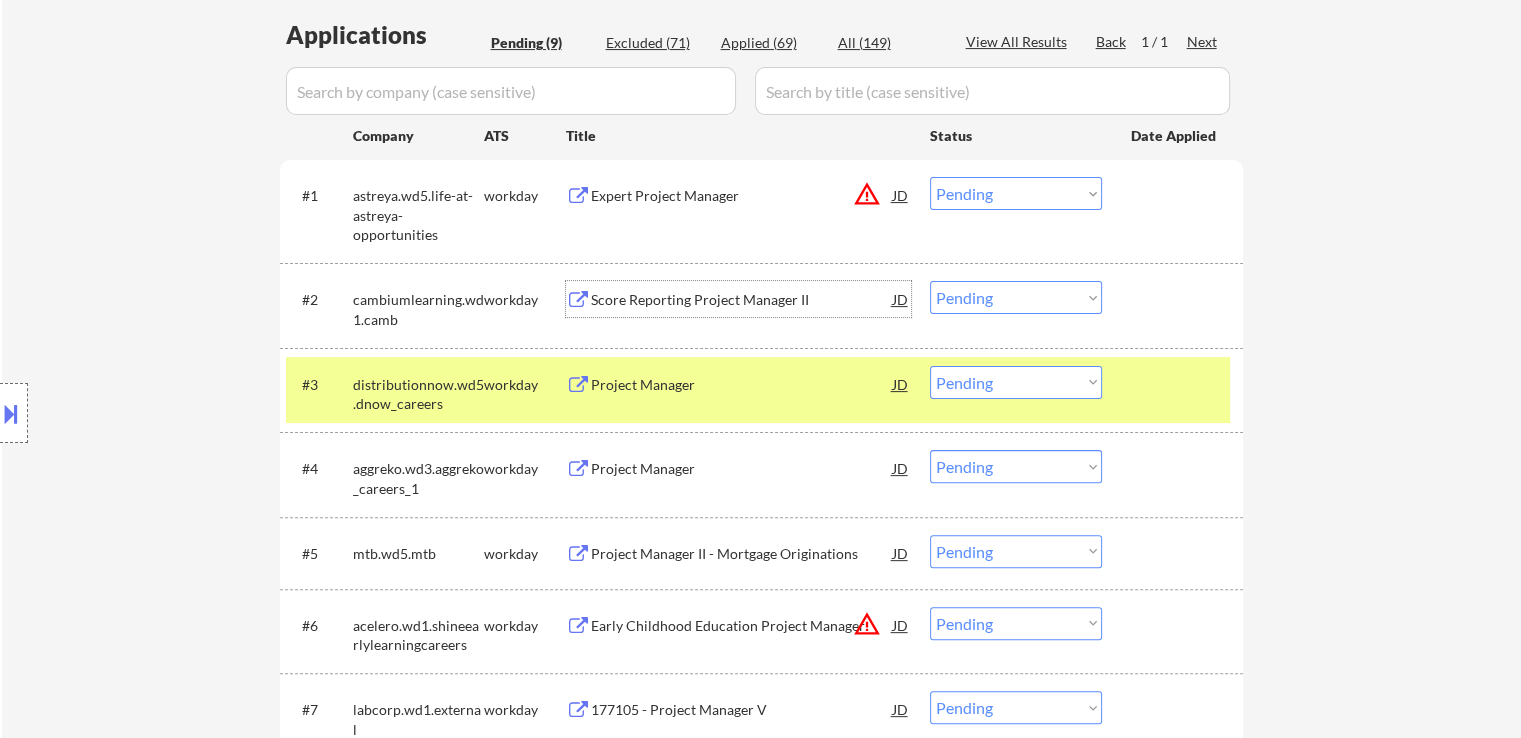 click on "Project Manager" at bounding box center [742, 384] 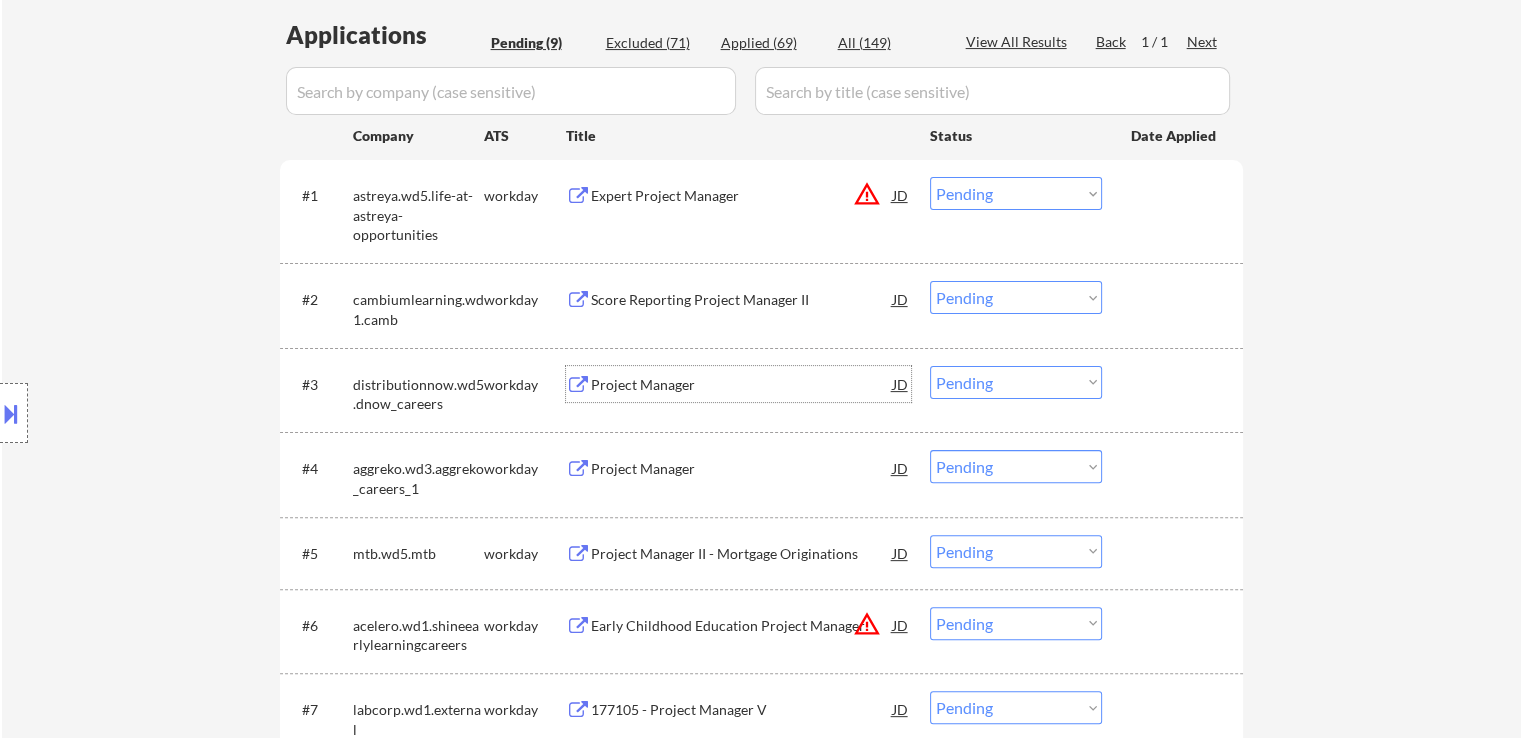 click on "Project Manager" at bounding box center [742, 469] 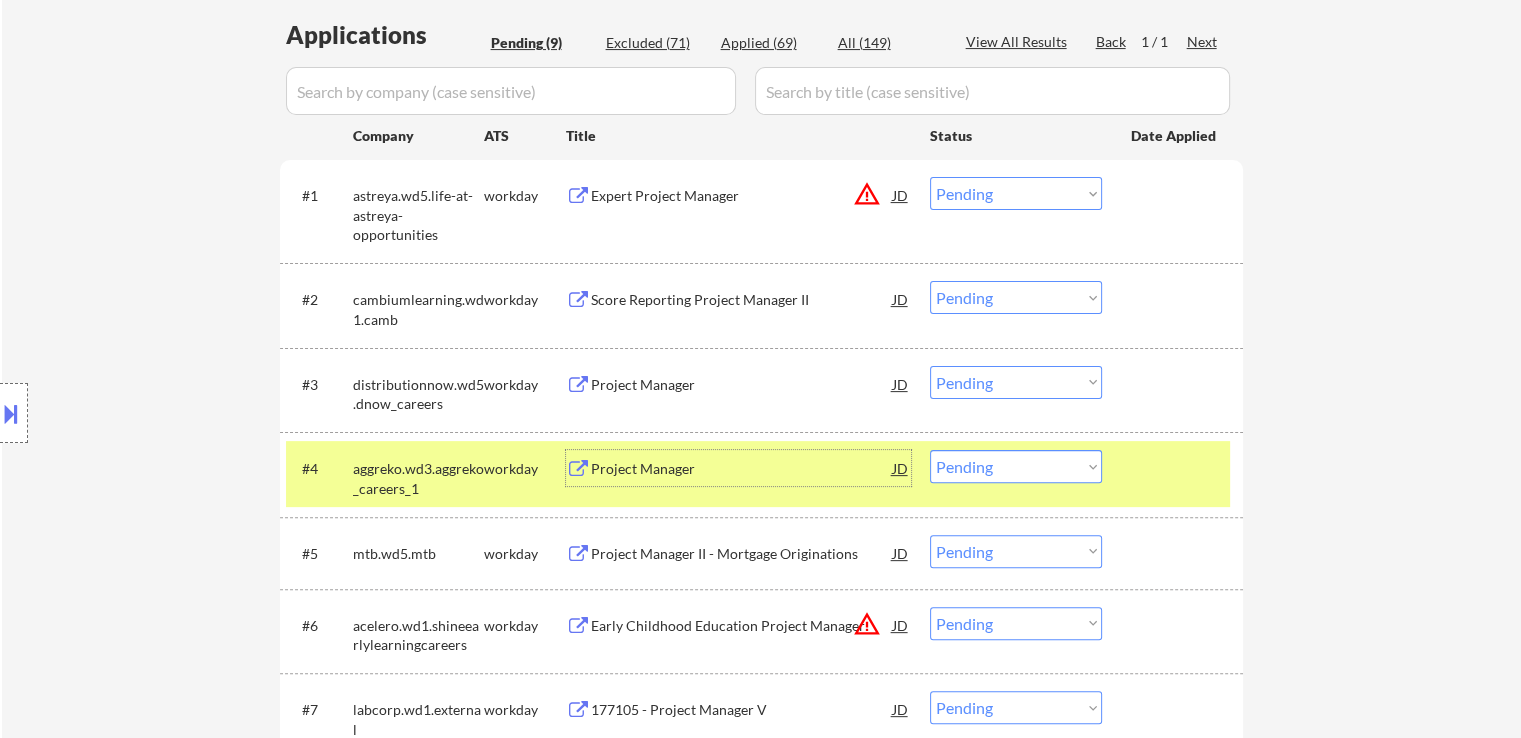 click on "Project Manager II - Mortgage Originations" at bounding box center (742, 554) 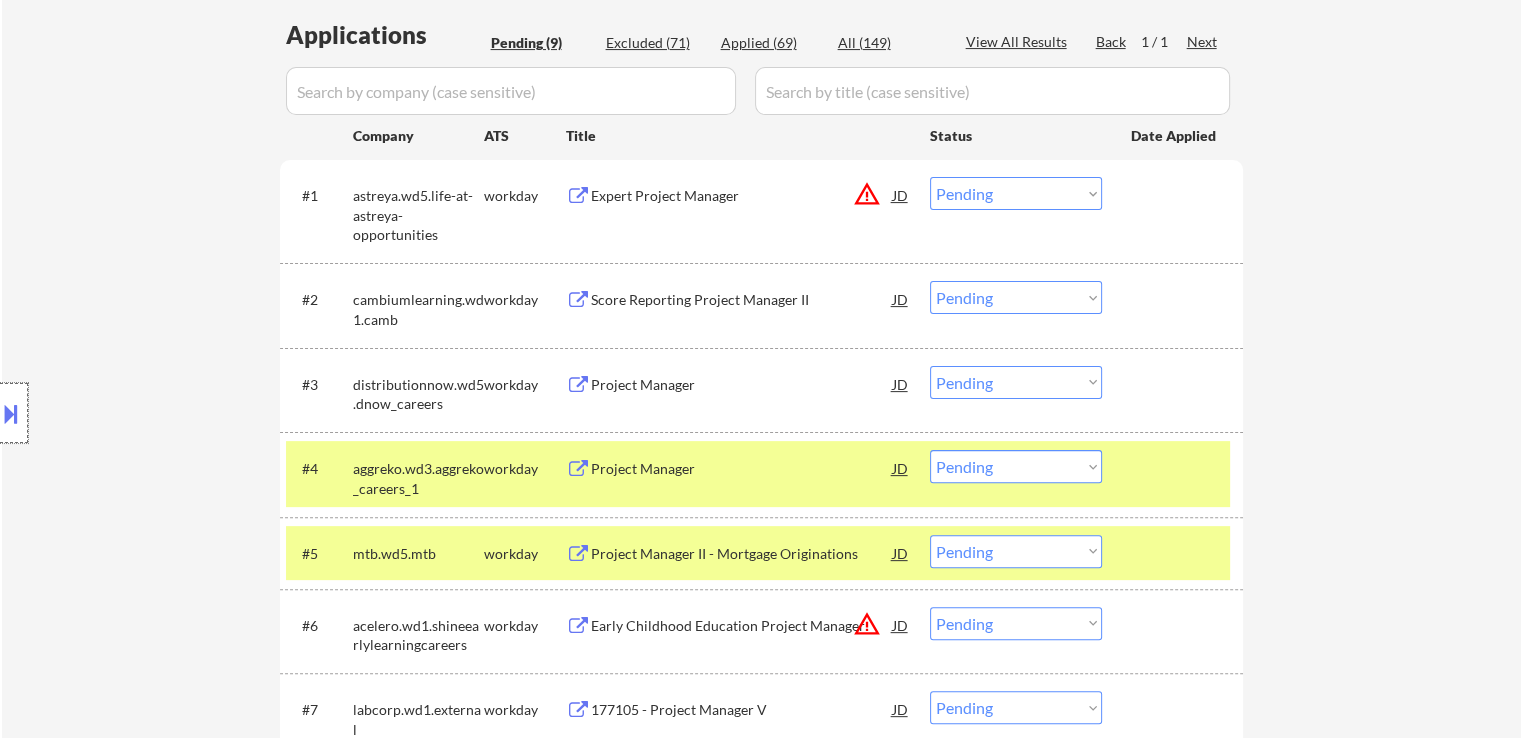 click at bounding box center (14, 413) 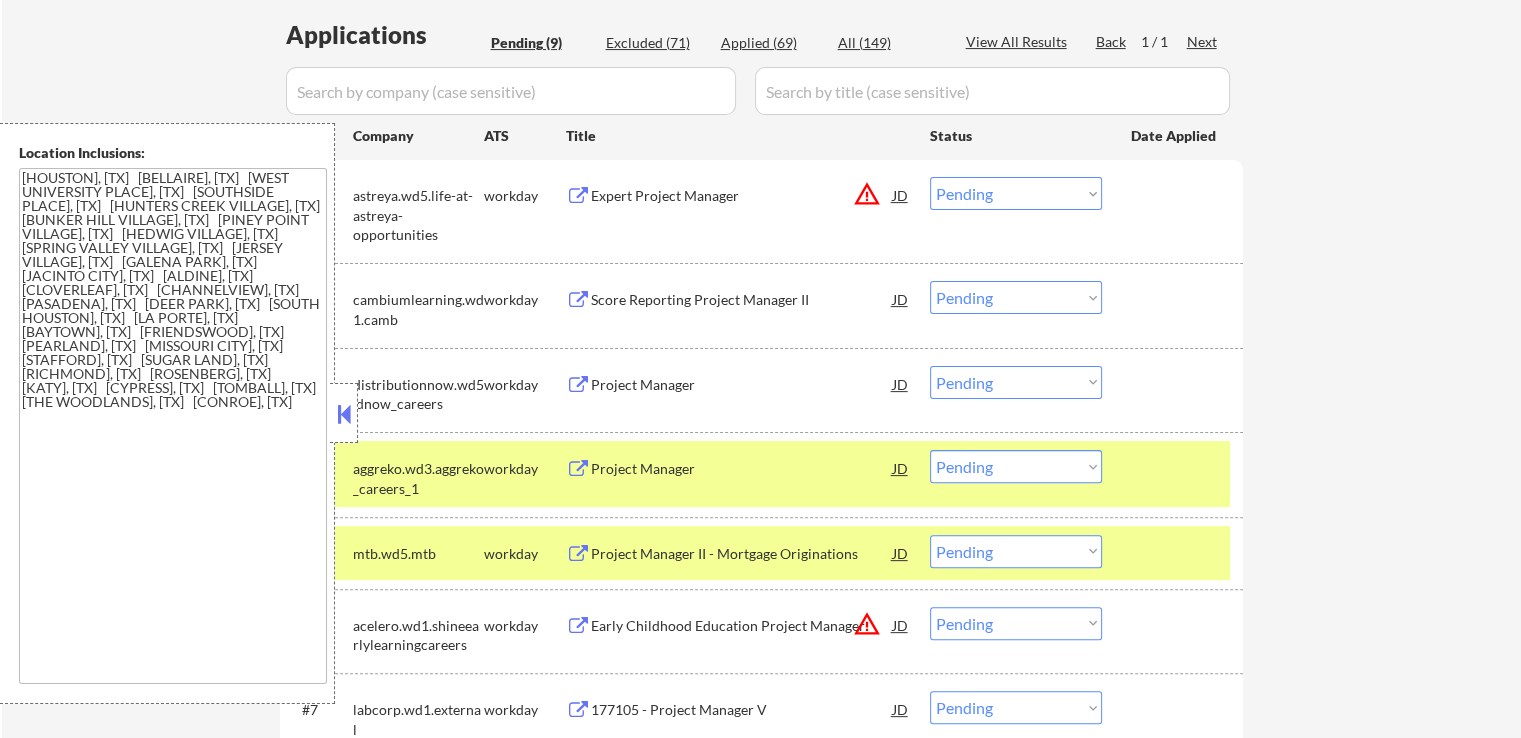 click on "Choose an option... Pending Applied Excluded (Questions) Excluded (Expired) Excluded (Location) Excluded (Bad Match) Excluded (Blocklist) Excluded (Salary) Excluded (Other)" at bounding box center (1016, 297) 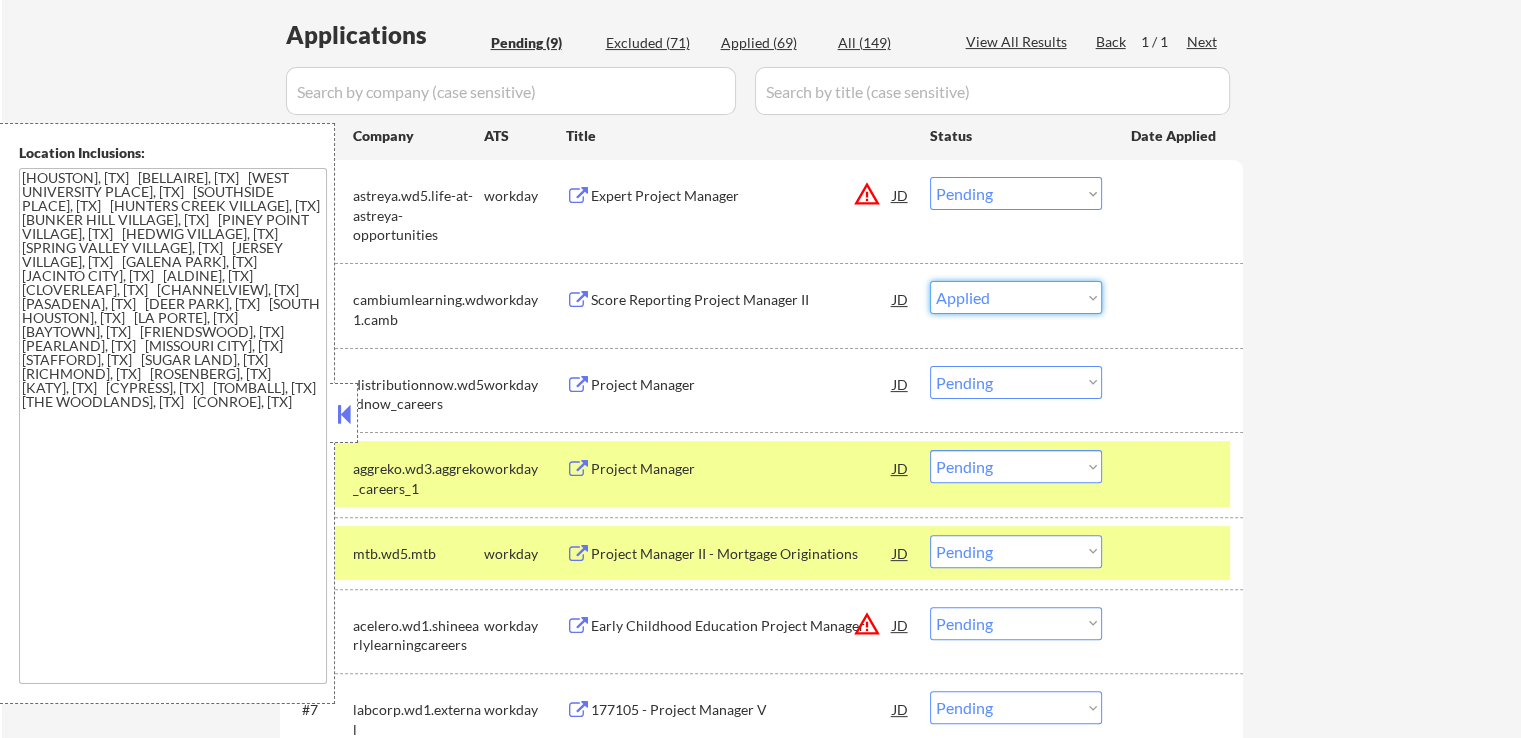 click on "Choose an option... Pending Applied Excluded (Questions) Excluded (Expired) Excluded (Location) Excluded (Bad Match) Excluded (Blocklist) Excluded (Salary) Excluded (Other)" at bounding box center [1016, 297] 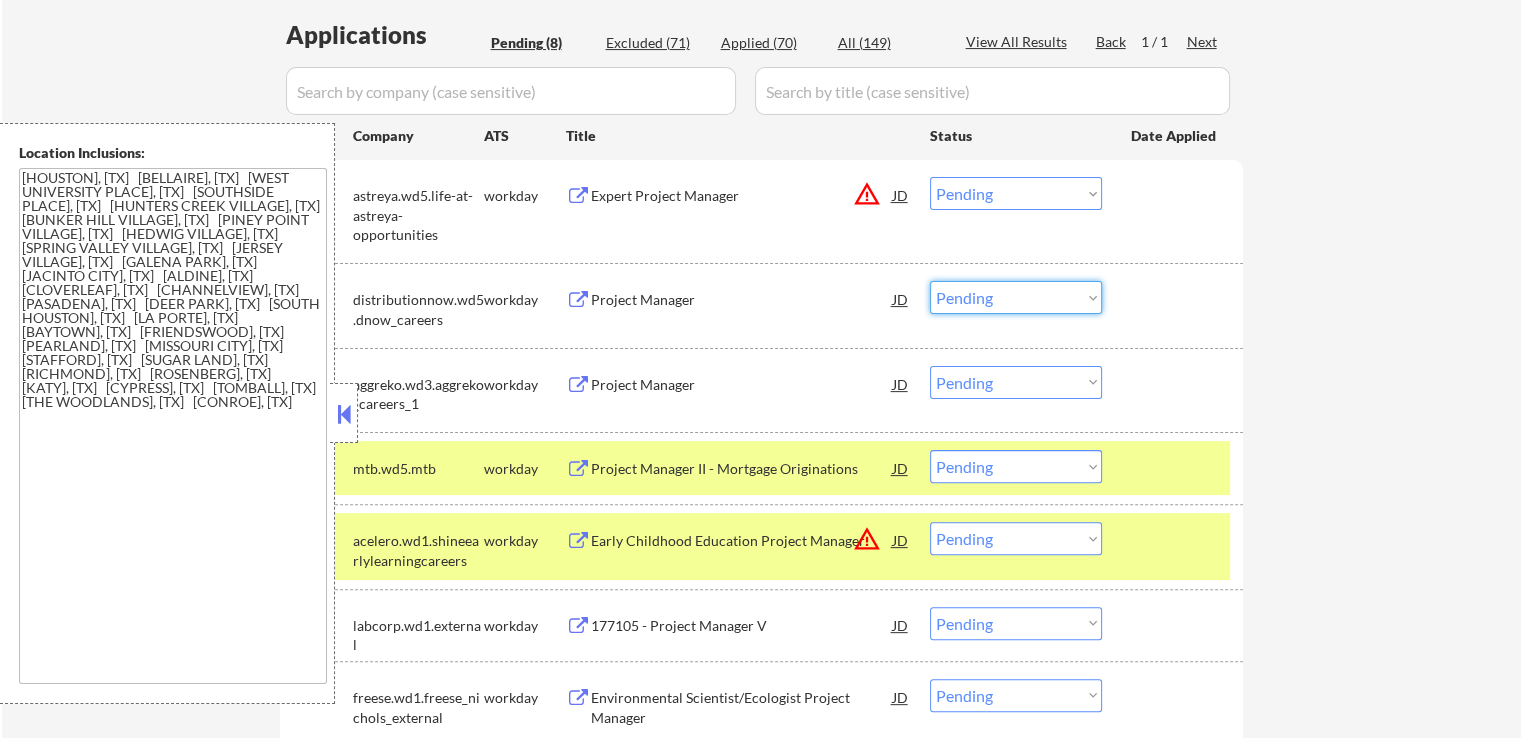 click on "Choose an option... Pending Applied Excluded (Questions) Excluded (Expired) Excluded (Location) Excluded (Bad Match) Excluded (Blocklist) Excluded (Salary) Excluded (Other)" at bounding box center [1016, 297] 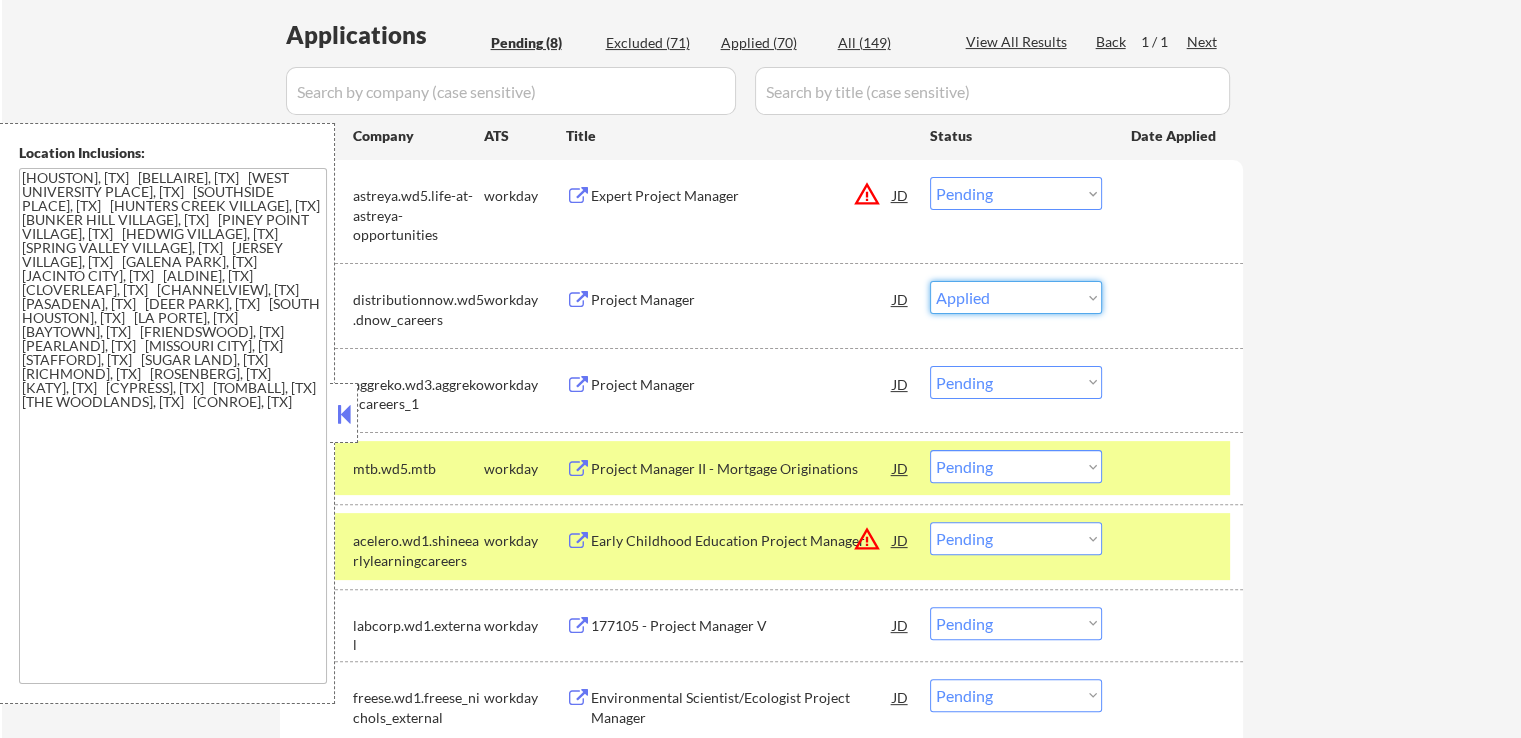 click on "Choose an option... Pending Applied Excluded (Questions) Excluded (Expired) Excluded (Location) Excluded (Bad Match) Excluded (Blocklist) Excluded (Salary) Excluded (Other)" at bounding box center [1016, 297] 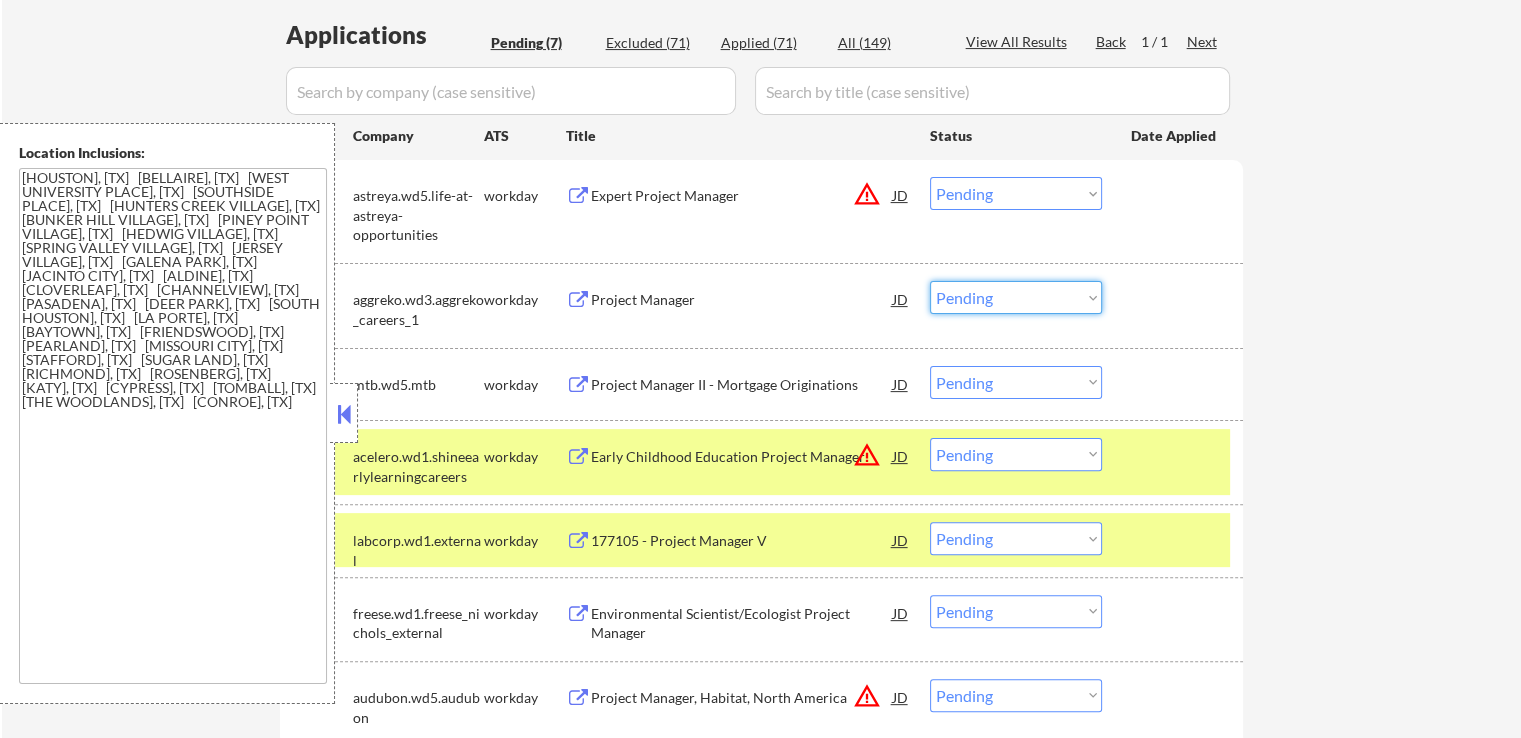 click on "Choose an option... Pending Applied Excluded (Questions) Excluded (Expired) Excluded (Location) Excluded (Bad Match) Excluded (Blocklist) Excluded (Salary) Excluded (Other)" at bounding box center [1016, 297] 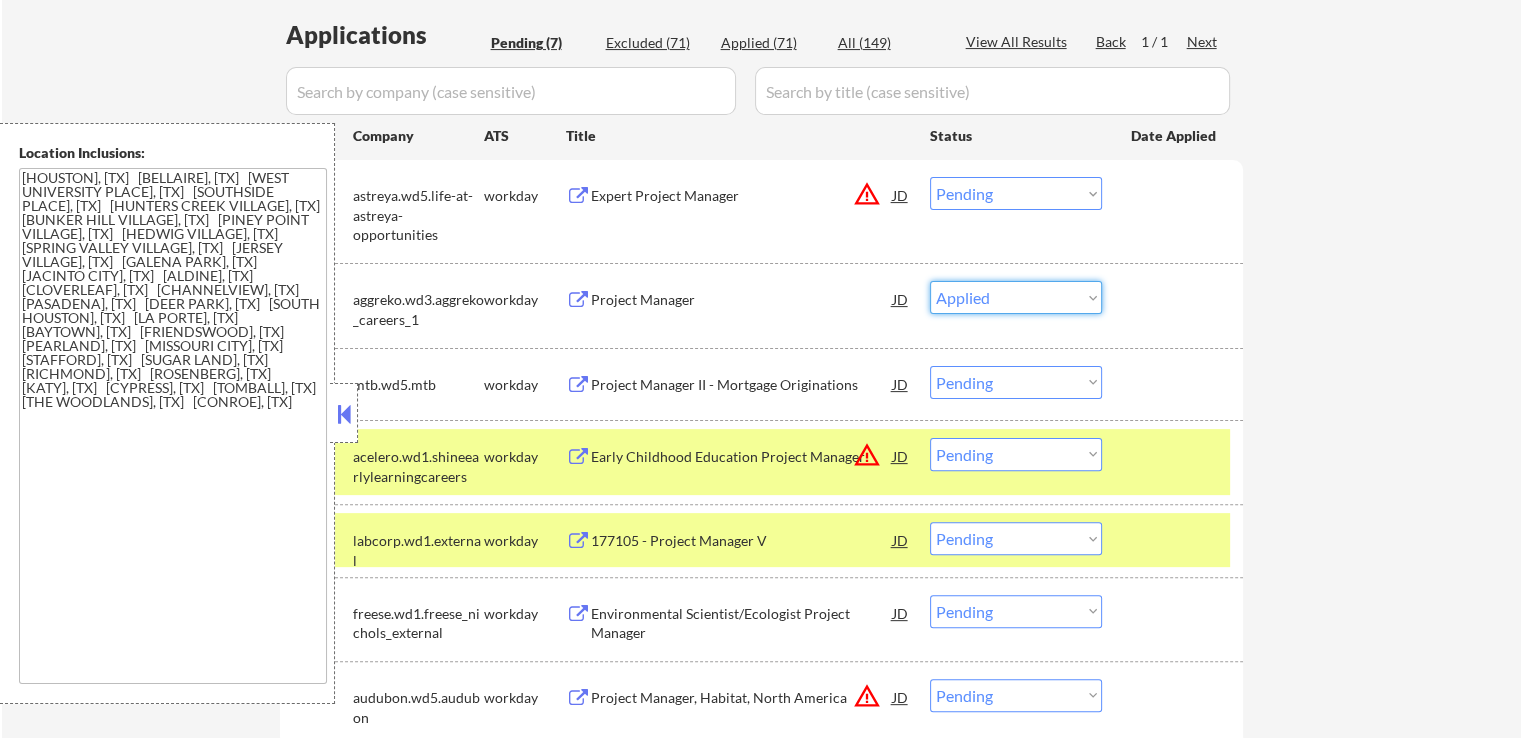 click on "Choose an option... Pending Applied Excluded (Questions) Excluded (Expired) Excluded (Location) Excluded (Bad Match) Excluded (Blocklist) Excluded (Salary) Excluded (Other)" at bounding box center (1016, 297) 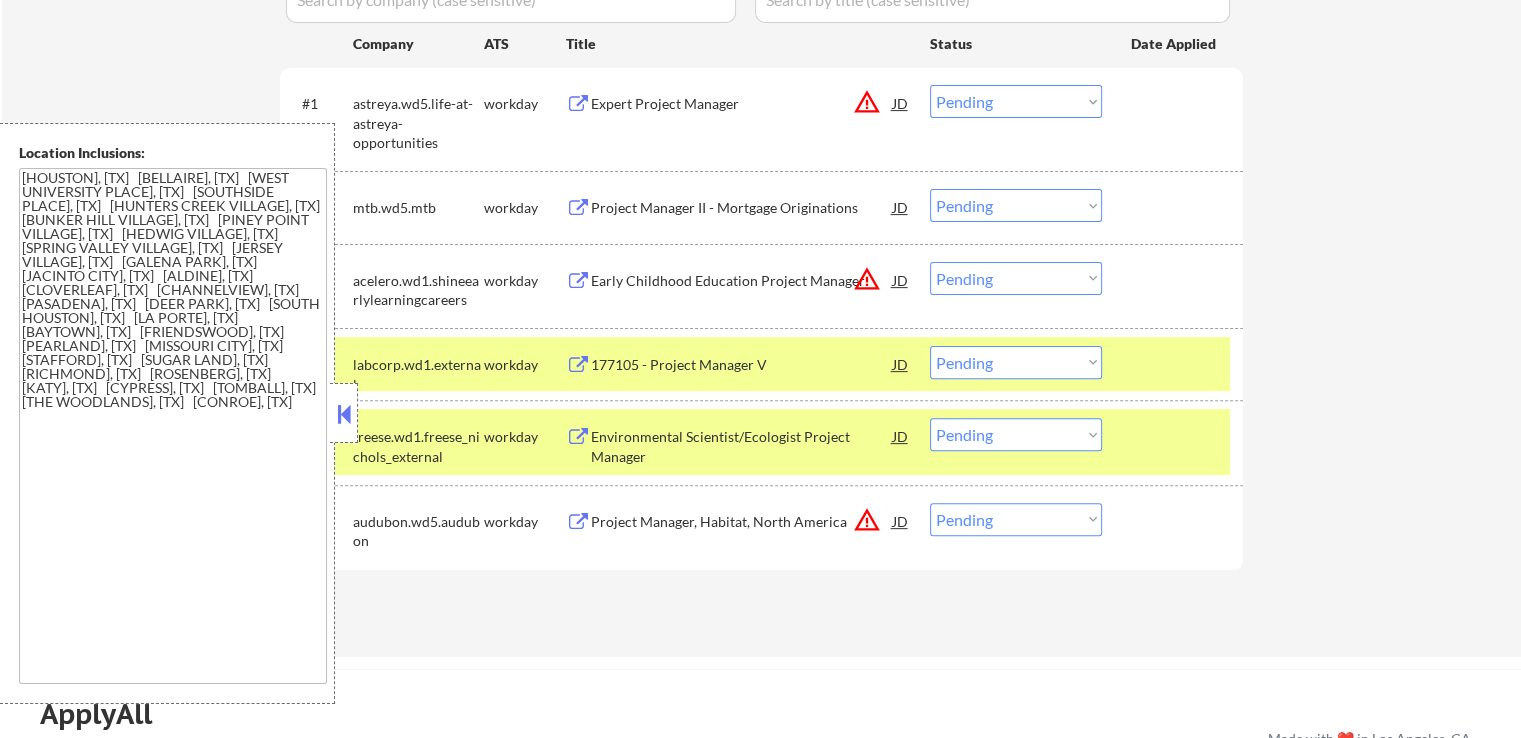 scroll, scrollTop: 700, scrollLeft: 0, axis: vertical 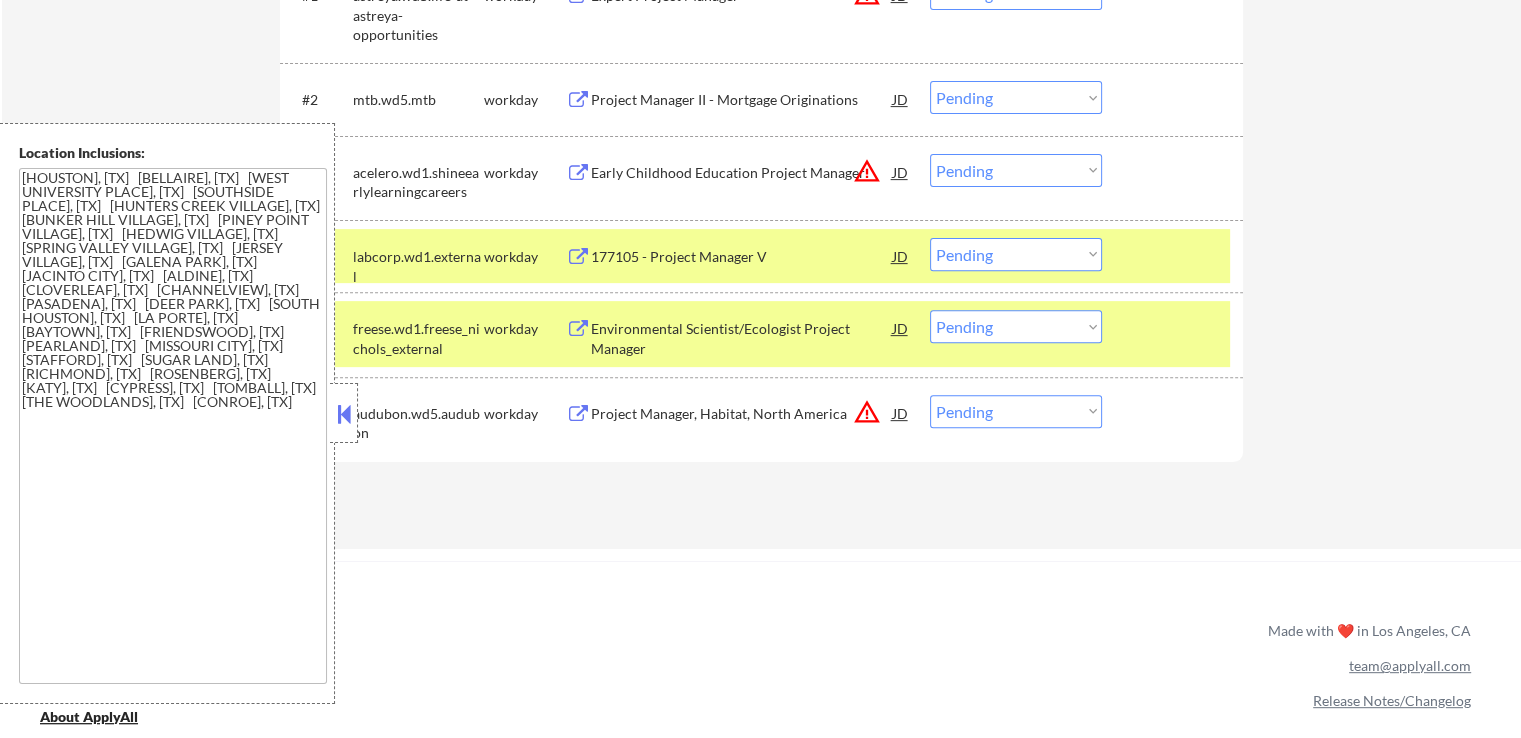 click on "Choose an option... Pending Applied Excluded (Questions) Excluded (Expired) Excluded (Location) Excluded (Bad Match) Excluded (Blocklist) Excluded (Salary) Excluded (Other)" at bounding box center (1016, 97) 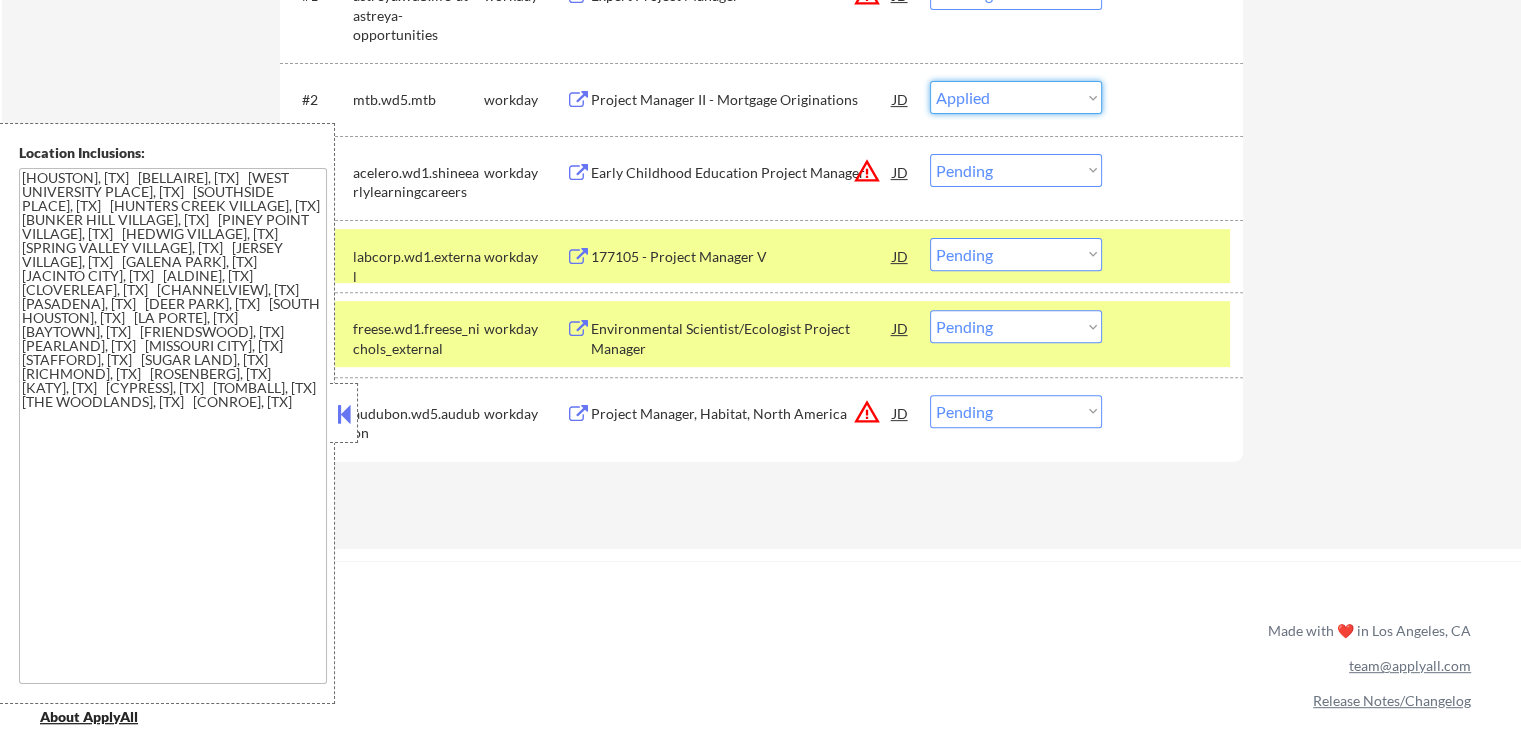 click on "Choose an option... Pending Applied Excluded (Questions) Excluded (Expired) Excluded (Location) Excluded (Bad Match) Excluded (Blocklist) Excluded (Salary) Excluded (Other)" at bounding box center (1016, 97) 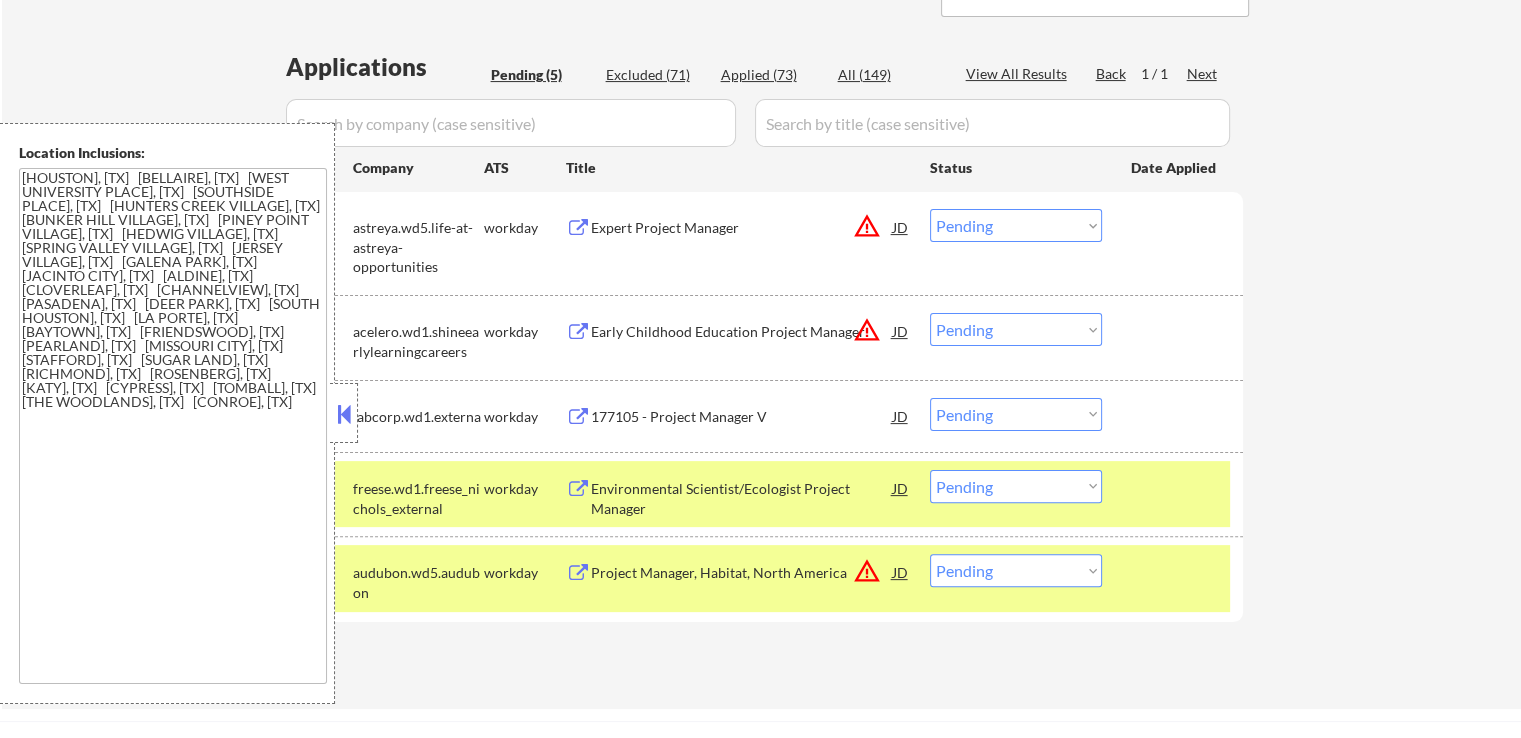scroll, scrollTop: 500, scrollLeft: 0, axis: vertical 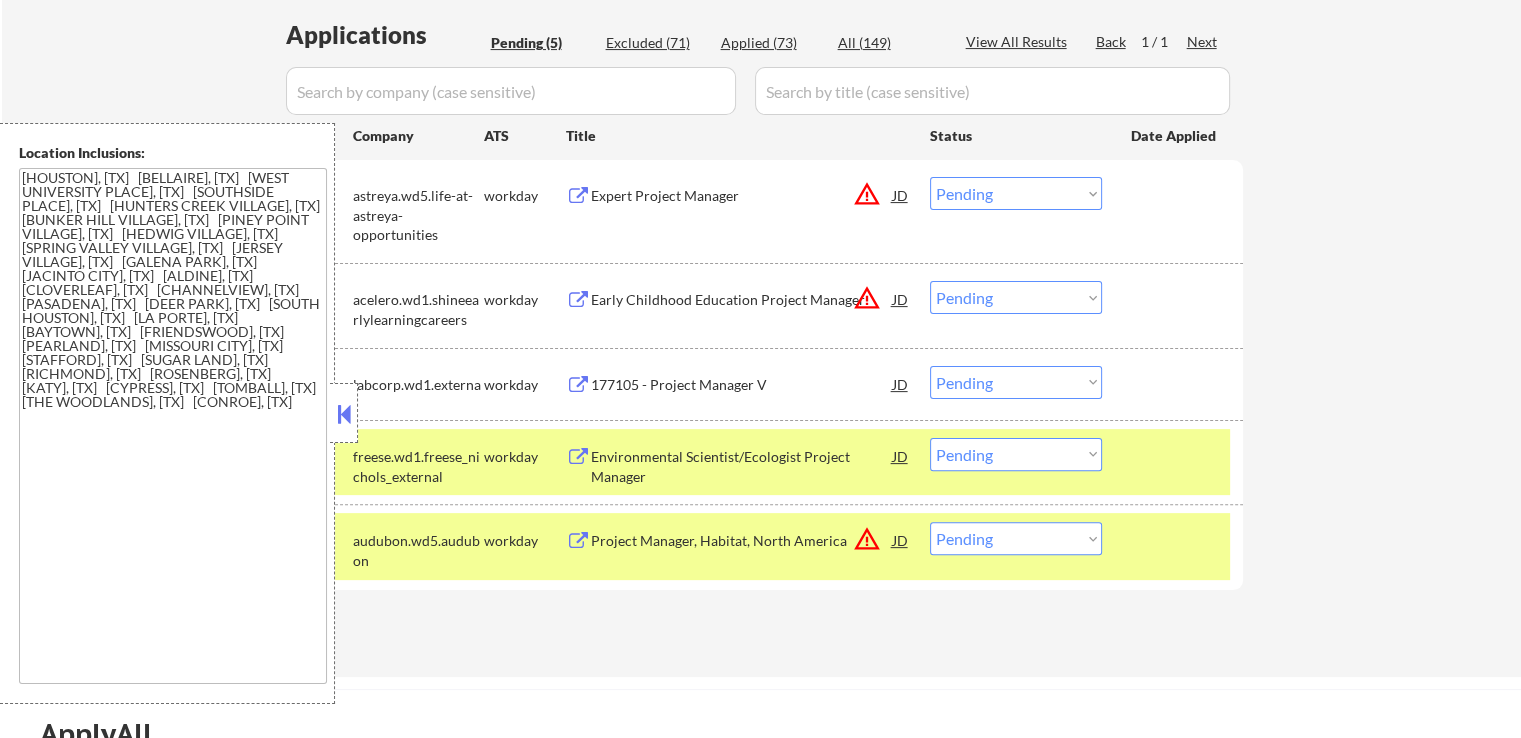 click at bounding box center (344, 414) 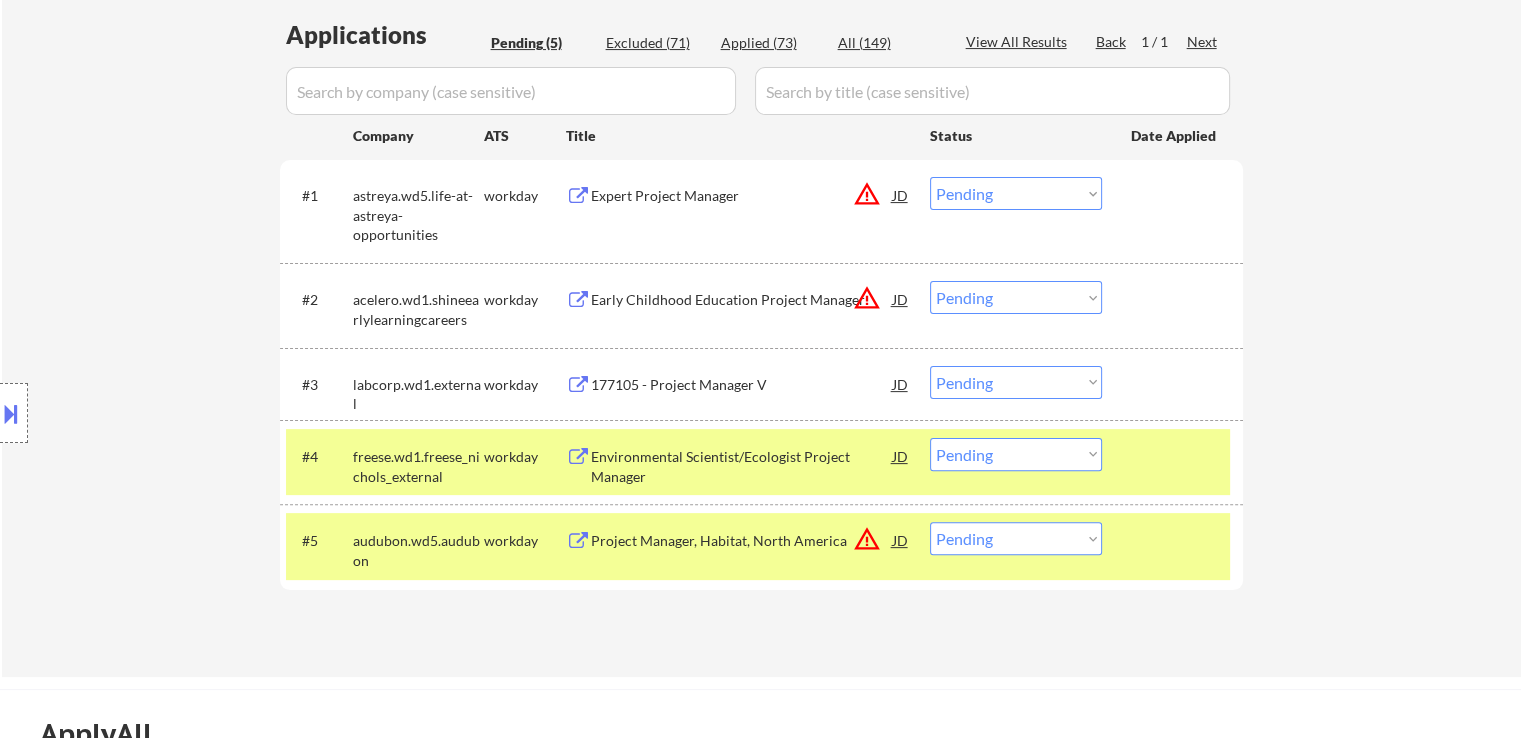 click on "Expert Project Manager" at bounding box center [742, 196] 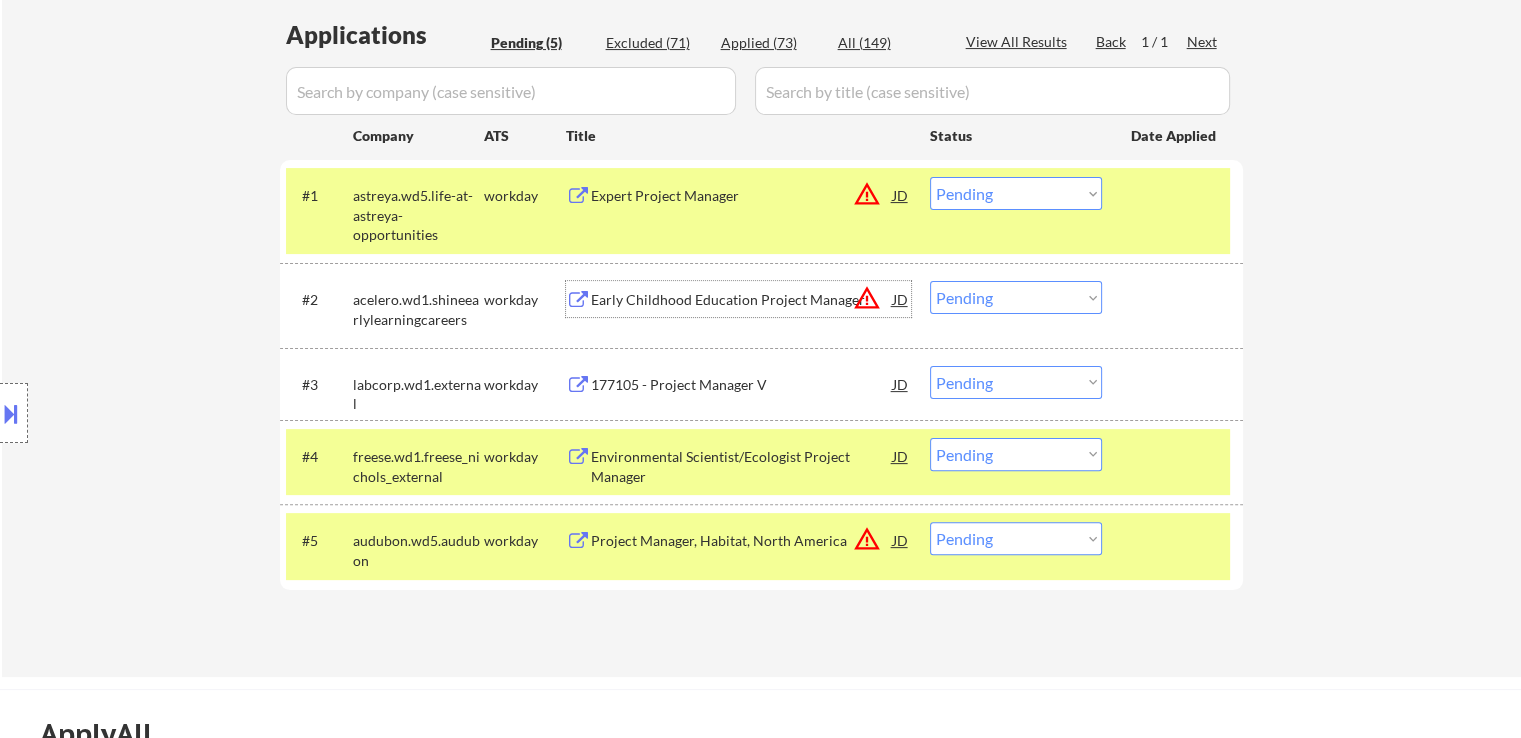 click on "Early Childhood Education Project Manager" at bounding box center [742, 299] 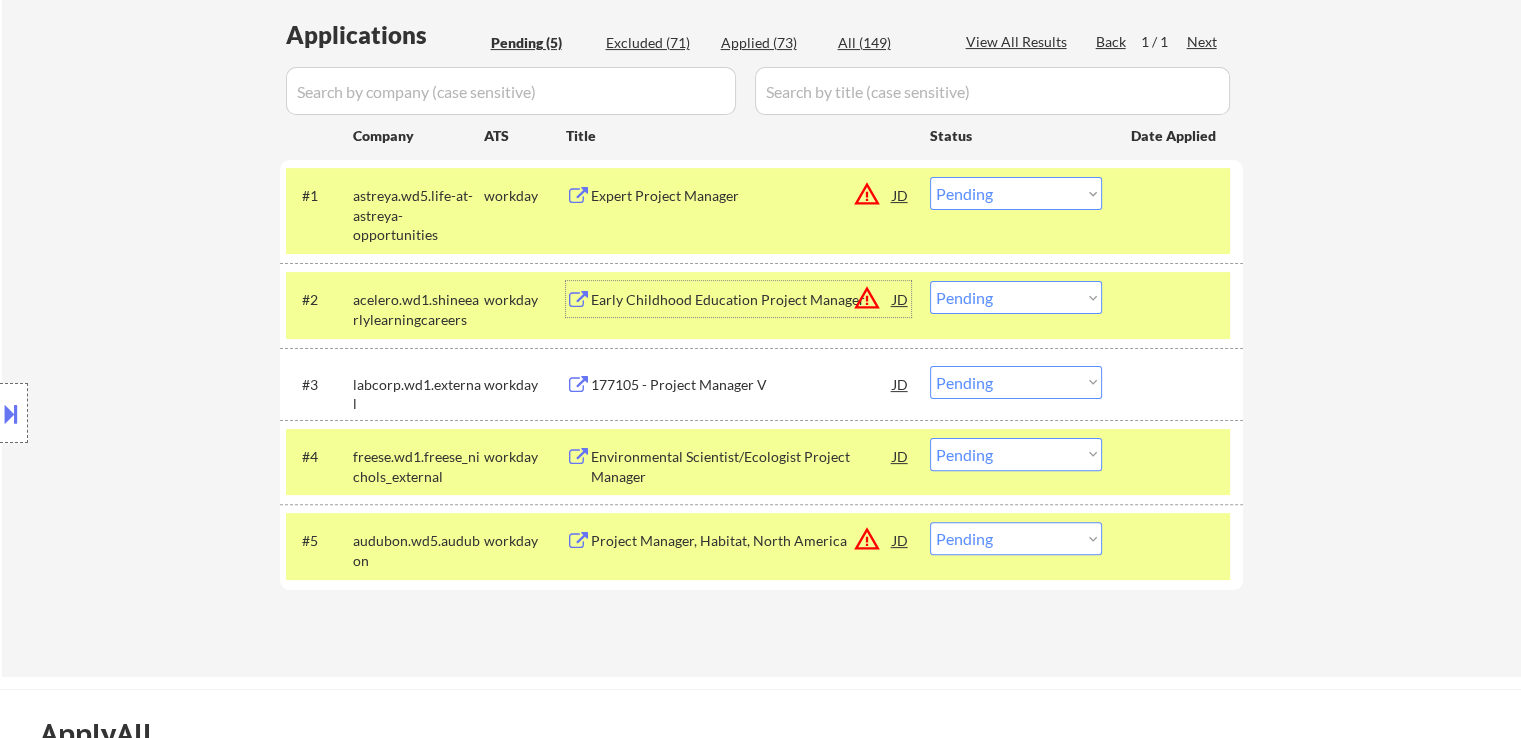 click on "177105 - Project Manager V" at bounding box center (742, 385) 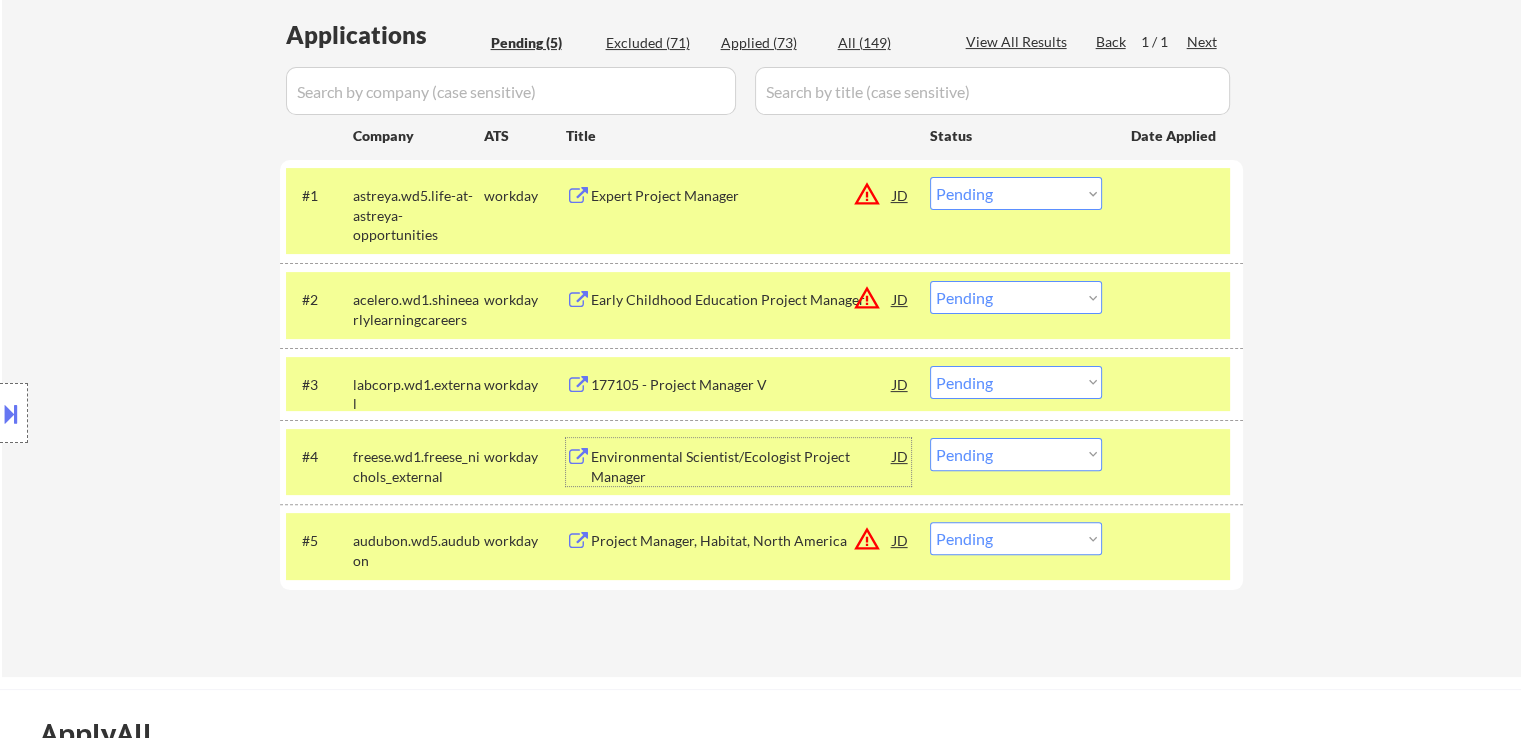 click on "Environmental Scientist/Ecologist Project Manager" at bounding box center [742, 466] 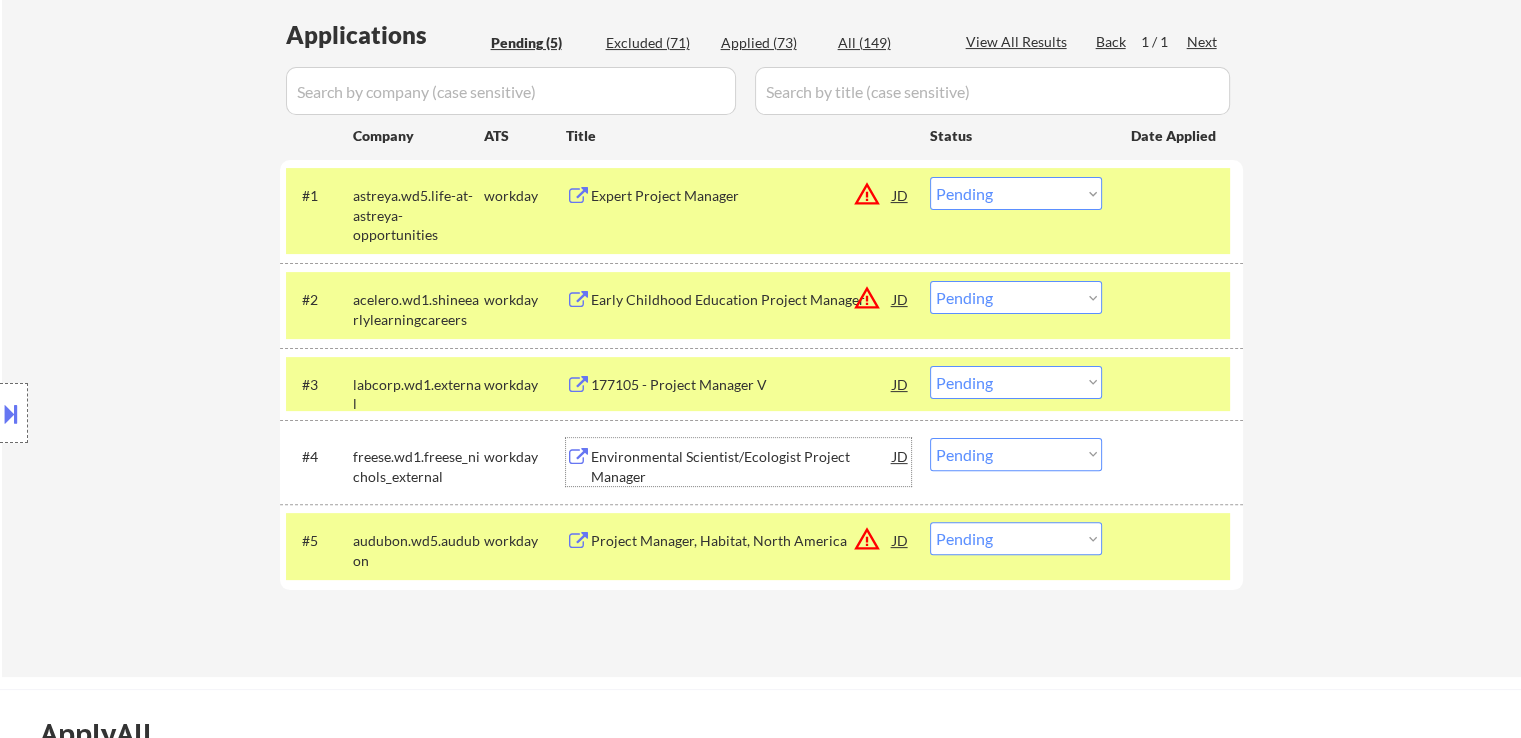 click on "Project Manager, Habitat, North America" at bounding box center [742, 541] 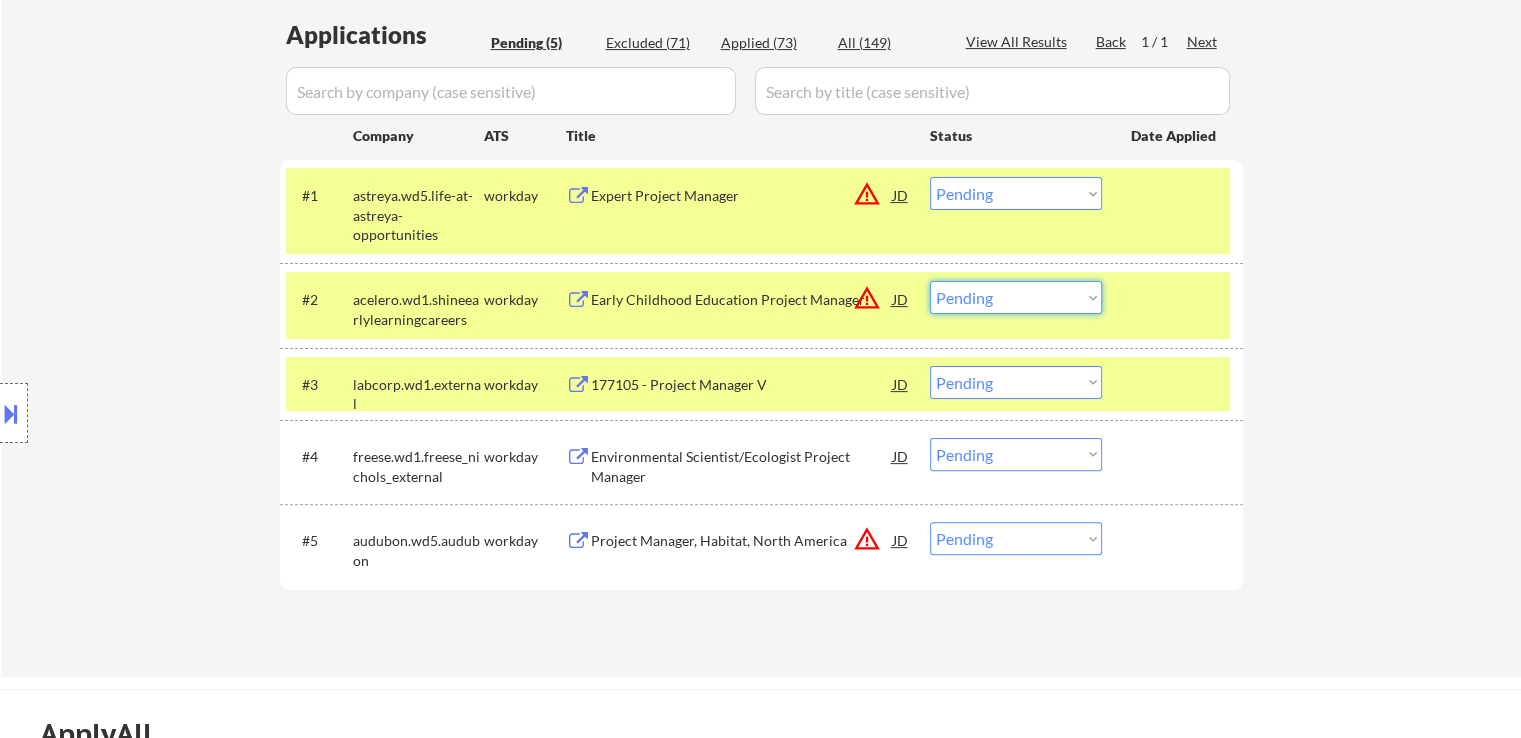 click on "Choose an option... Pending Applied Excluded (Questions) Excluded (Expired) Excluded (Location) Excluded (Bad Match) Excluded (Blocklist) Excluded (Salary) Excluded (Other)" at bounding box center (1016, 297) 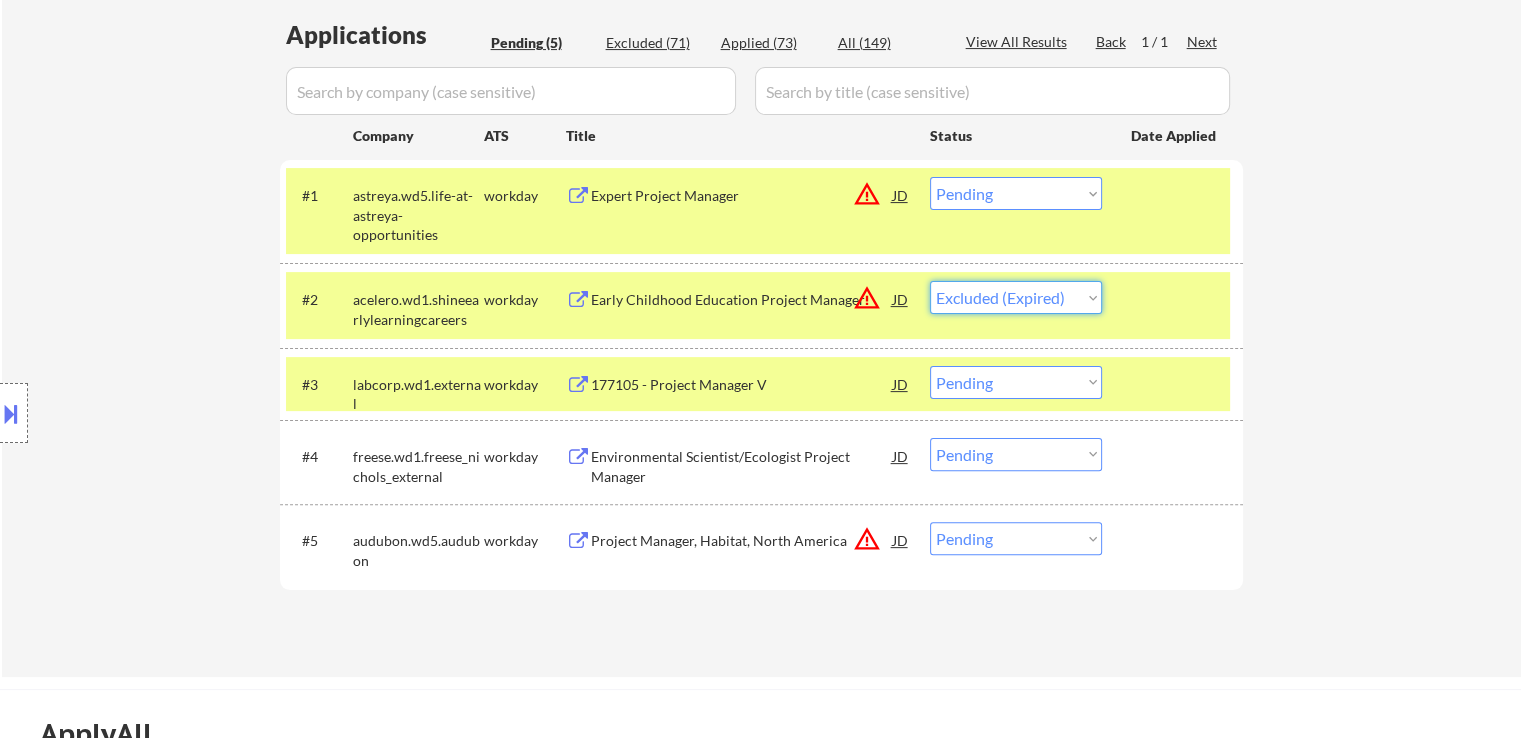 click on "Choose an option... Pending Applied Excluded (Questions) Excluded (Expired) Excluded (Location) Excluded (Bad Match) Excluded (Blocklist) Excluded (Salary) Excluded (Other)" at bounding box center [1016, 297] 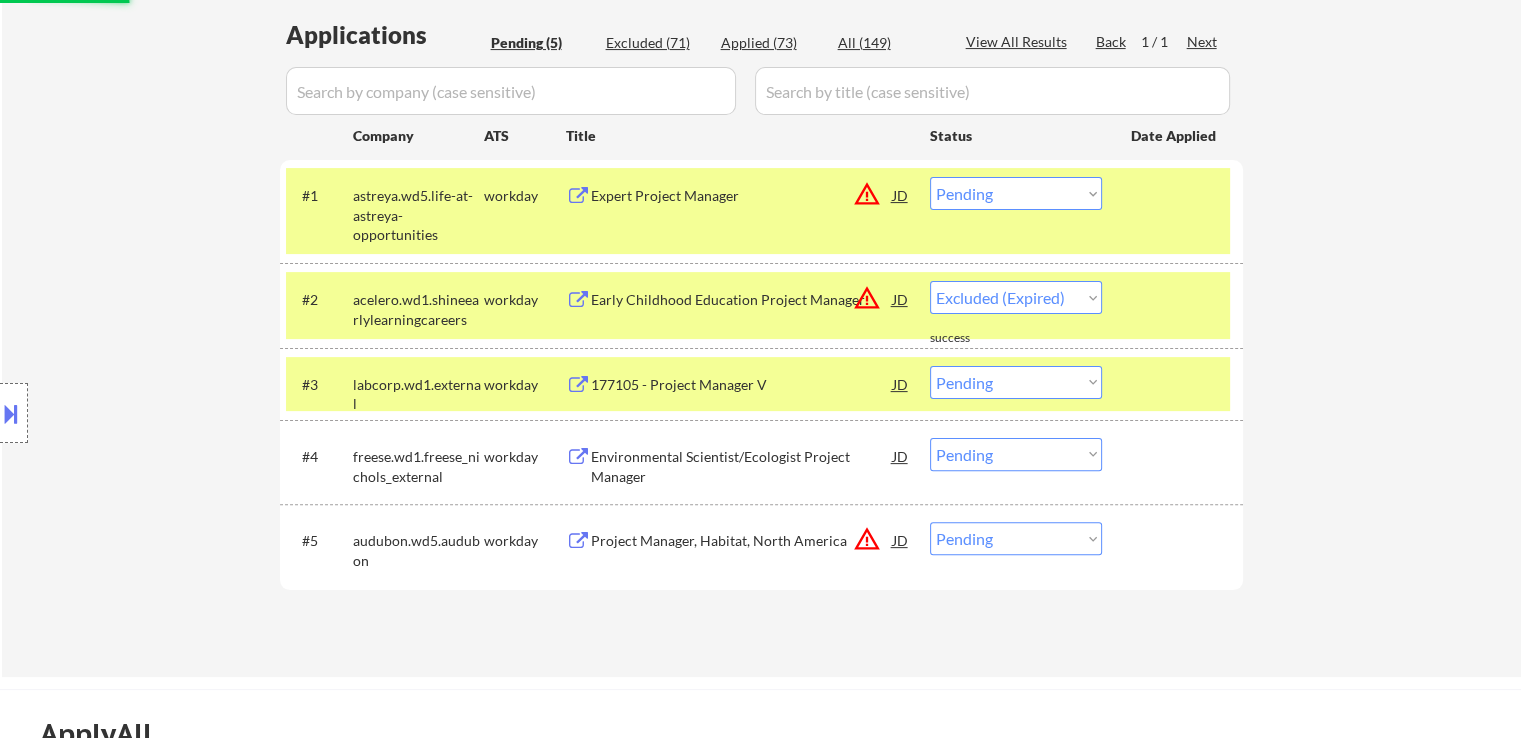 select on ""pending"" 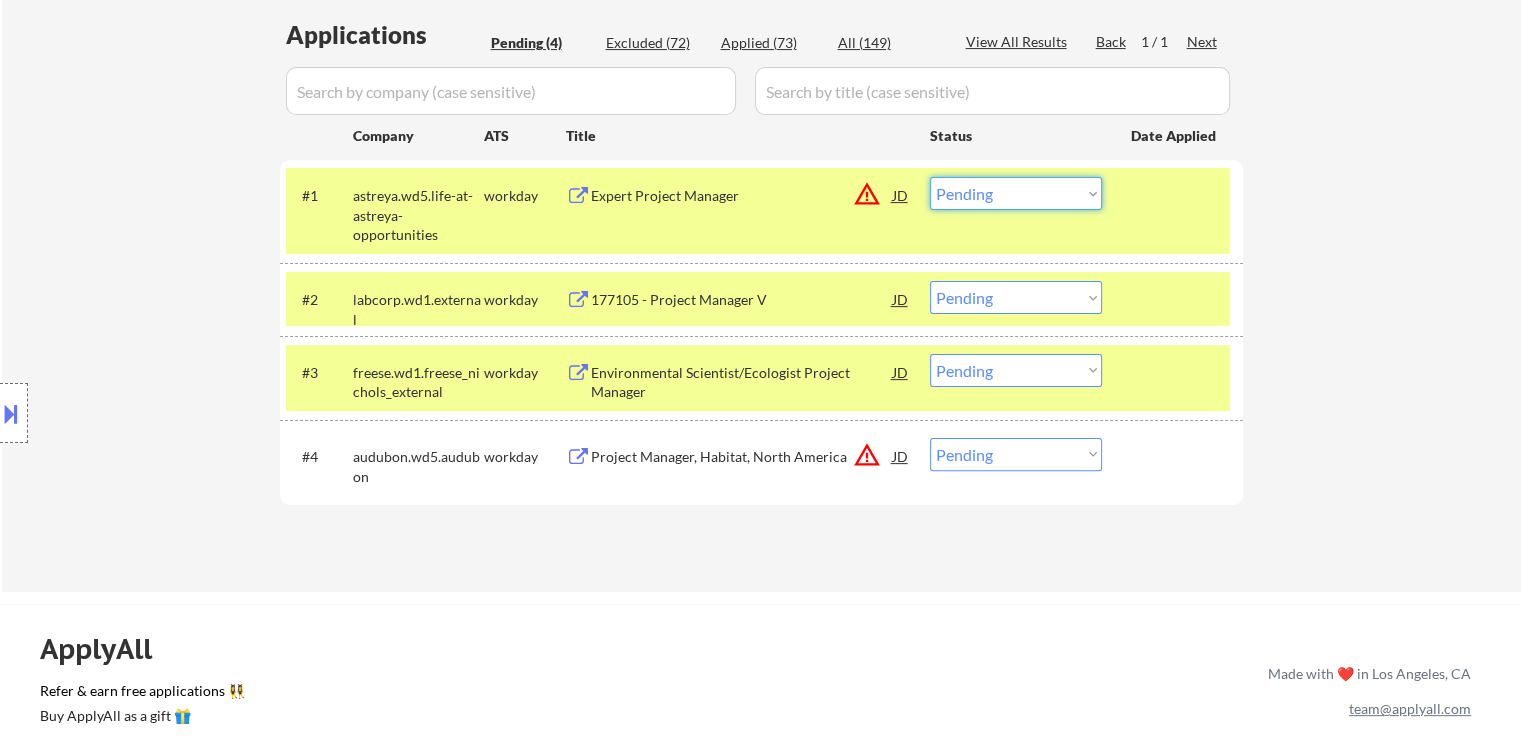 click on "Choose an option... Pending Applied Excluded (Questions) Excluded (Expired) Excluded (Location) Excluded (Bad Match) Excluded (Blocklist) Excluded (Salary) Excluded (Other)" at bounding box center (1016, 193) 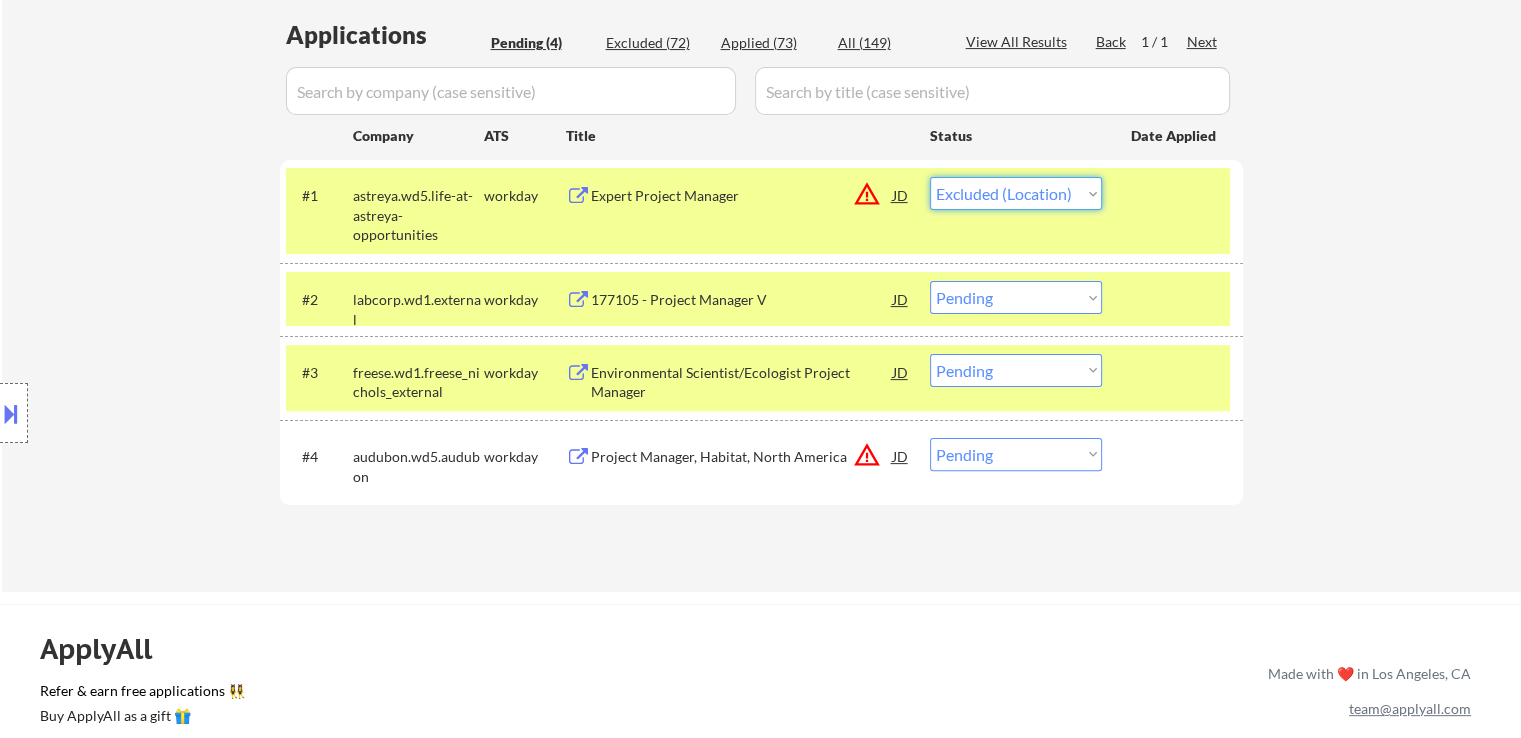 click on "Choose an option... Pending Applied Excluded (Questions) Excluded (Expired) Excluded (Location) Excluded (Bad Match) Excluded (Blocklist) Excluded (Salary) Excluded (Other)" at bounding box center (1016, 193) 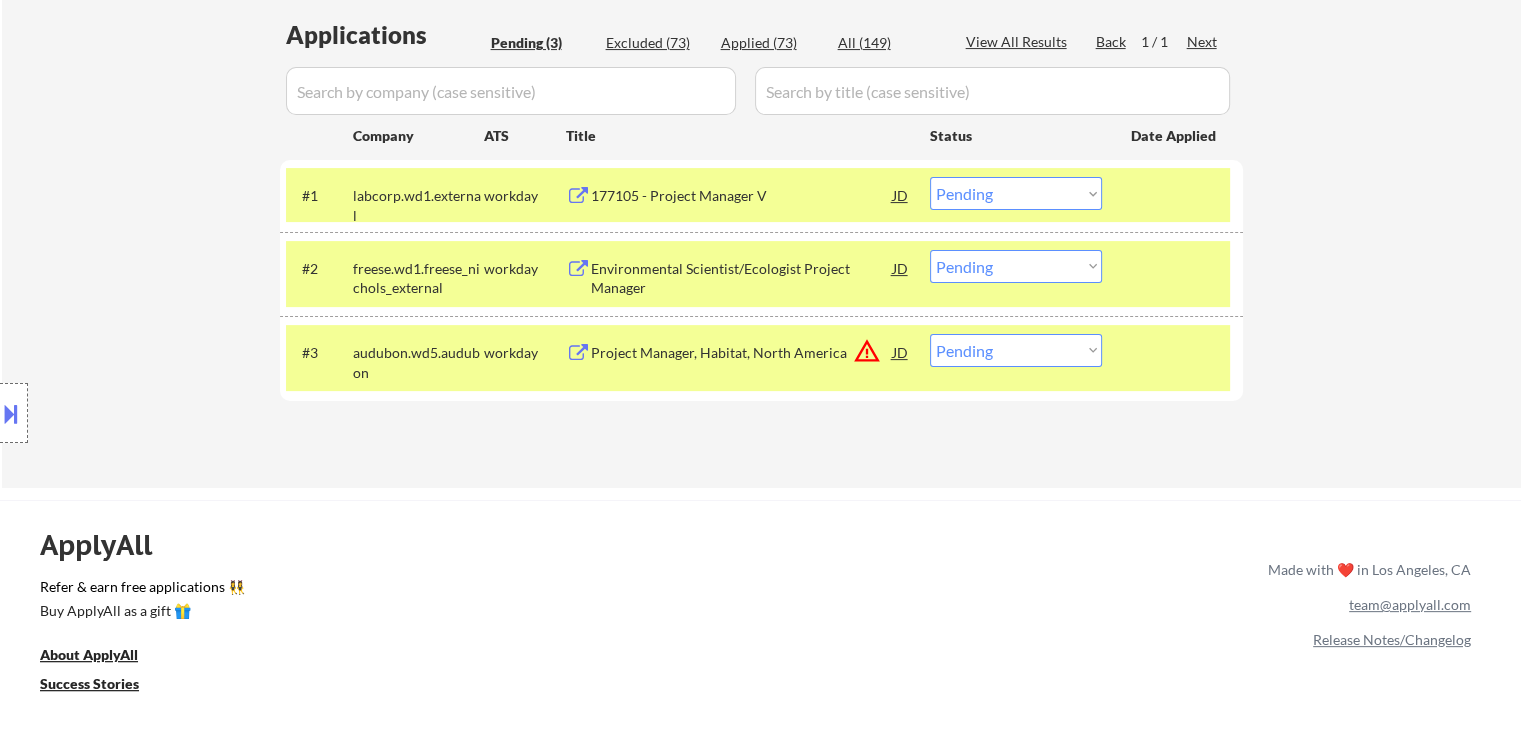 click on "Choose an option... Pending Applied Excluded (Questions) Excluded (Expired) Excluded (Location) Excluded (Bad Match) Excluded (Blocklist) Excluded (Salary) Excluded (Other)" at bounding box center [1016, 193] 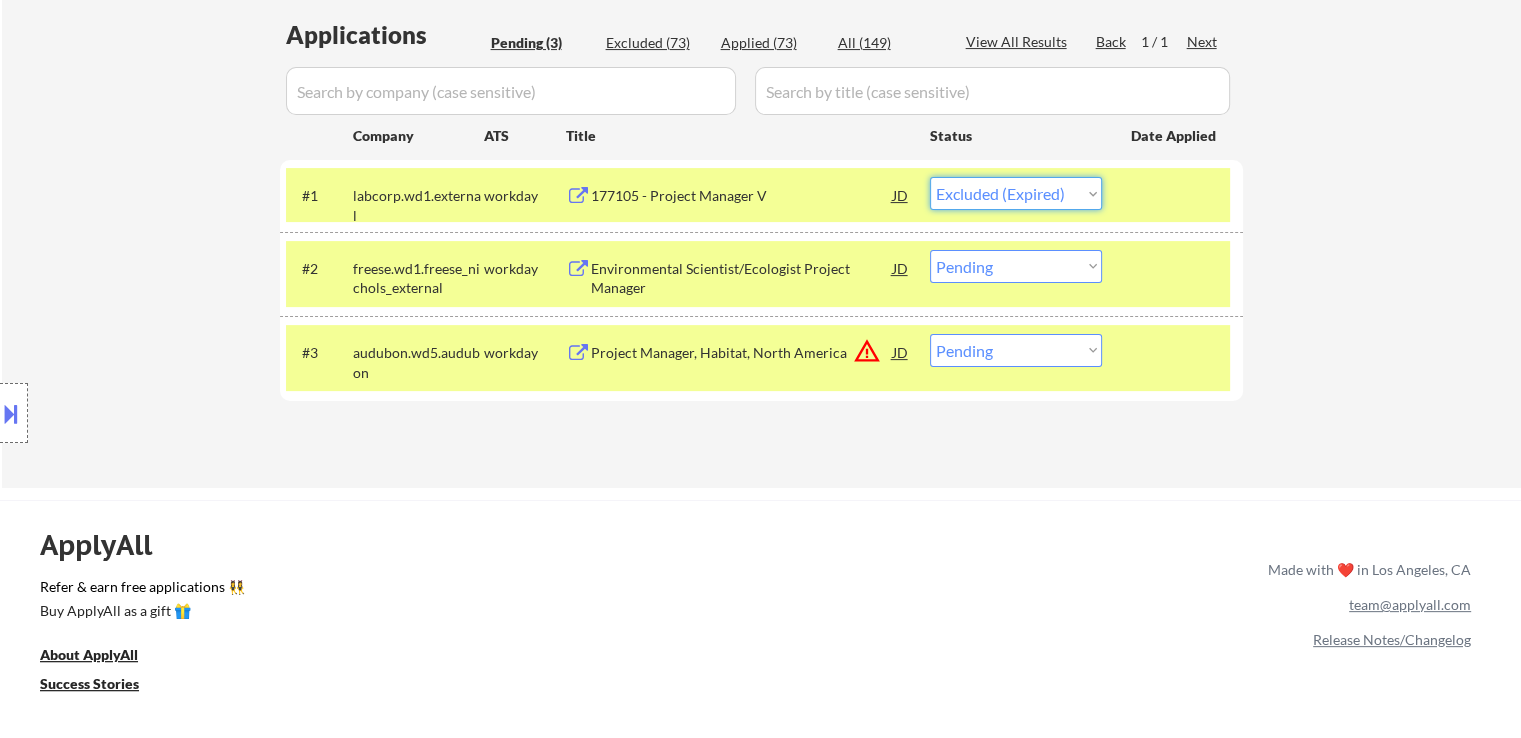 click on "Choose an option... Pending Applied Excluded (Questions) Excluded (Expired) Excluded (Location) Excluded (Bad Match) Excluded (Blocklist) Excluded (Salary) Excluded (Other)" at bounding box center [1016, 193] 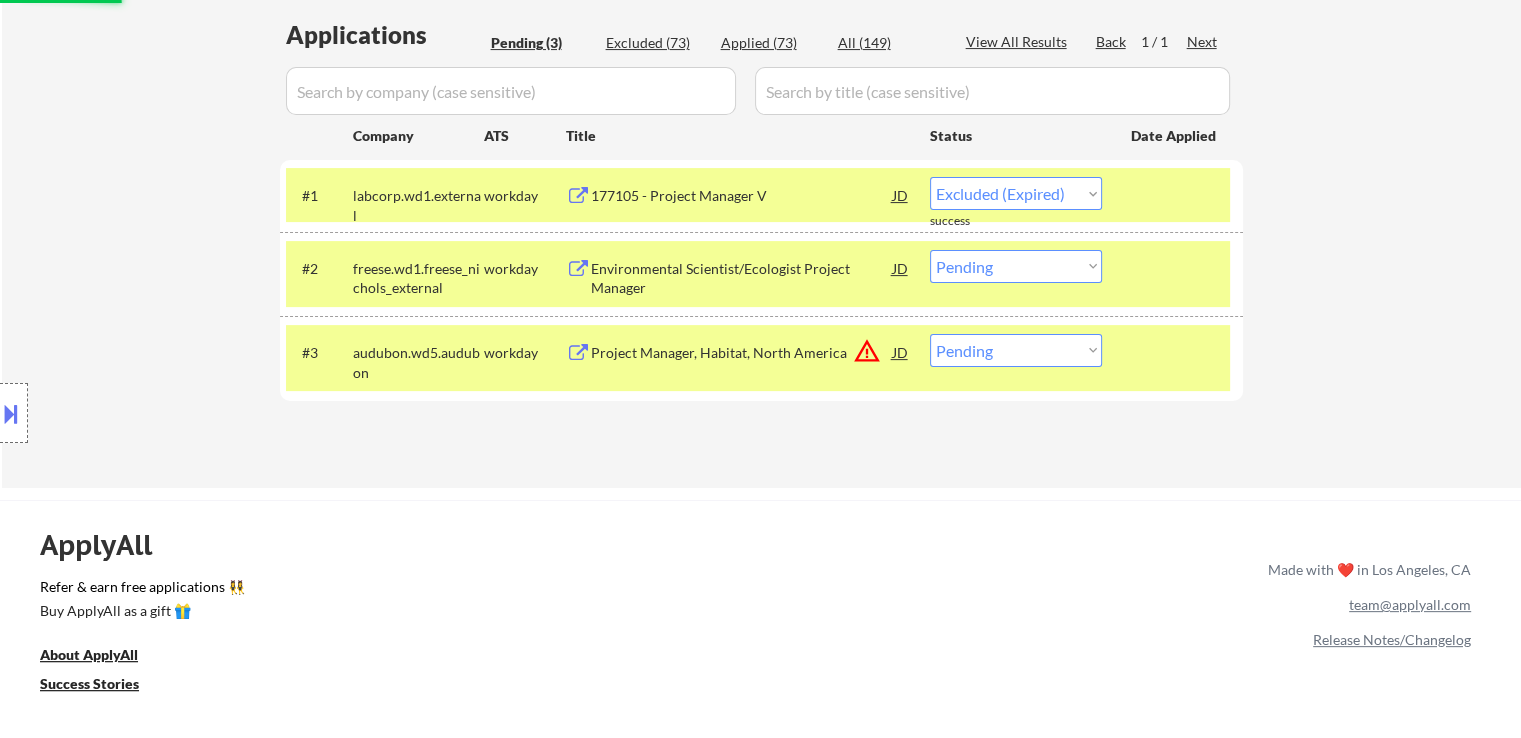 select on ""pending"" 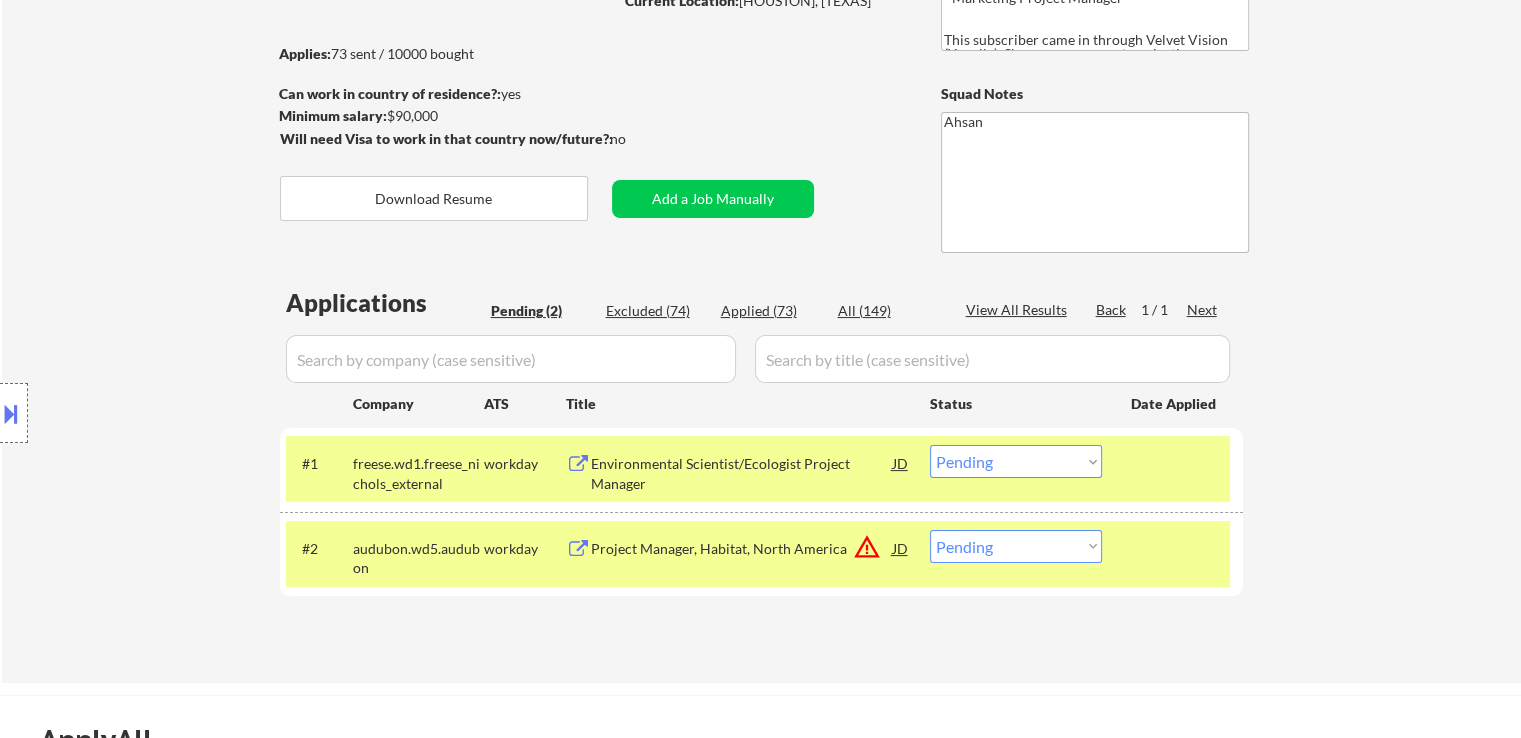 scroll, scrollTop: 200, scrollLeft: 0, axis: vertical 